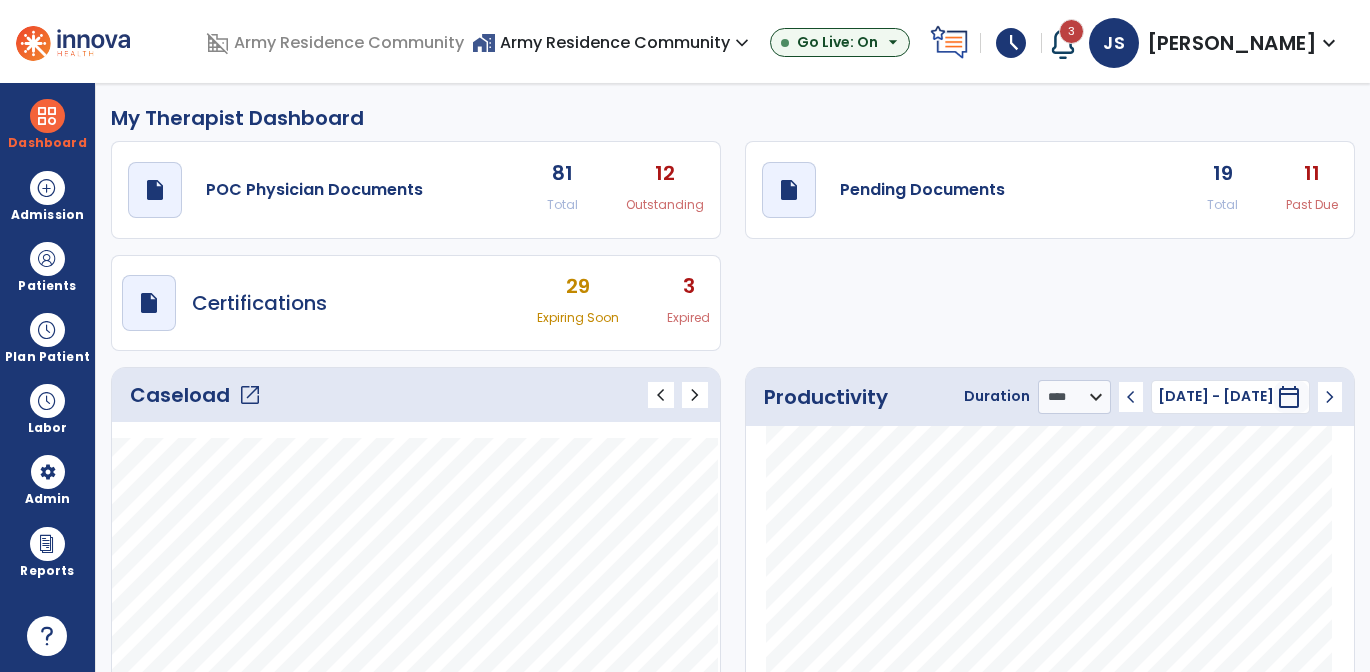 select on "****" 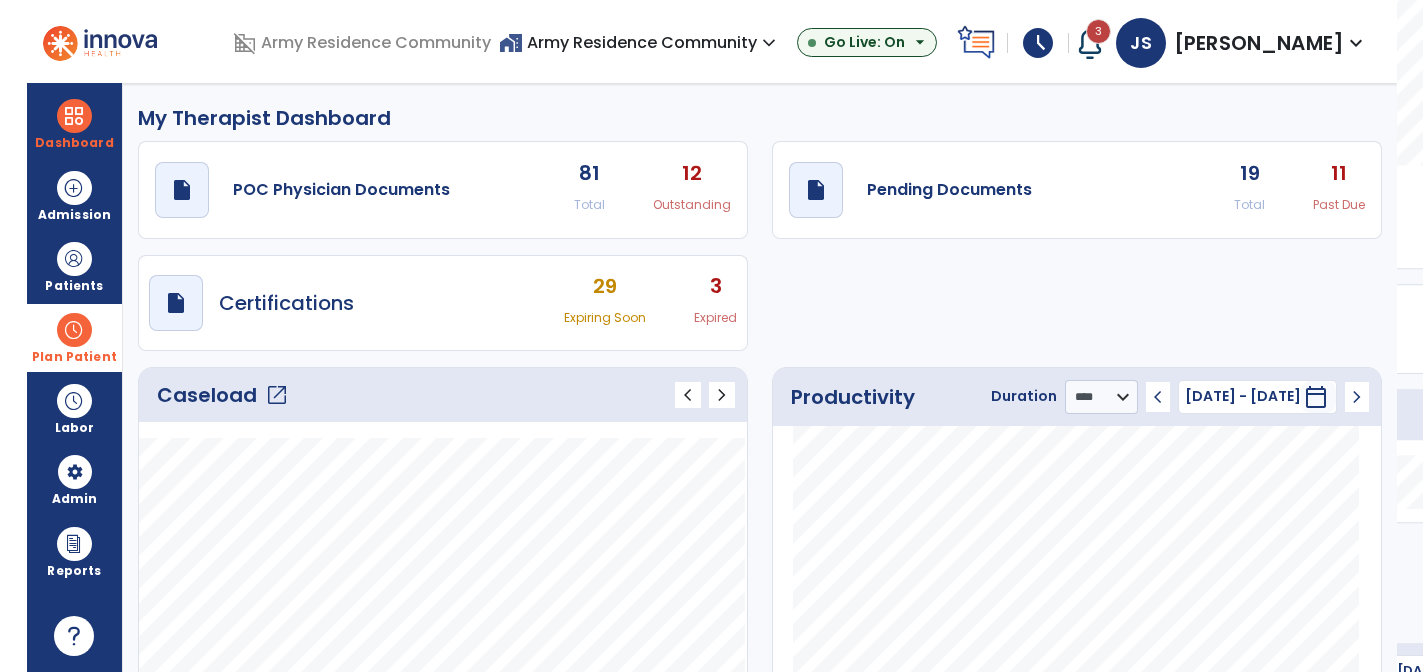scroll, scrollTop: 0, scrollLeft: 0, axis: both 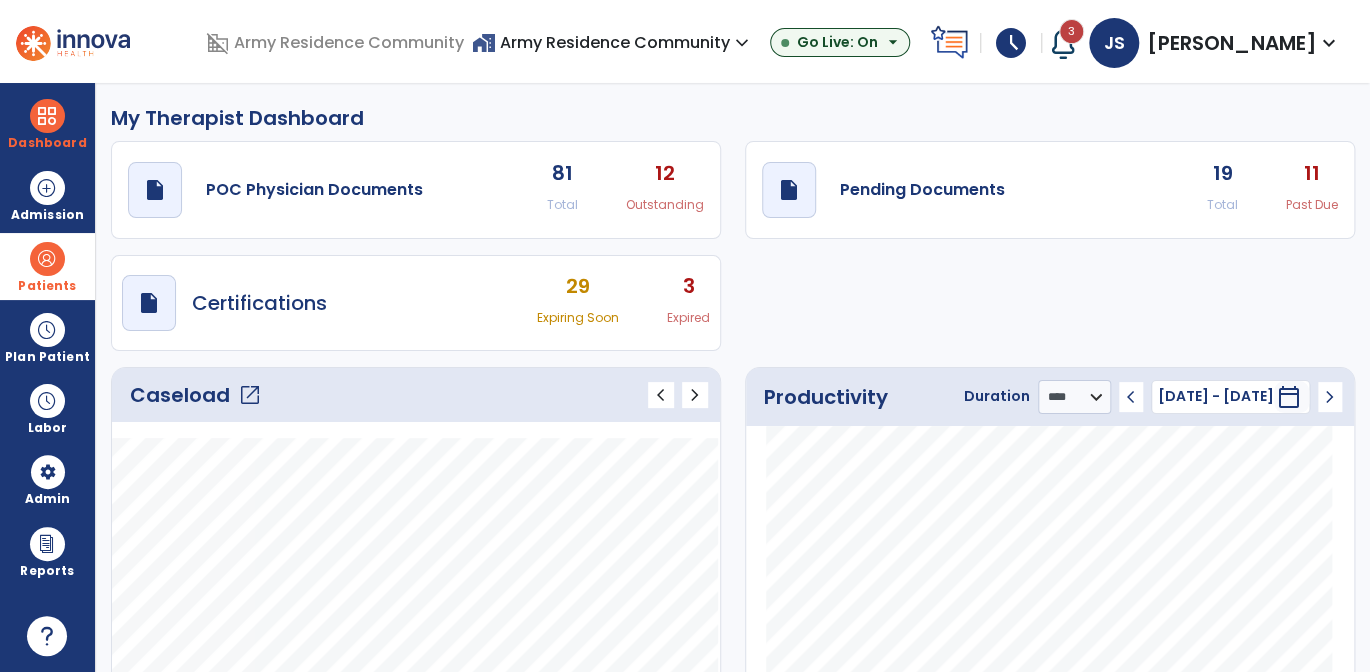 click at bounding box center (47, 259) 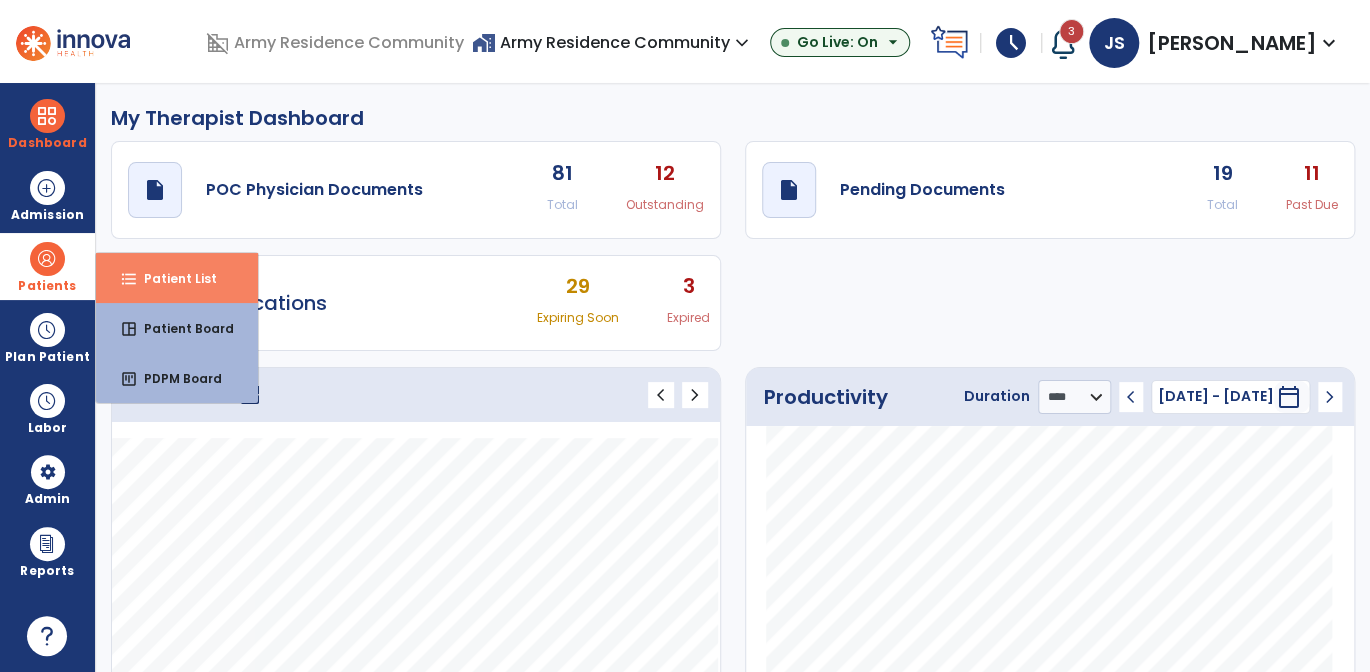 click on "Patient List" at bounding box center (172, 278) 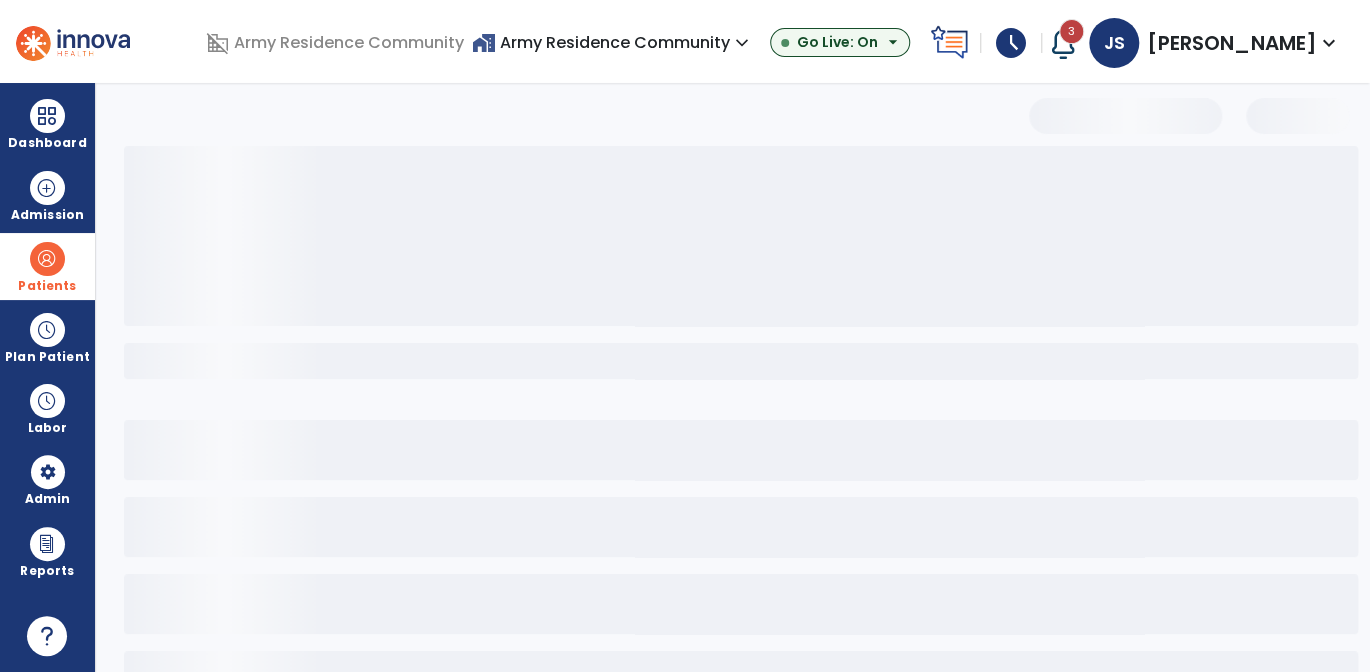 select on "***" 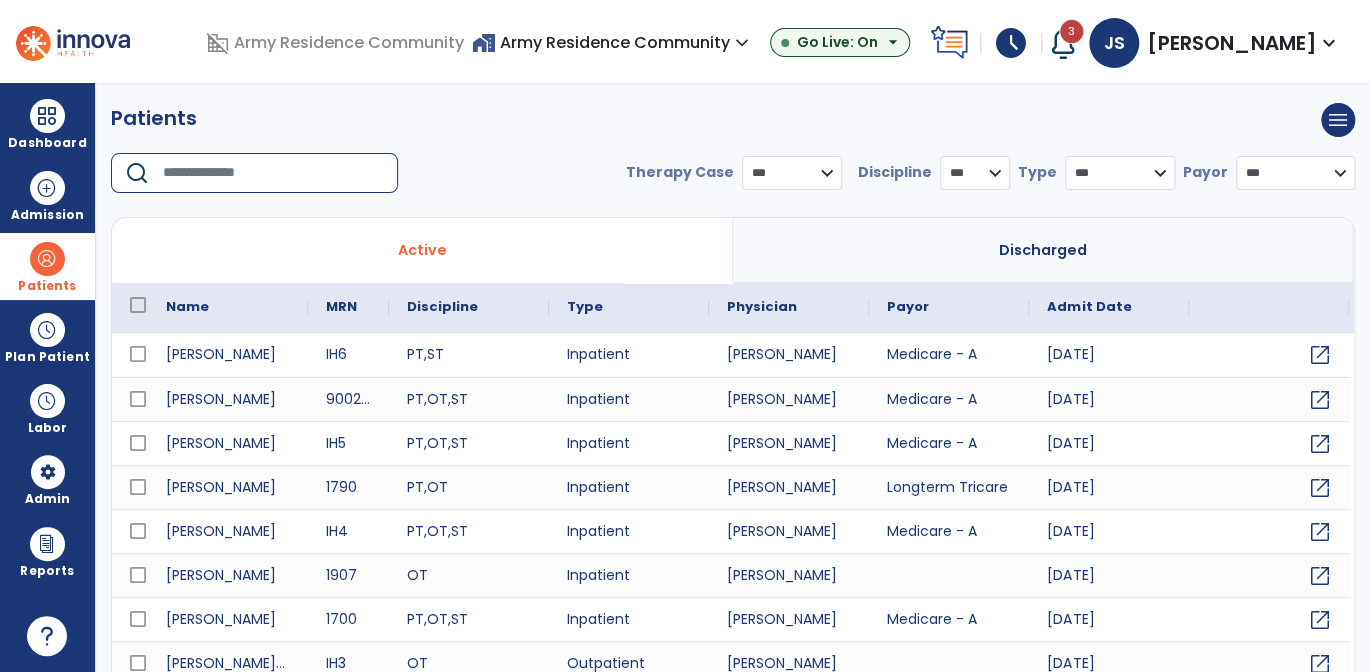 click at bounding box center (273, 173) 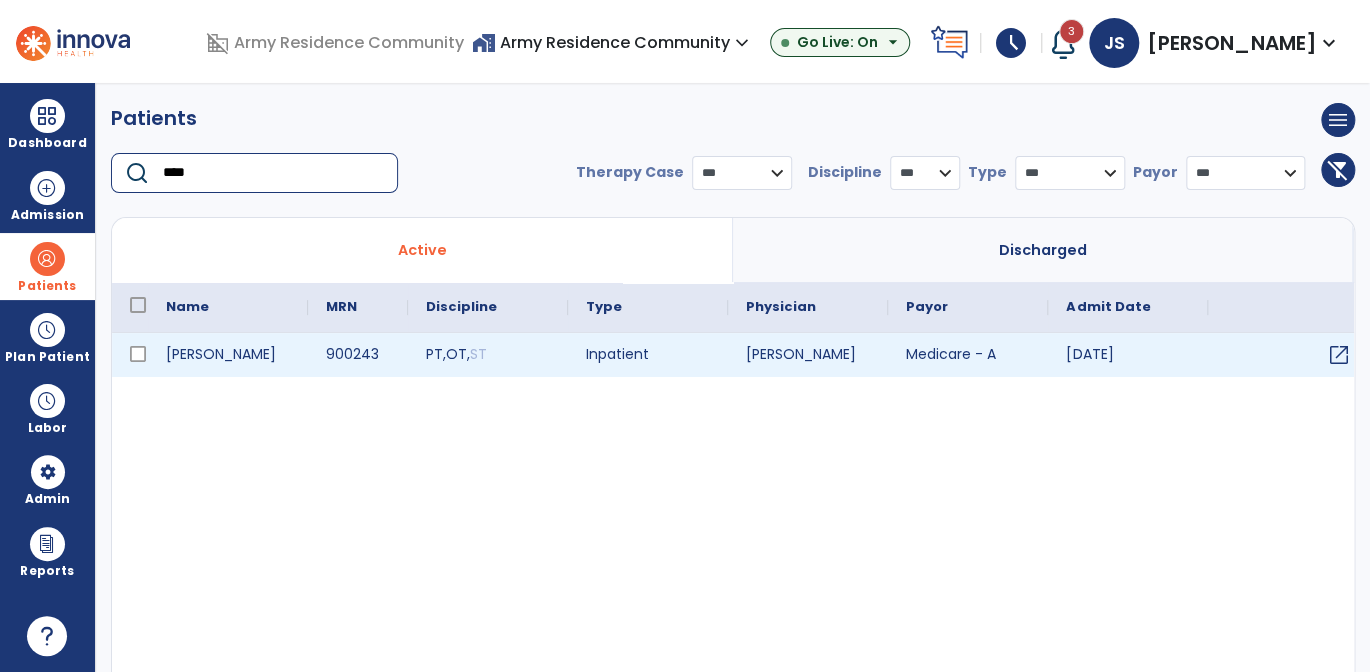 type on "****" 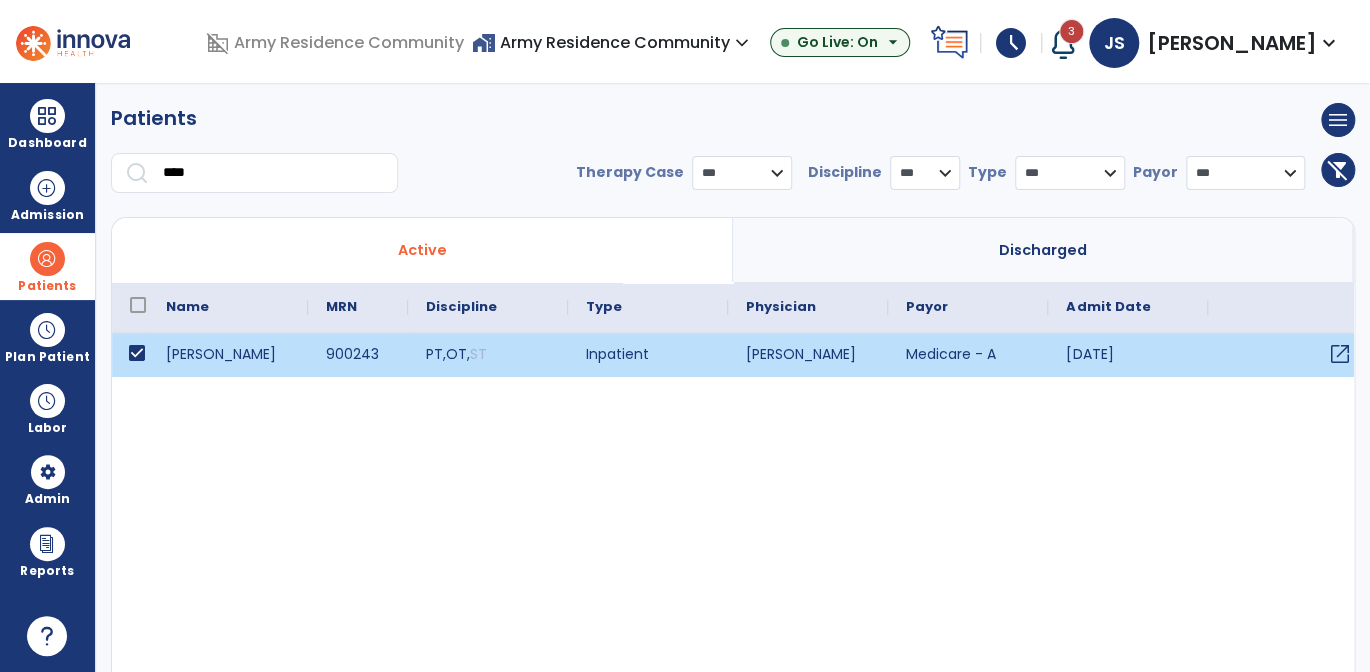 click on "open_in_new" at bounding box center [1339, 354] 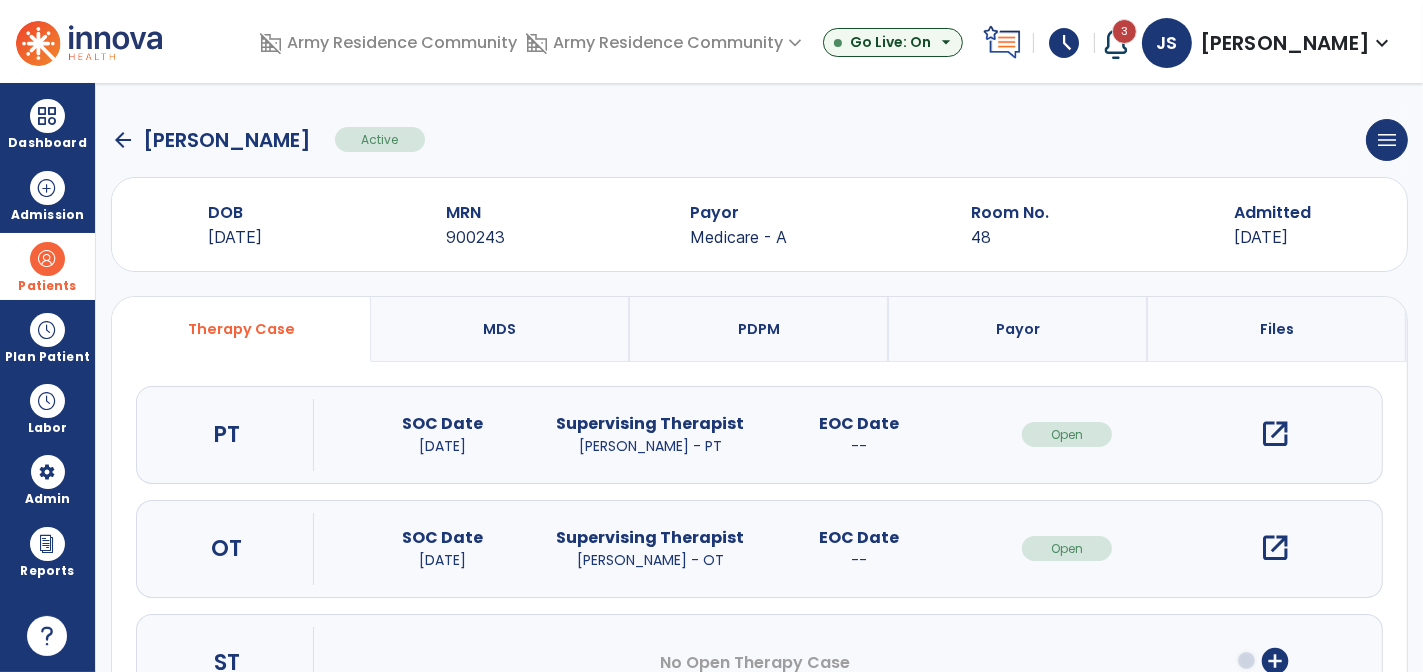 click on "open_in_new" at bounding box center (1275, 434) 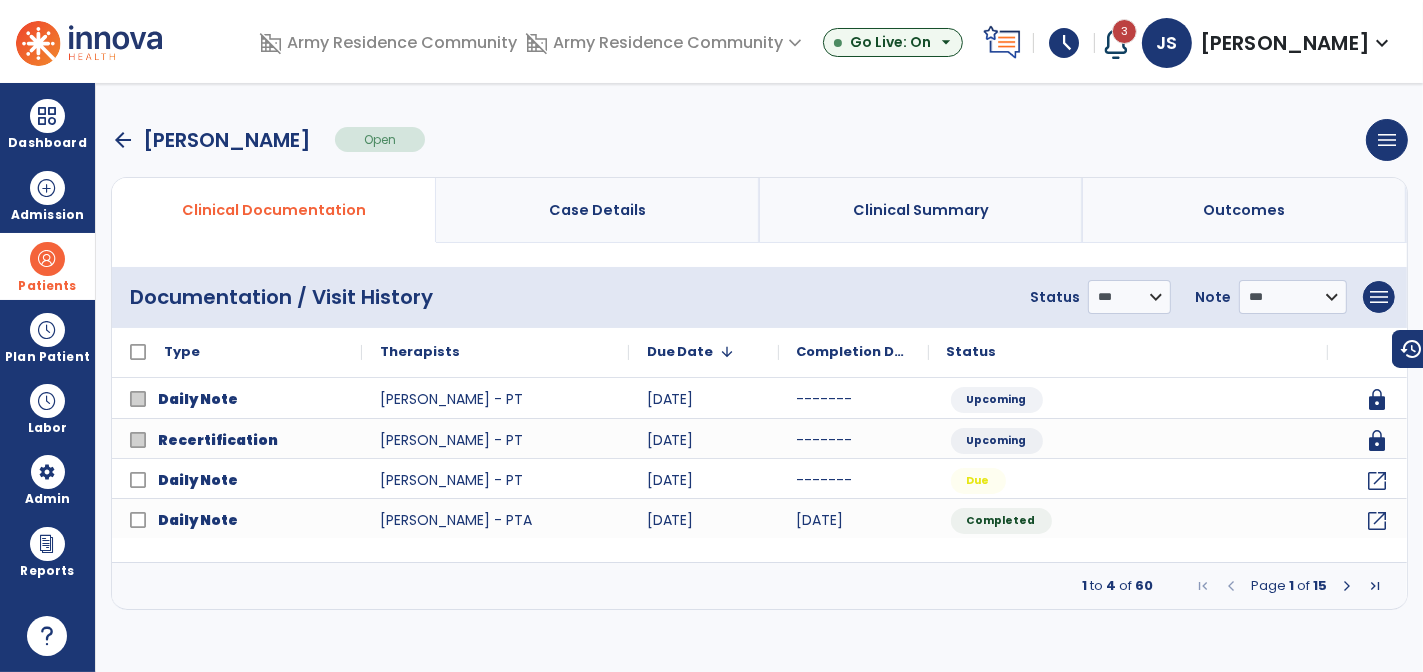 click at bounding box center [1347, 586] 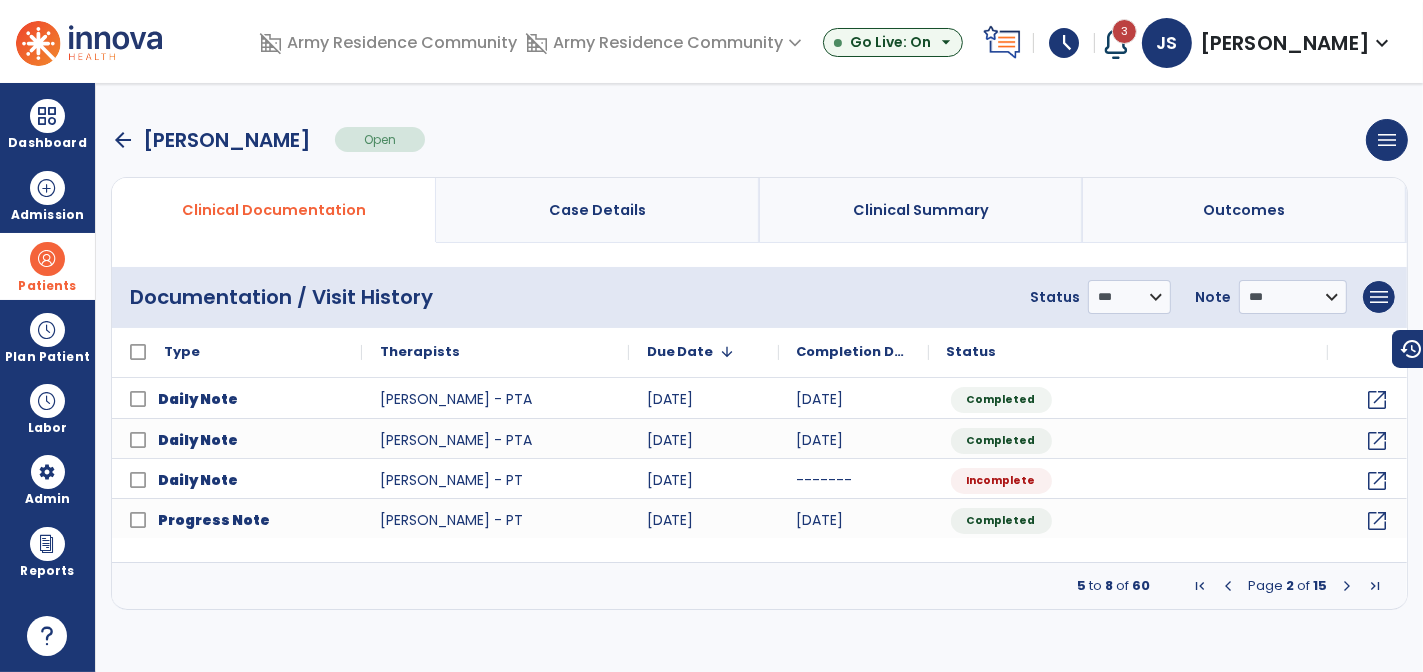 click at bounding box center [1347, 586] 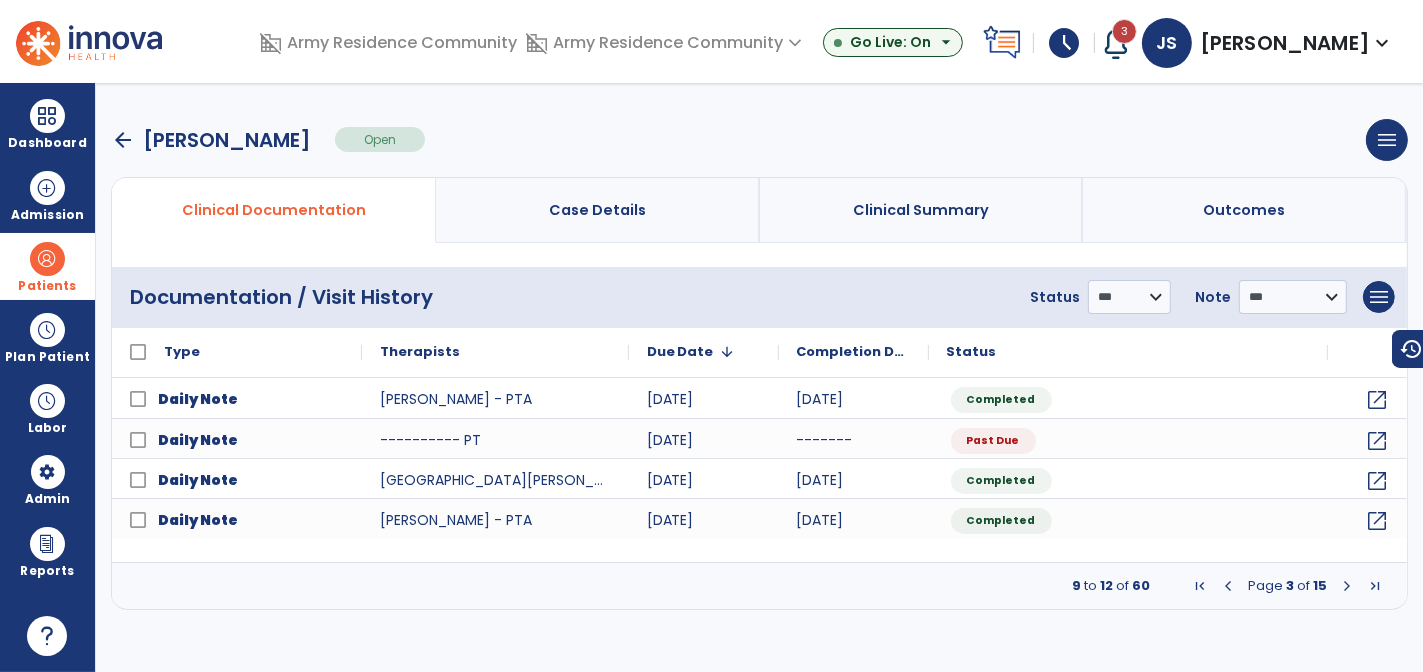 click at bounding box center (1347, 586) 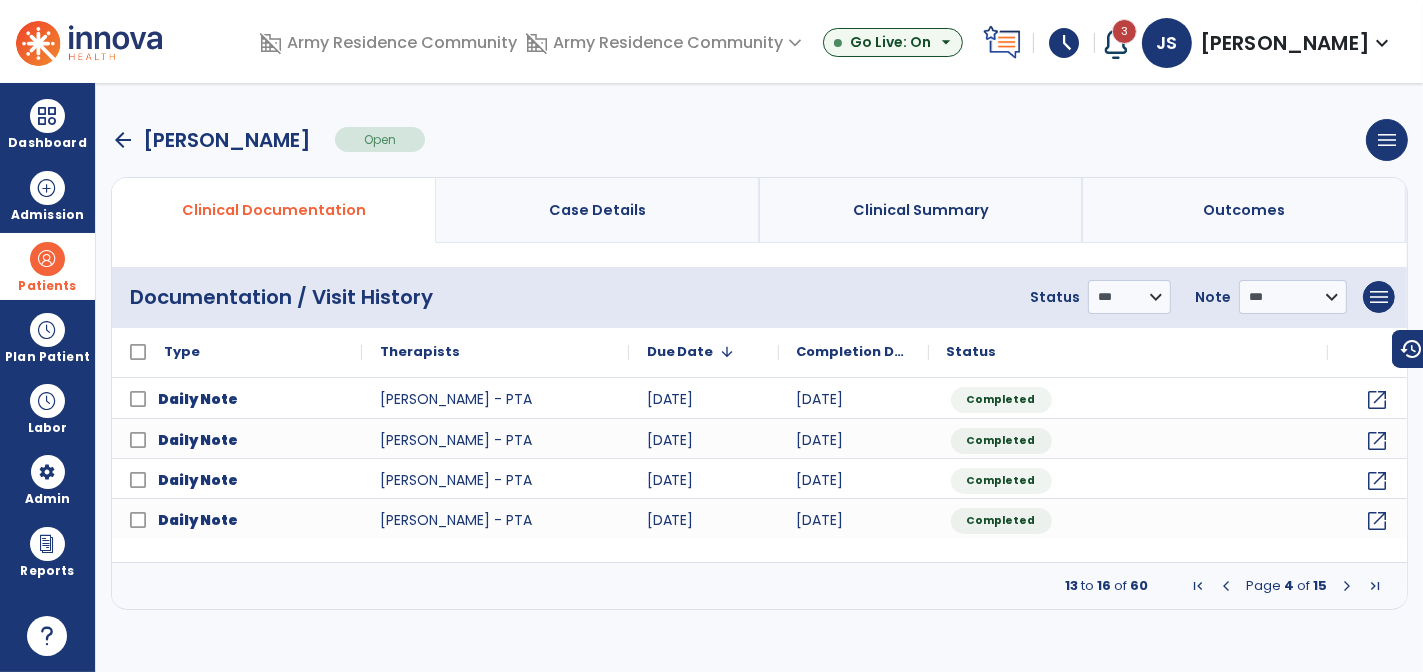 click at bounding box center (1347, 586) 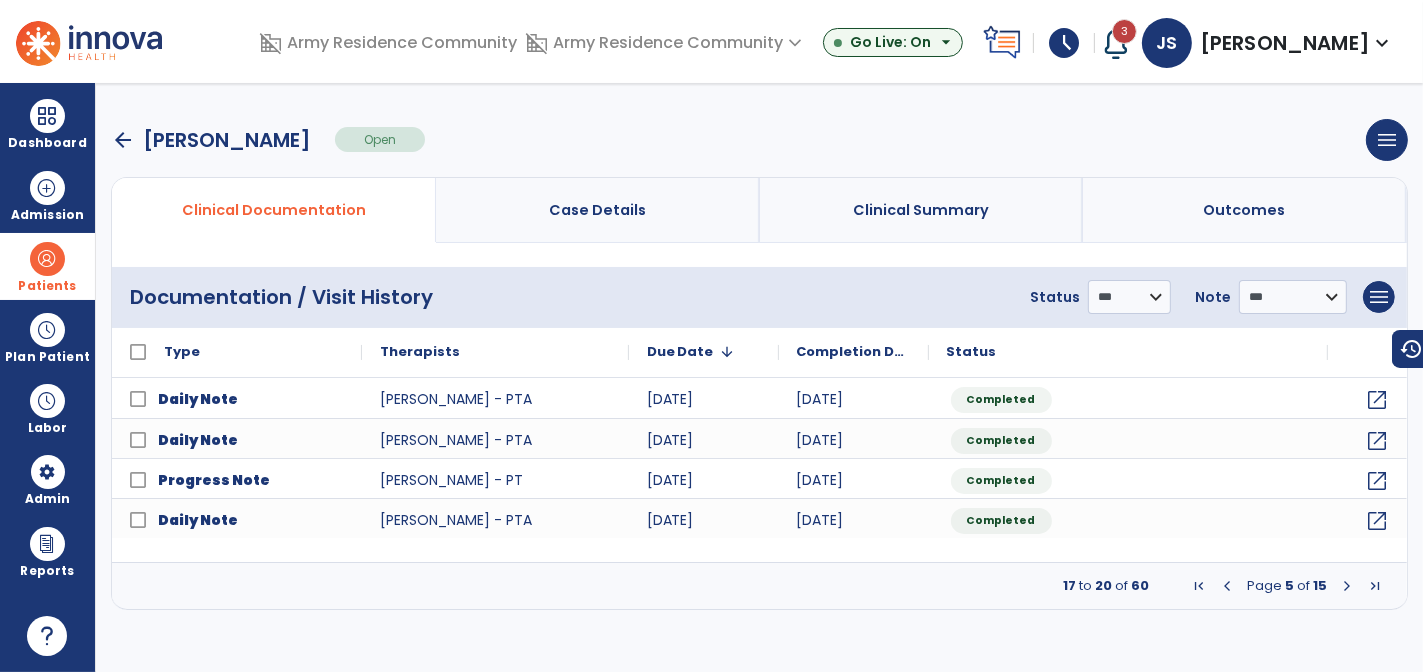 click at bounding box center [1347, 586] 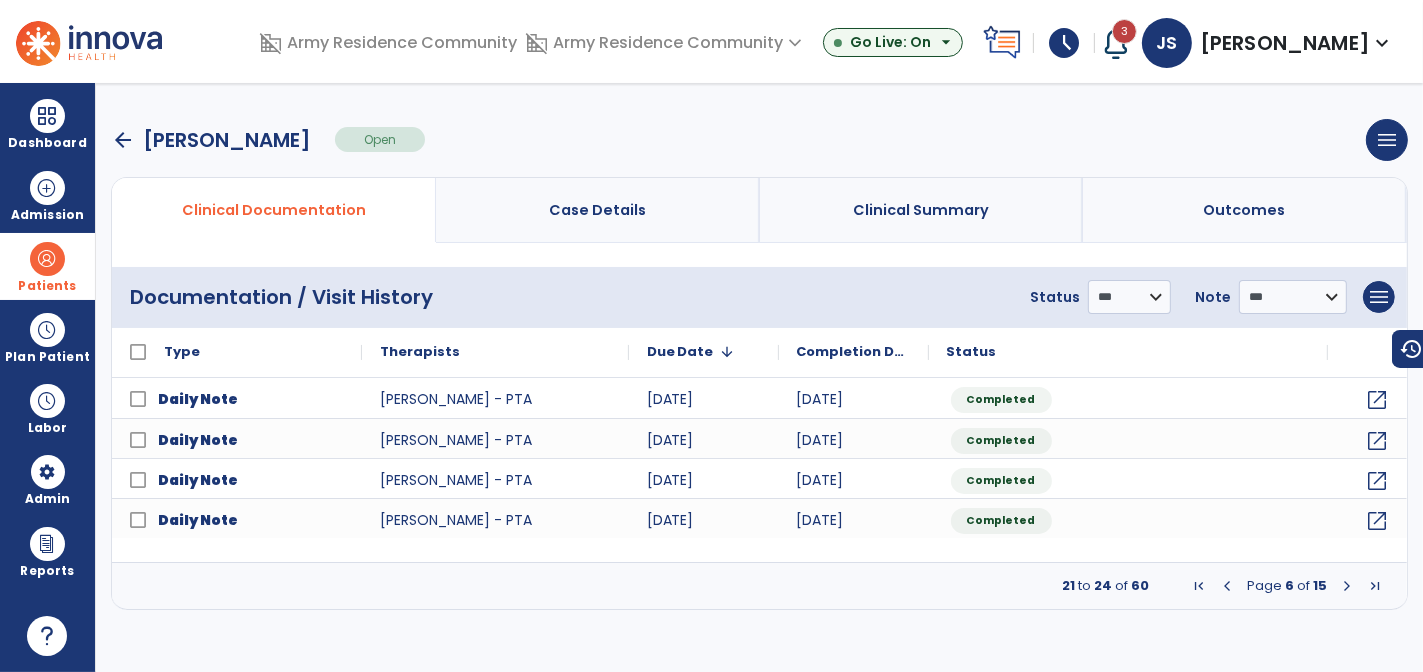 click at bounding box center (1347, 586) 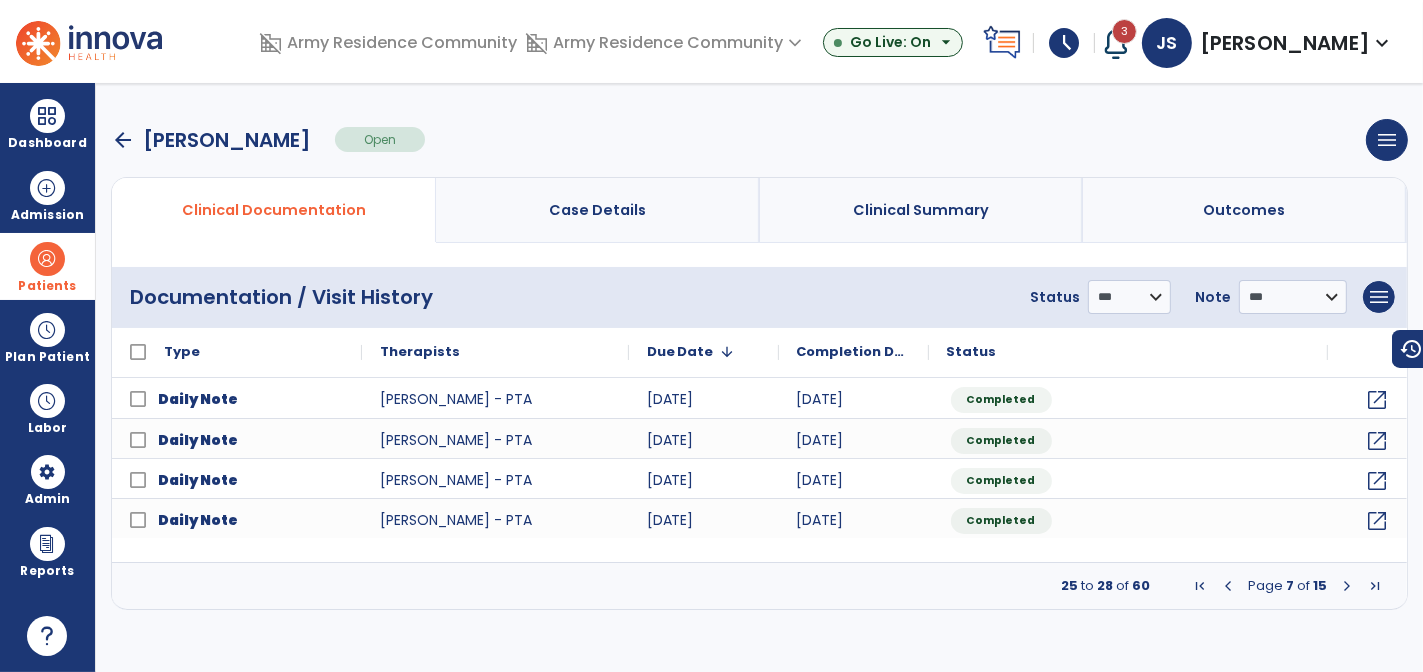 click at bounding box center (1347, 586) 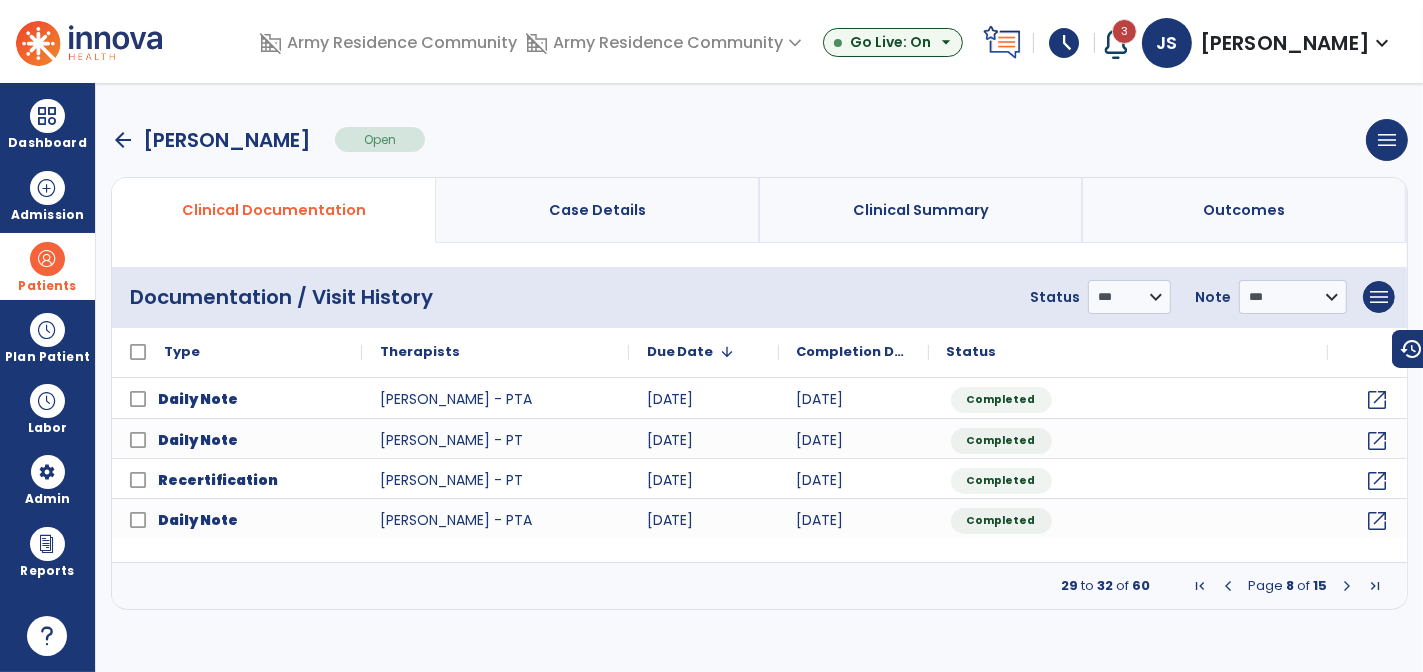 click at bounding box center (1228, 586) 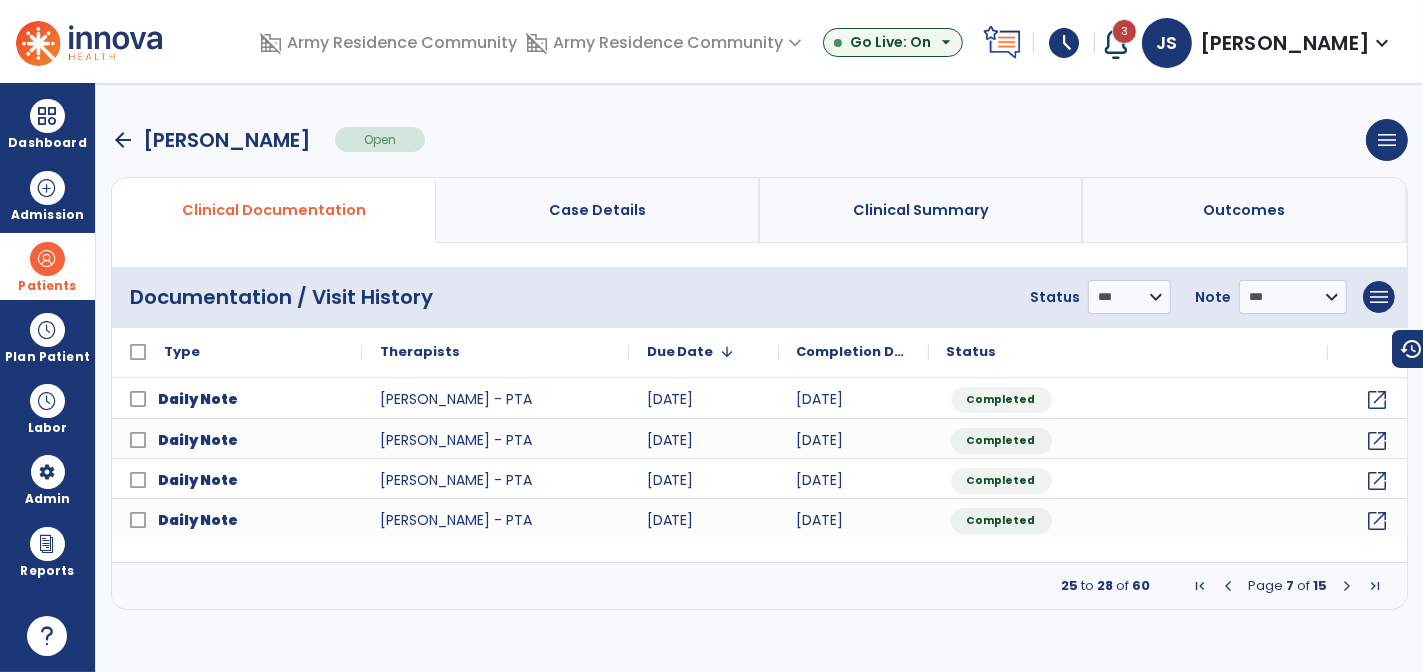 click at bounding box center (1228, 586) 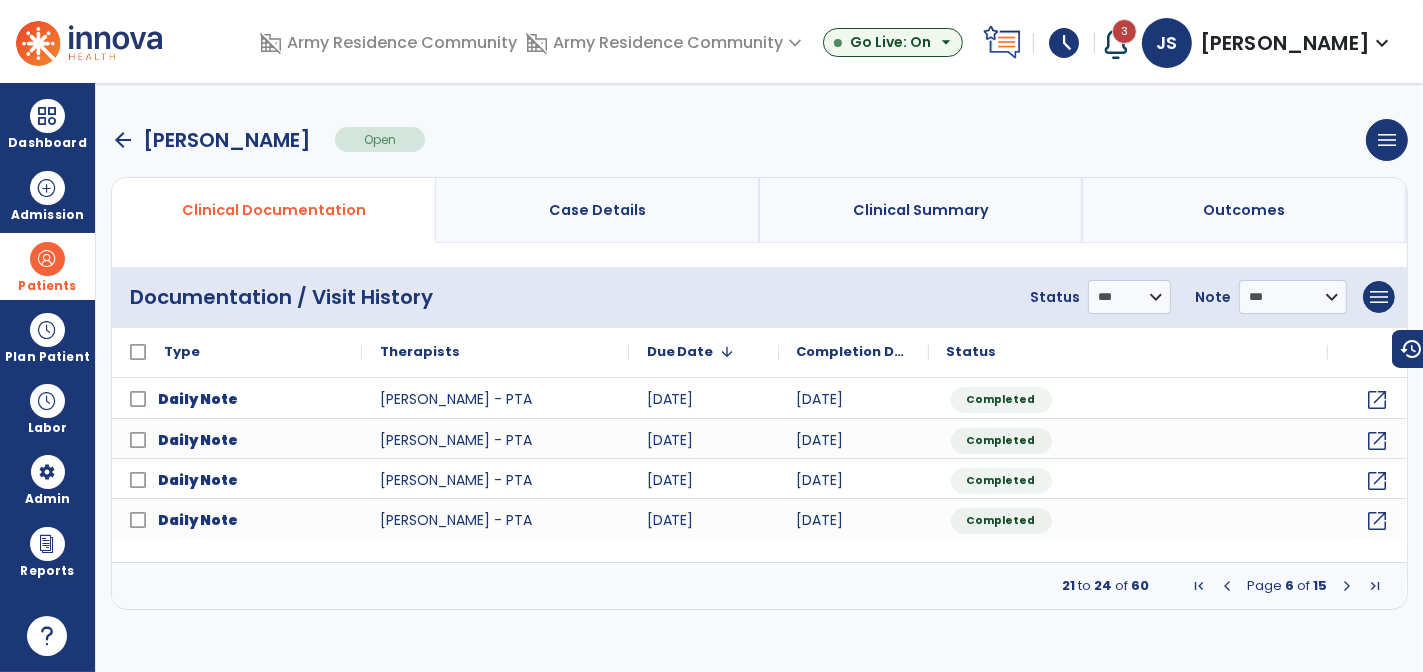 click at bounding box center (1227, 586) 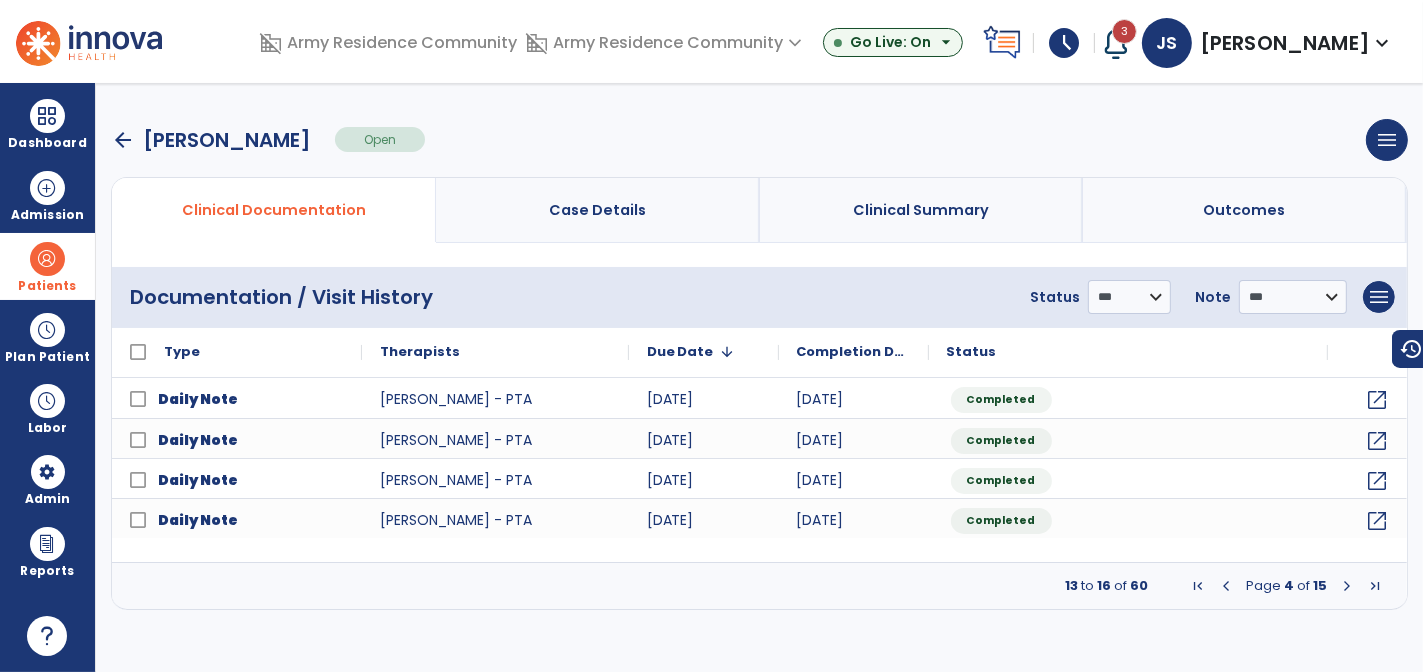 click at bounding box center (1226, 586) 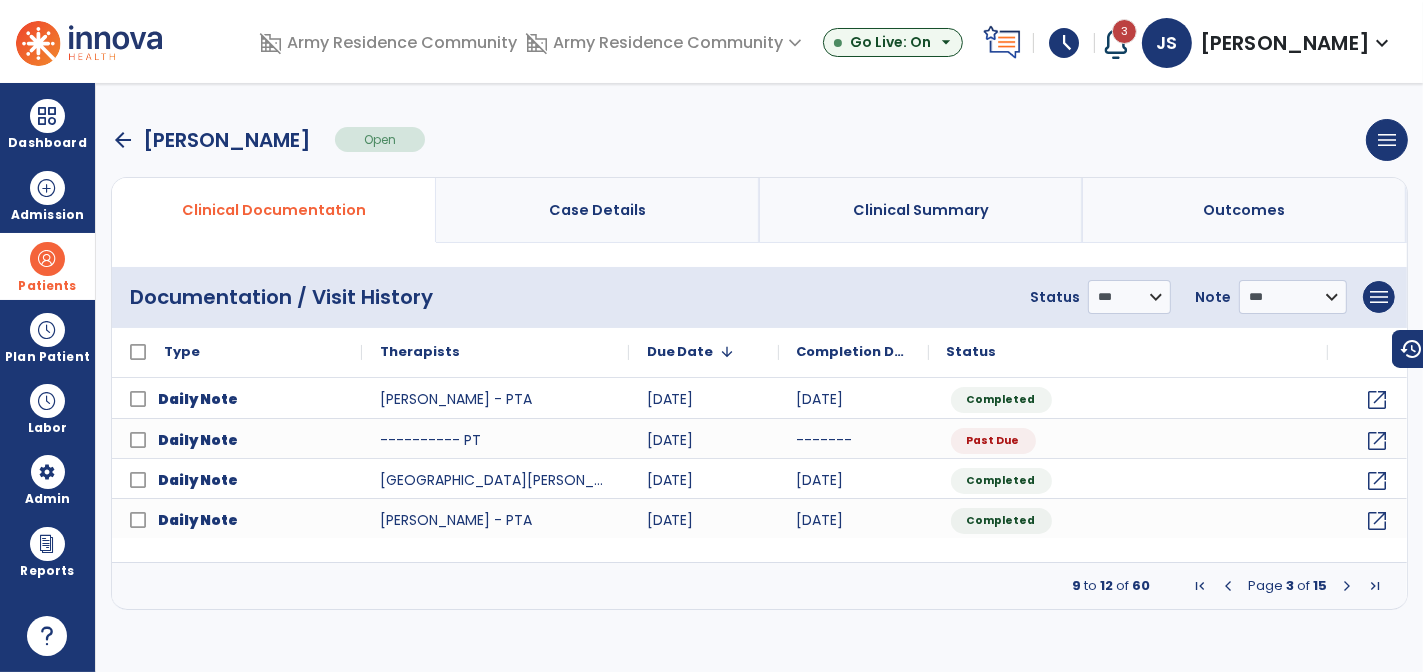 click at bounding box center [1228, 586] 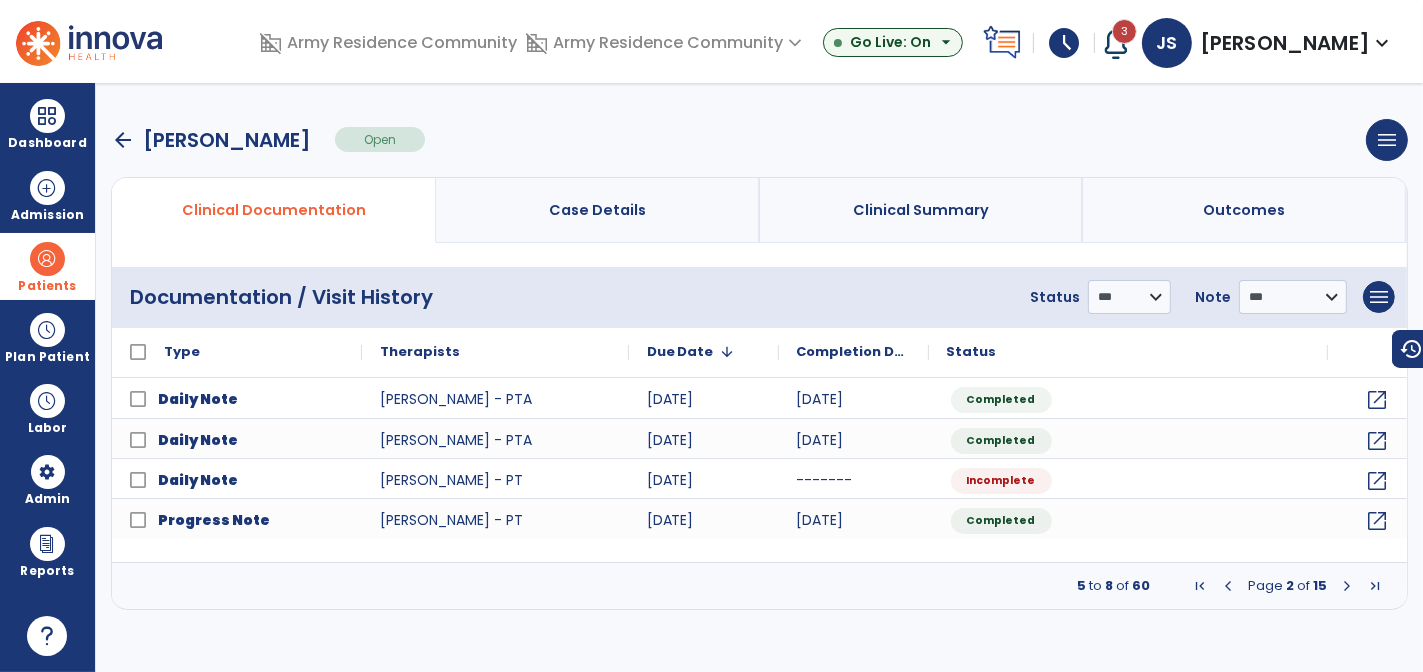 click at bounding box center [1228, 586] 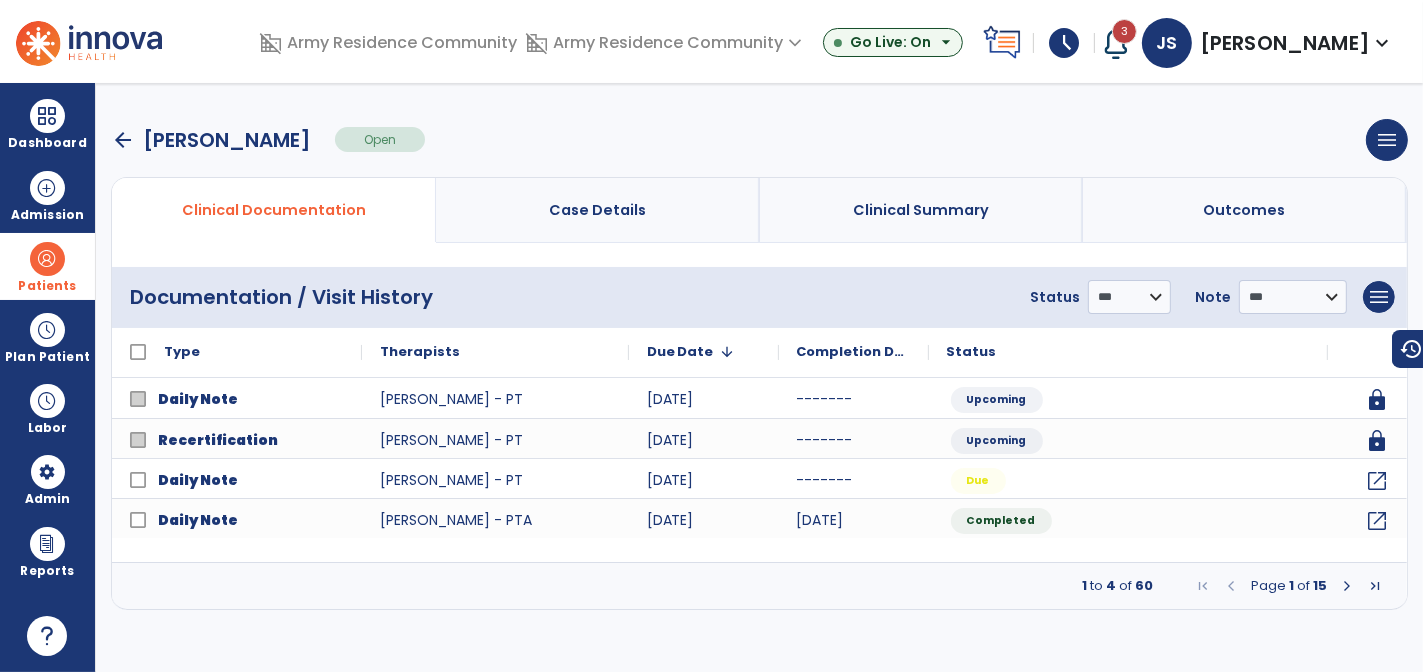 click at bounding box center (1347, 586) 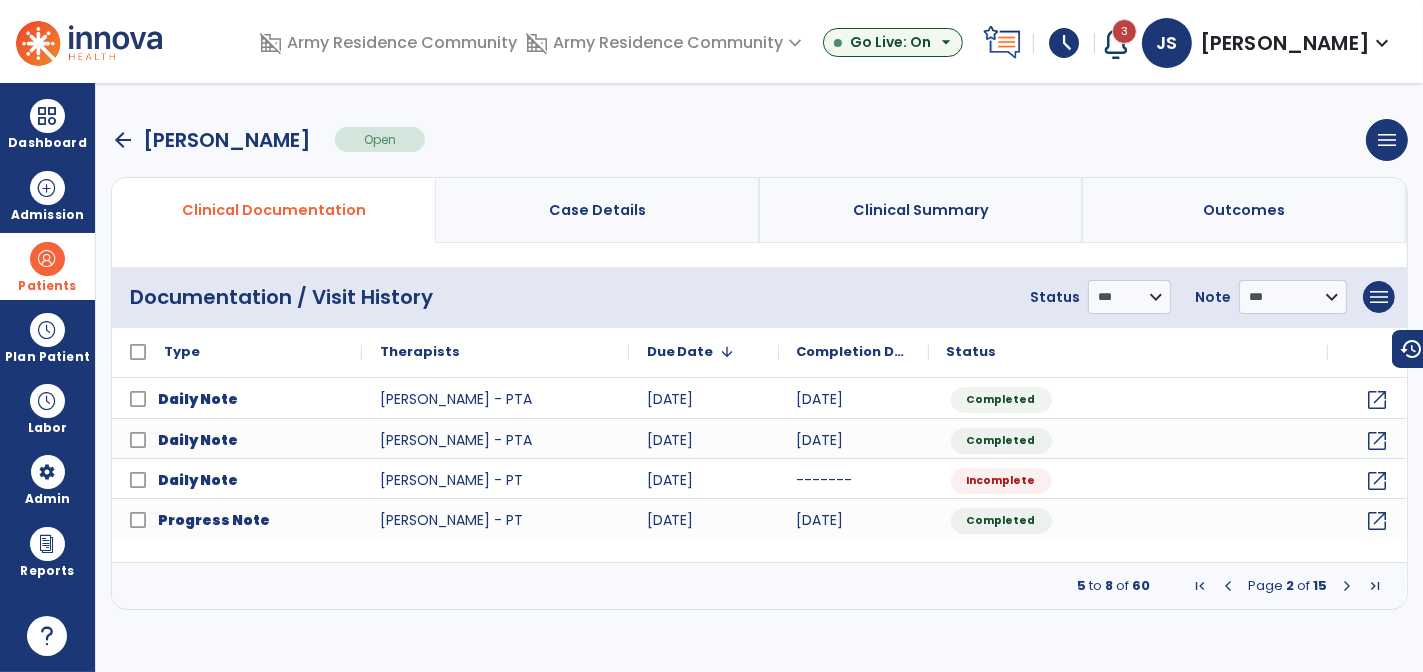 click at bounding box center [1347, 586] 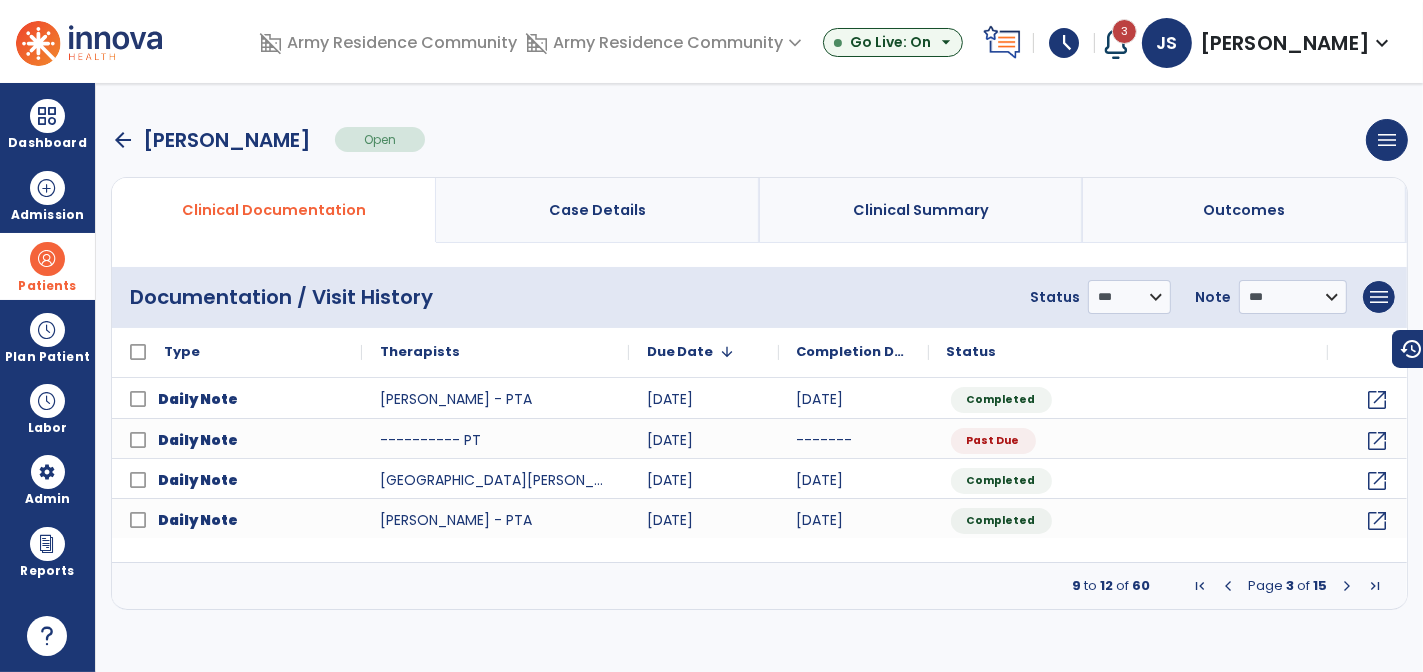 click at bounding box center (1347, 586) 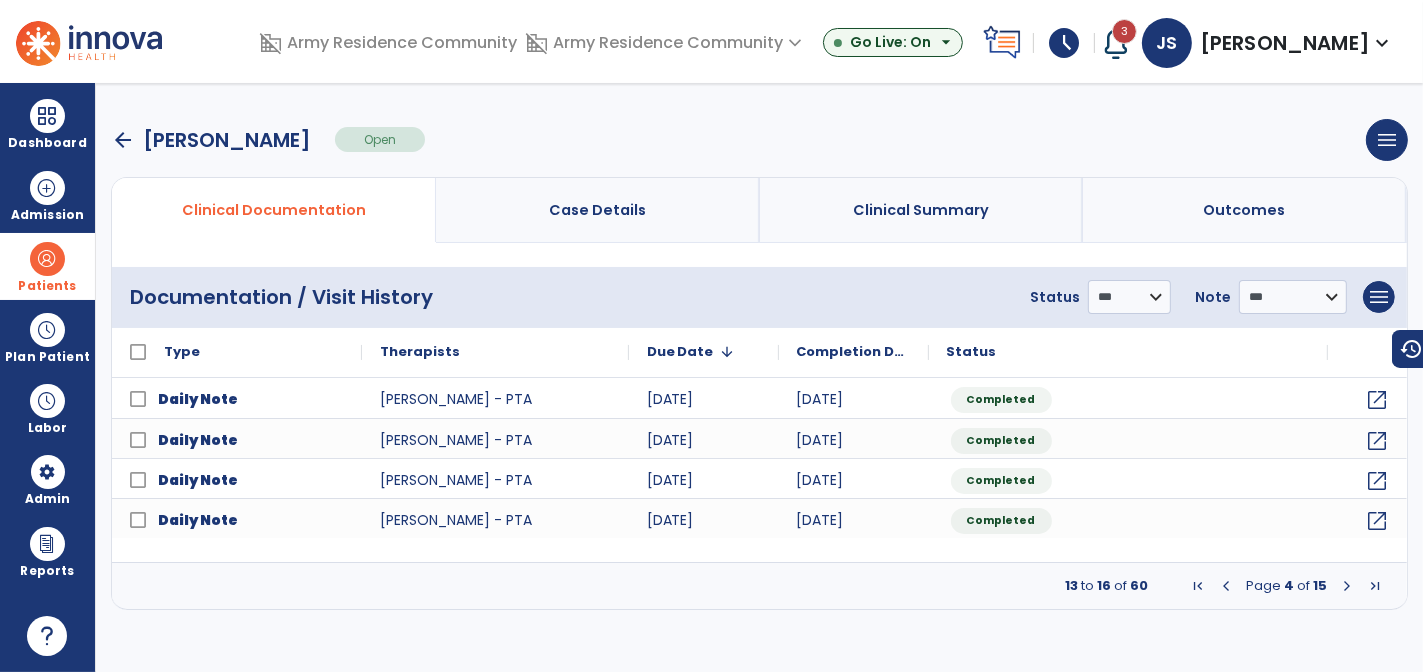 click at bounding box center (1347, 586) 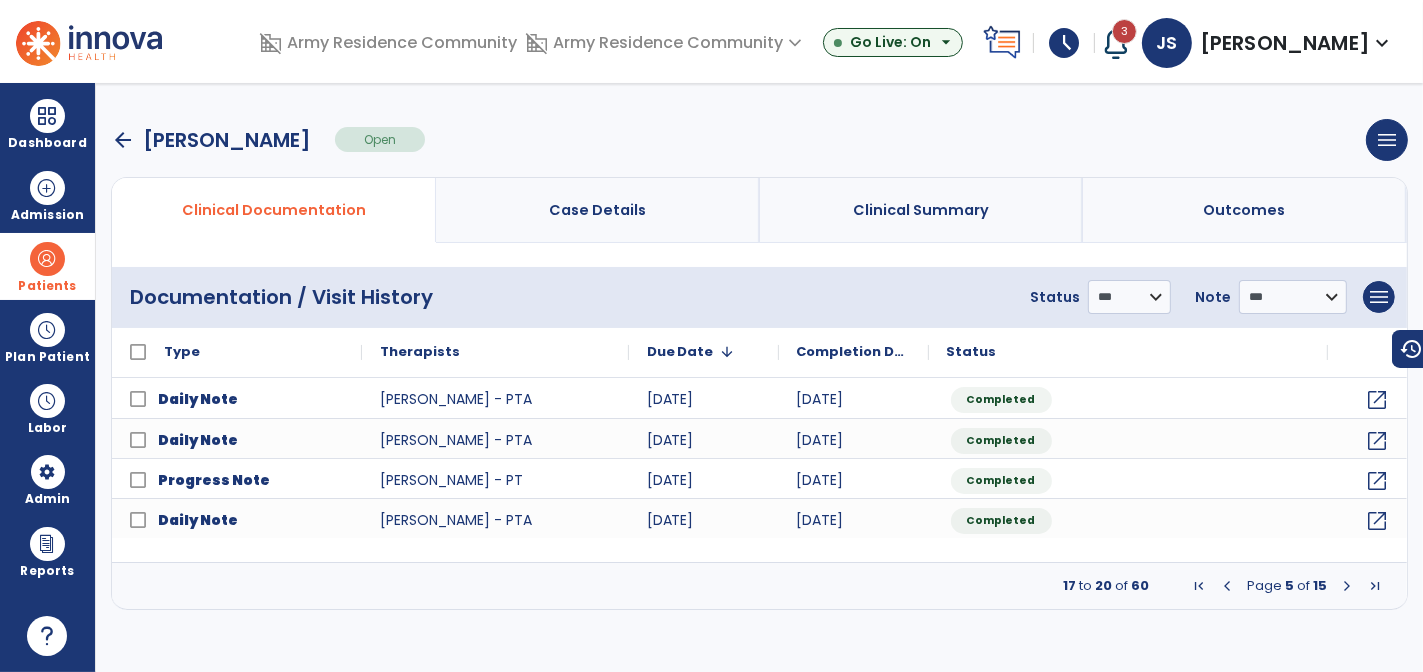 click at bounding box center (1347, 586) 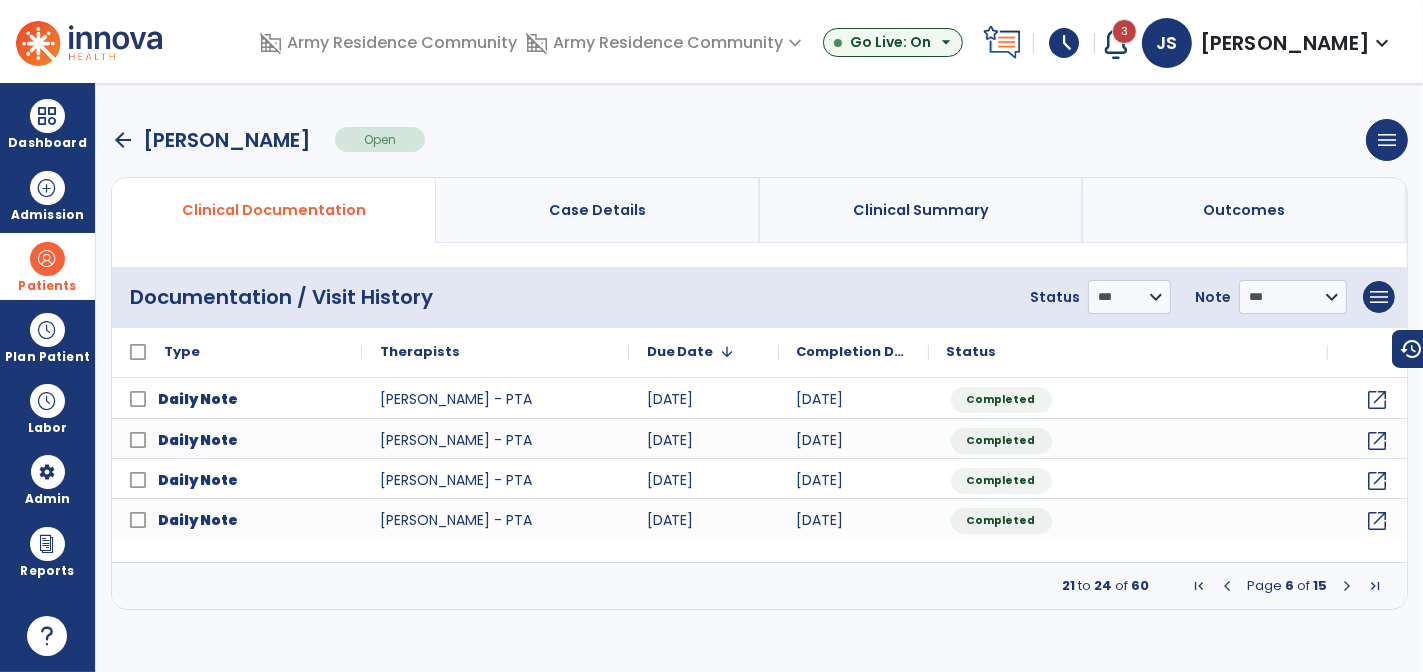 click at bounding box center (1347, 586) 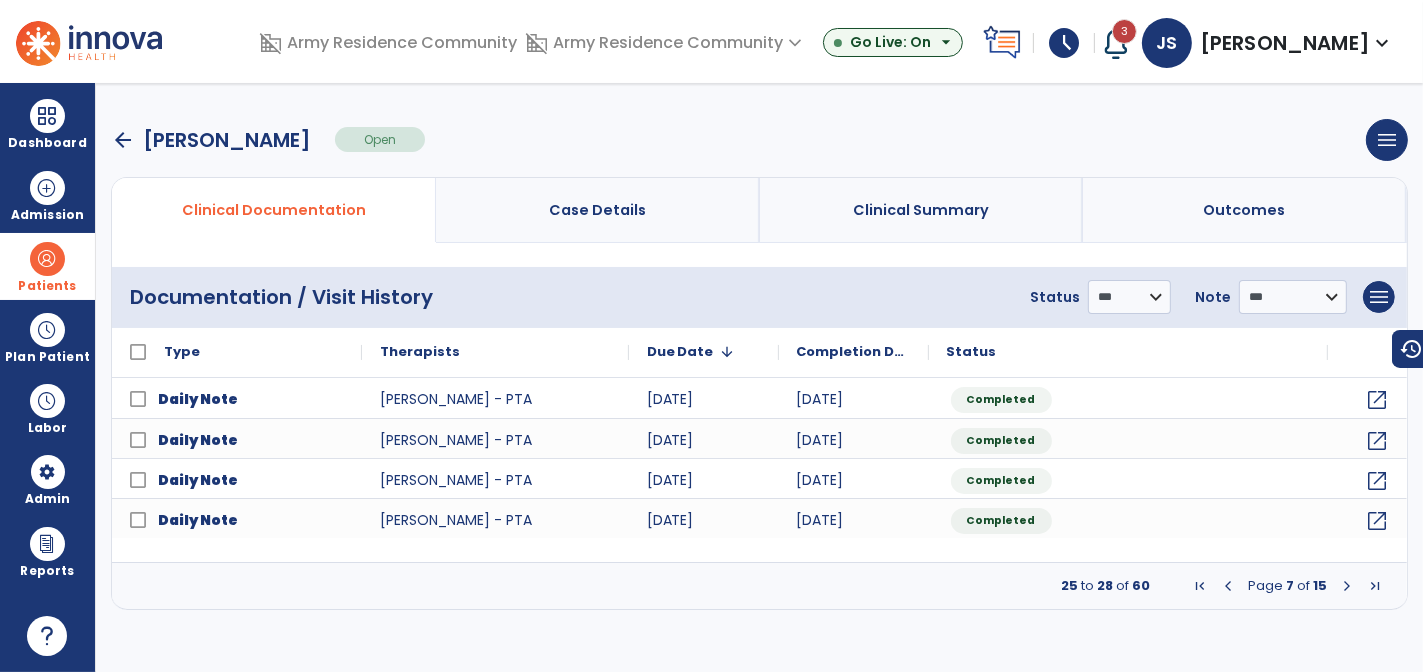 click at bounding box center (1347, 586) 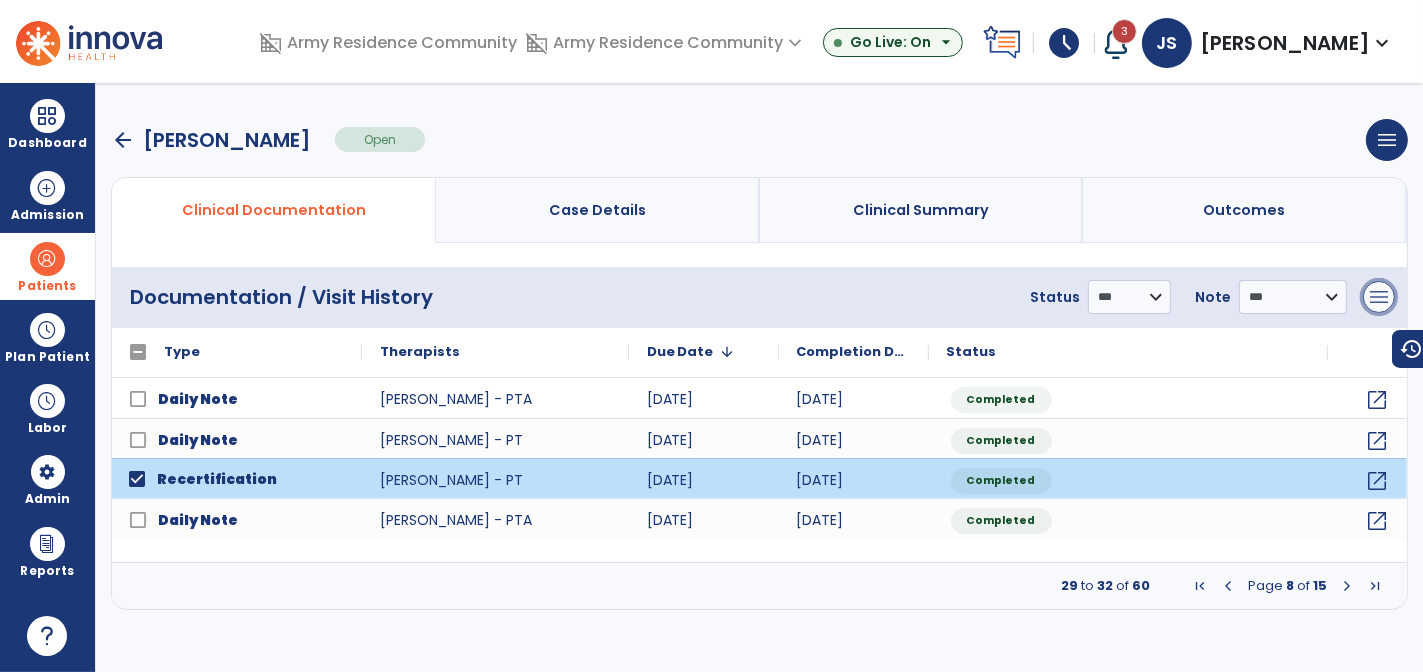 click on "menu" at bounding box center [1379, 297] 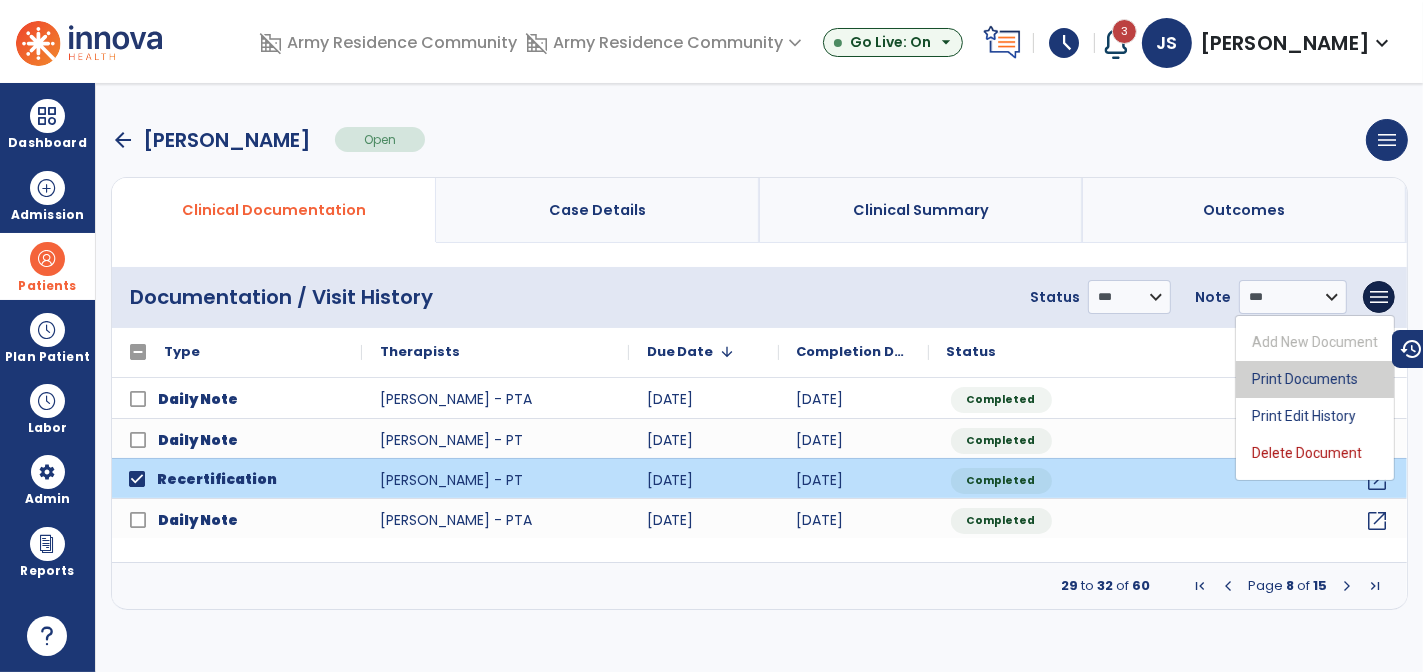 click on "Print Documents" at bounding box center [1315, 379] 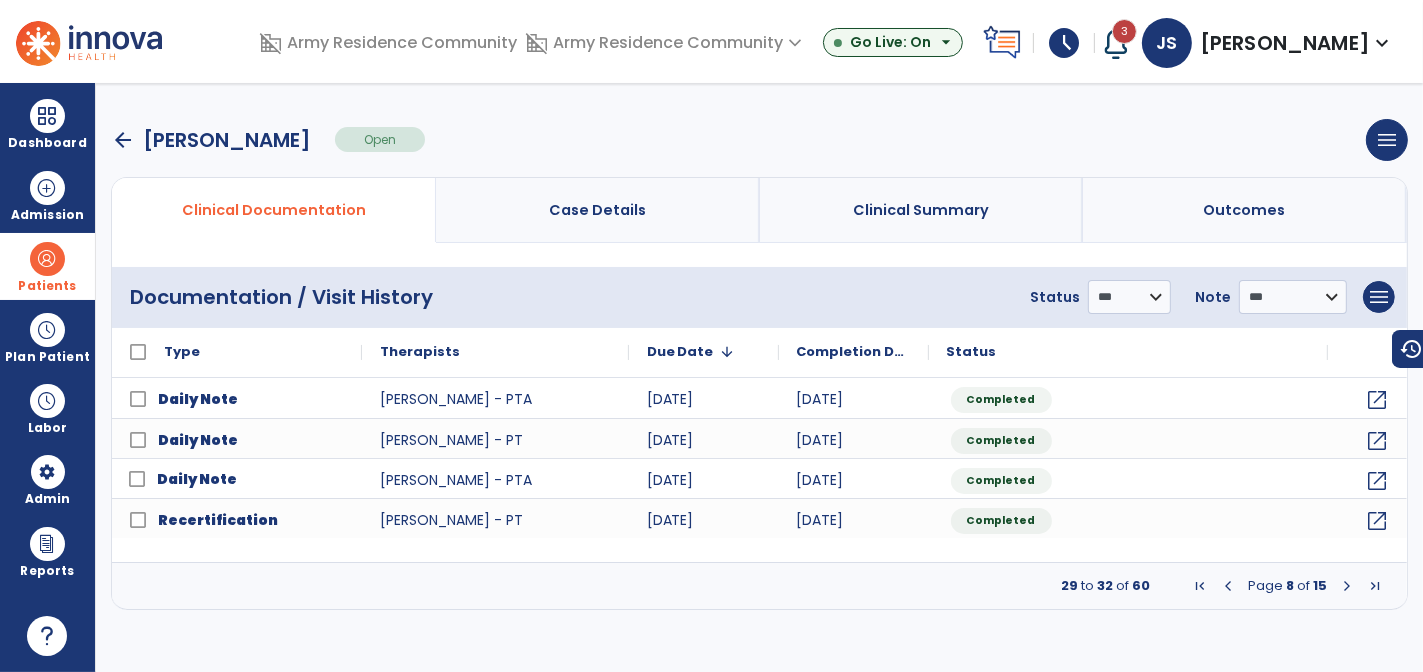 click at bounding box center (1228, 586) 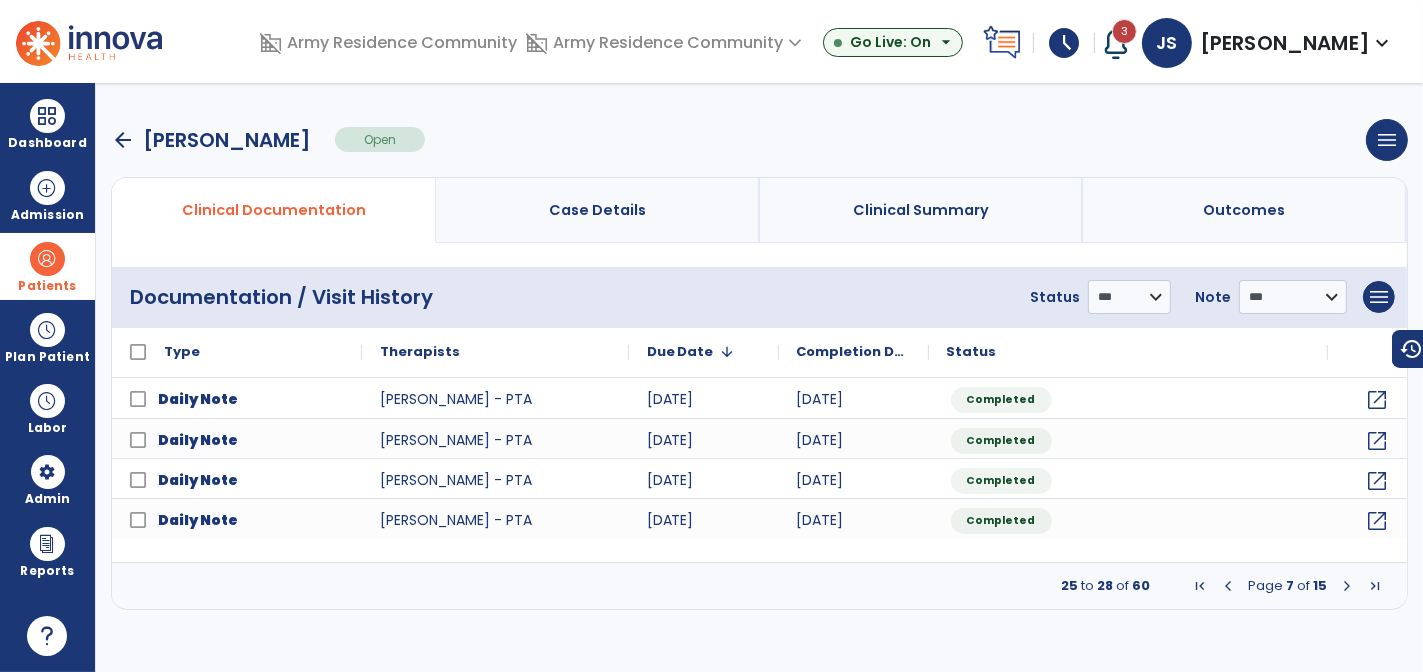 click at bounding box center (1228, 586) 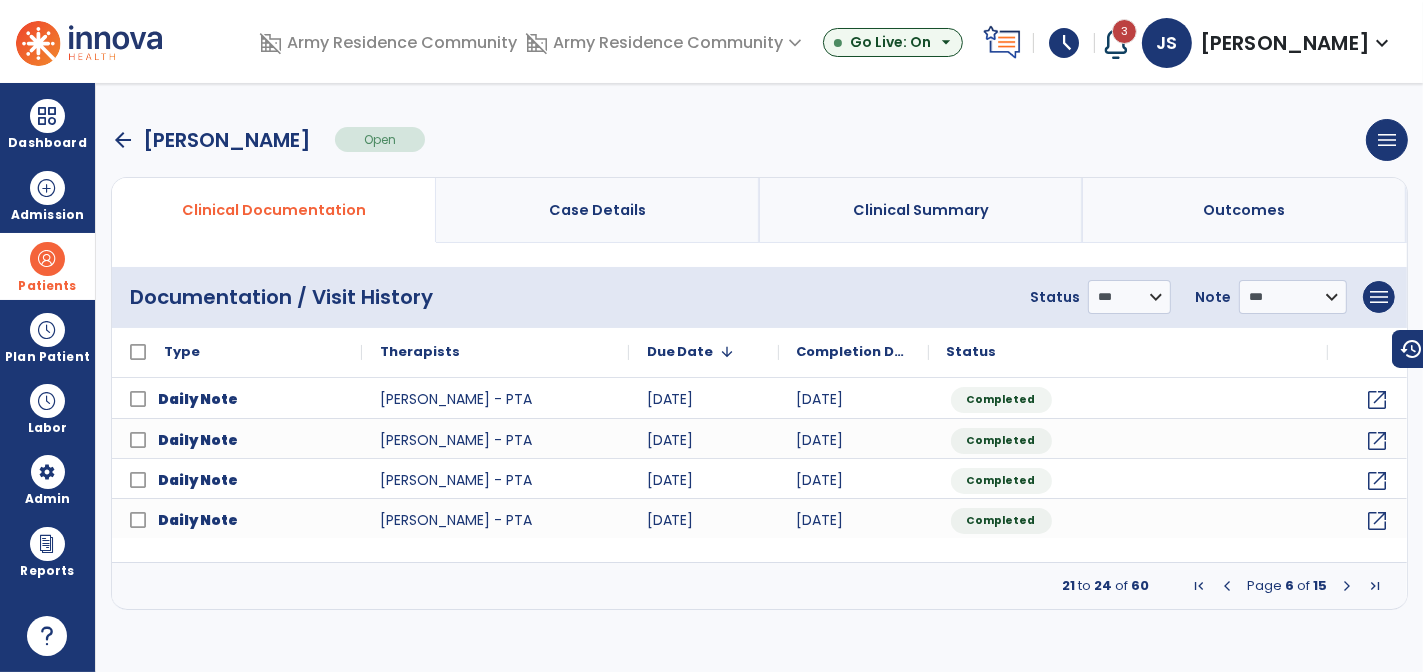 click at bounding box center [1227, 586] 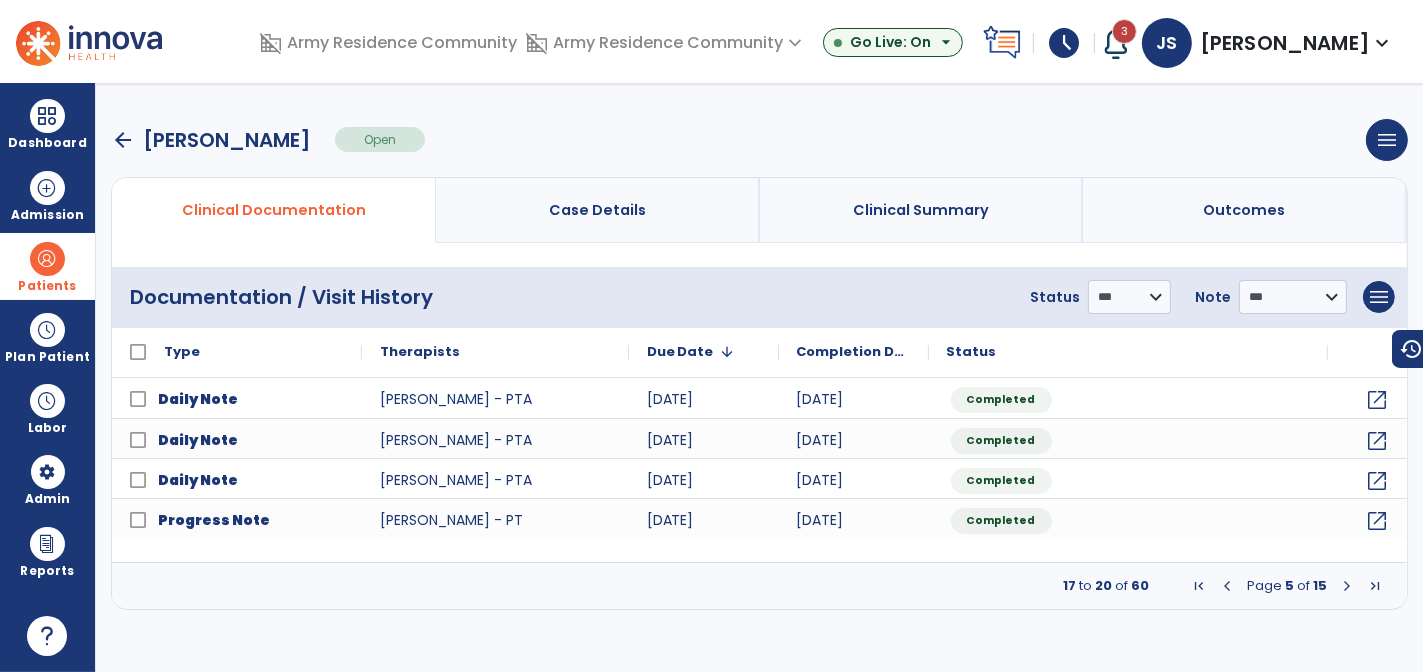 click at bounding box center (1227, 586) 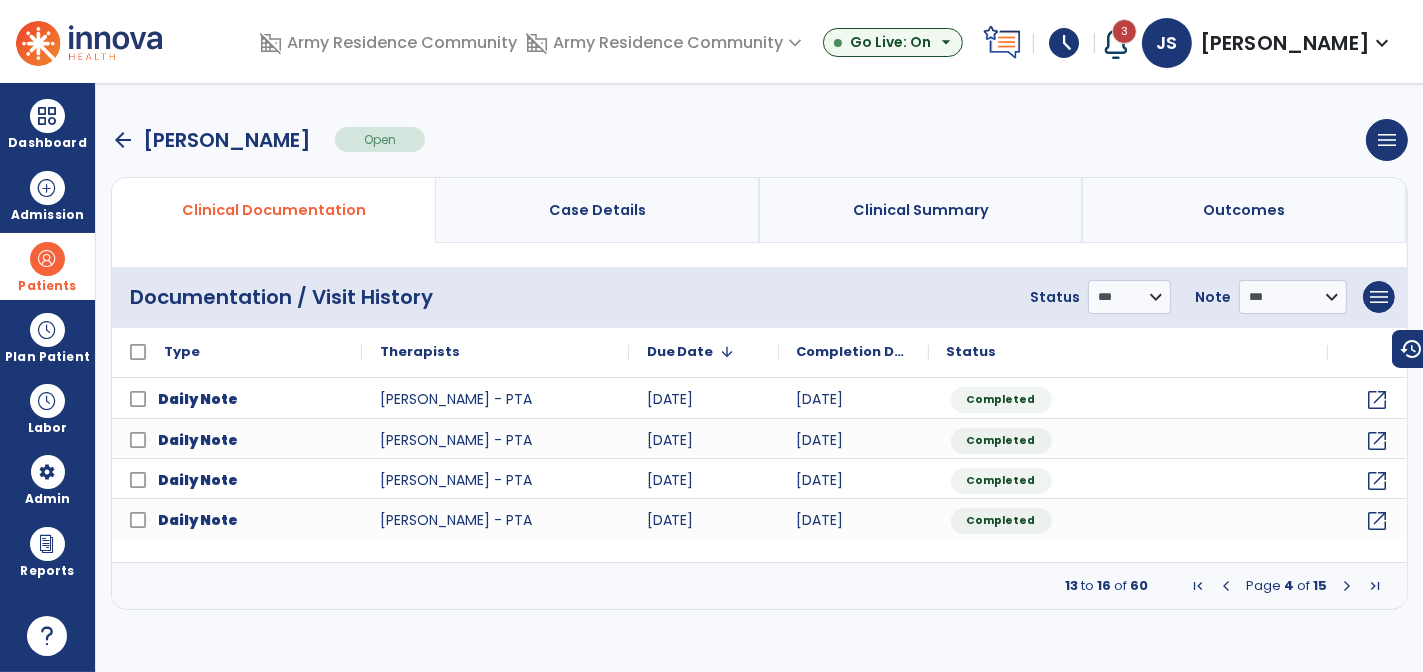 click at bounding box center [1226, 586] 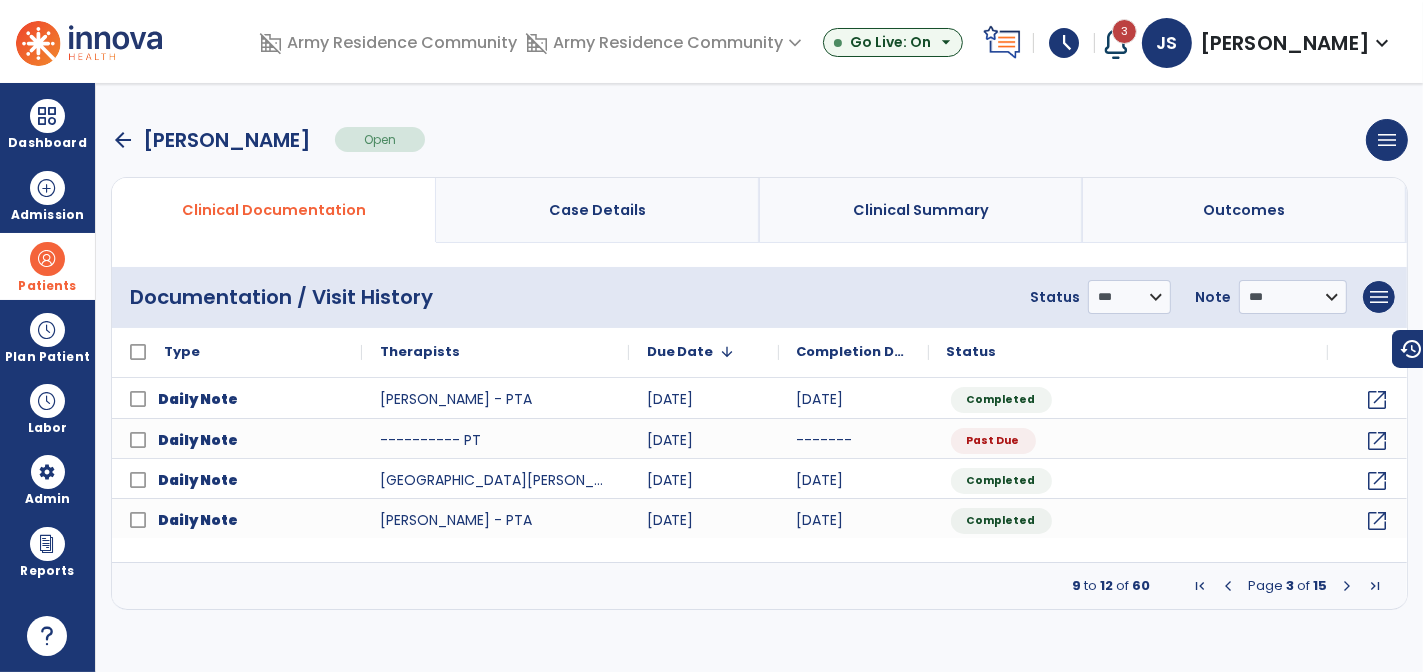 click at bounding box center (1228, 586) 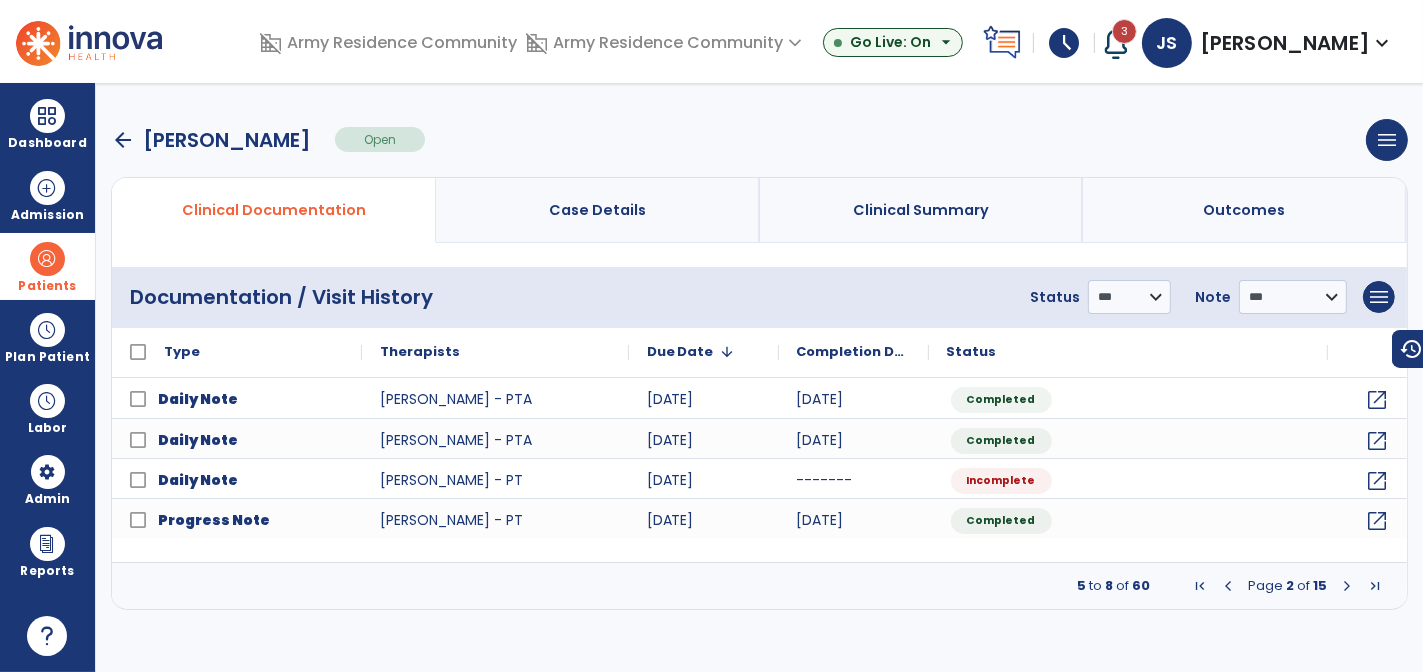 click at bounding box center (1228, 586) 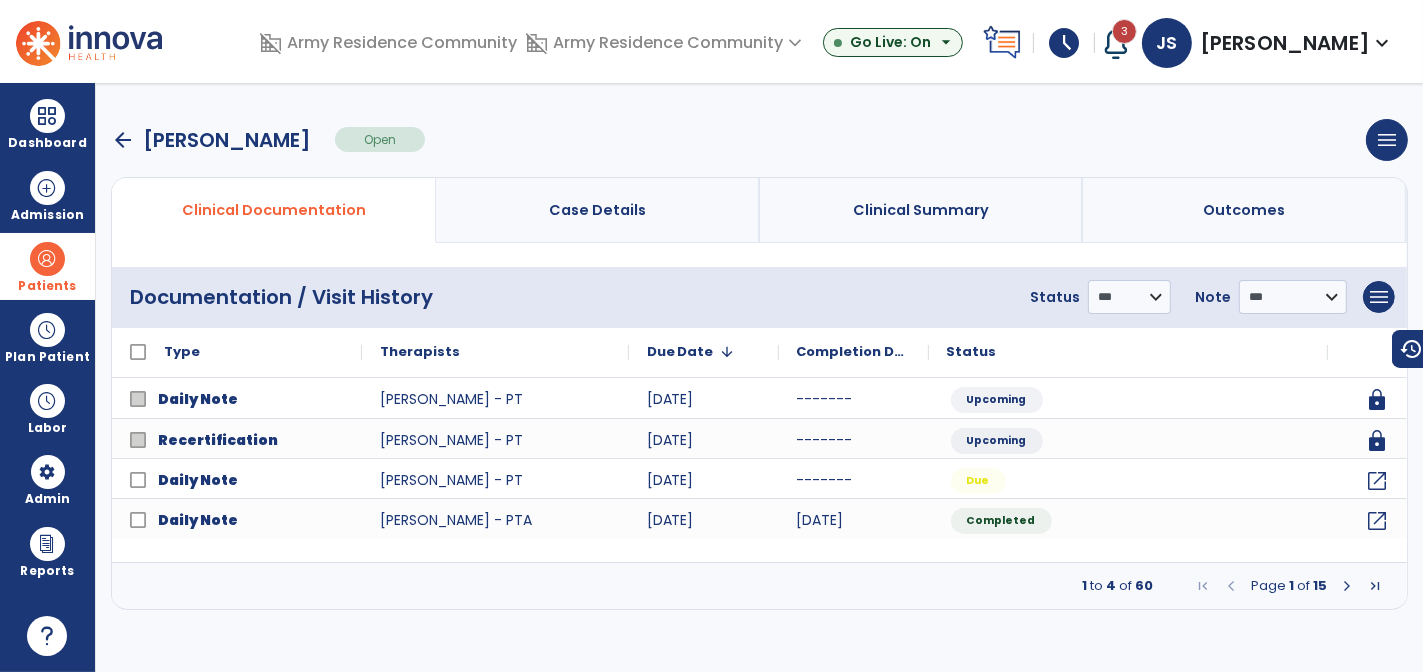 click at bounding box center (1231, 586) 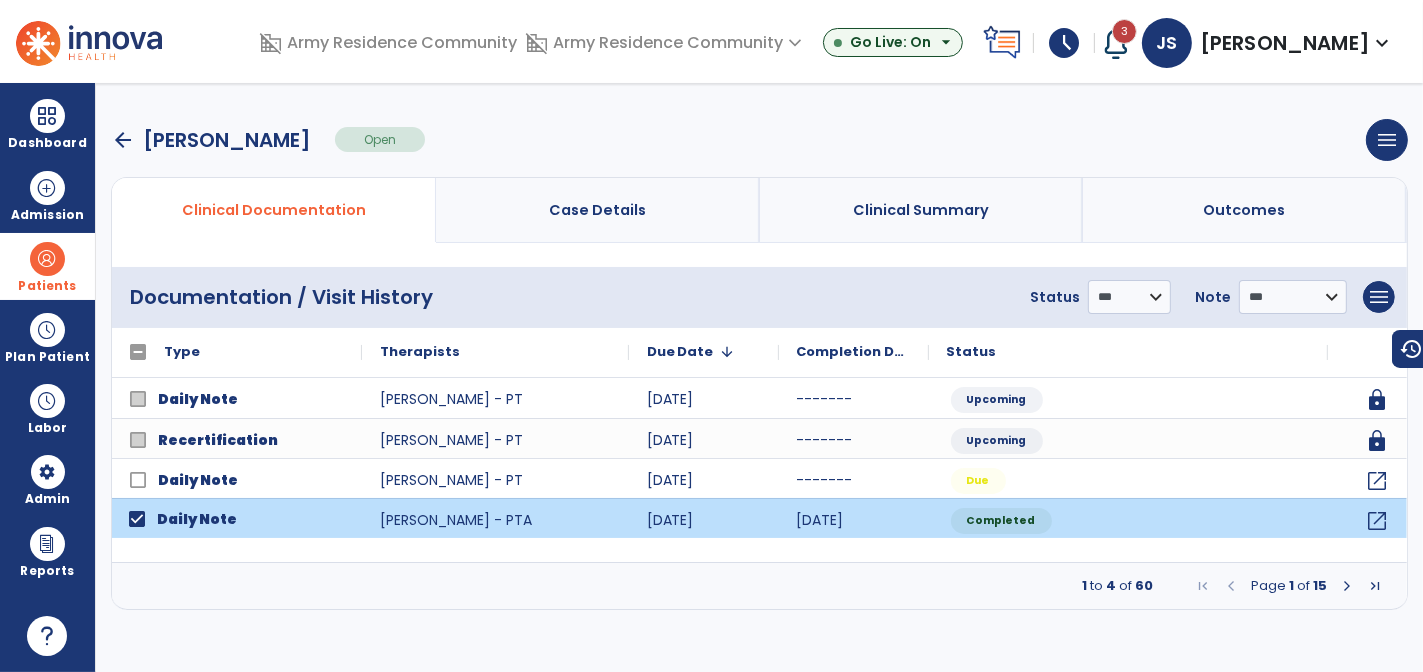 click at bounding box center (1347, 586) 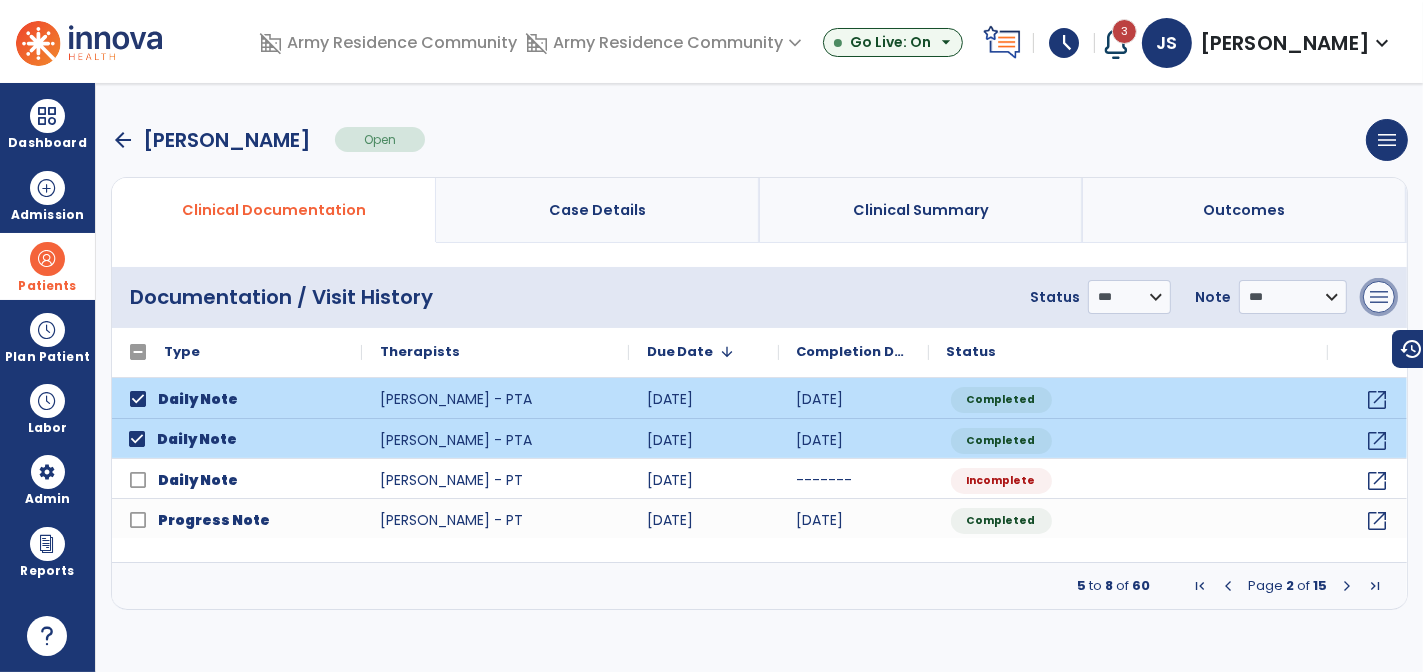 click on "menu" at bounding box center (1379, 297) 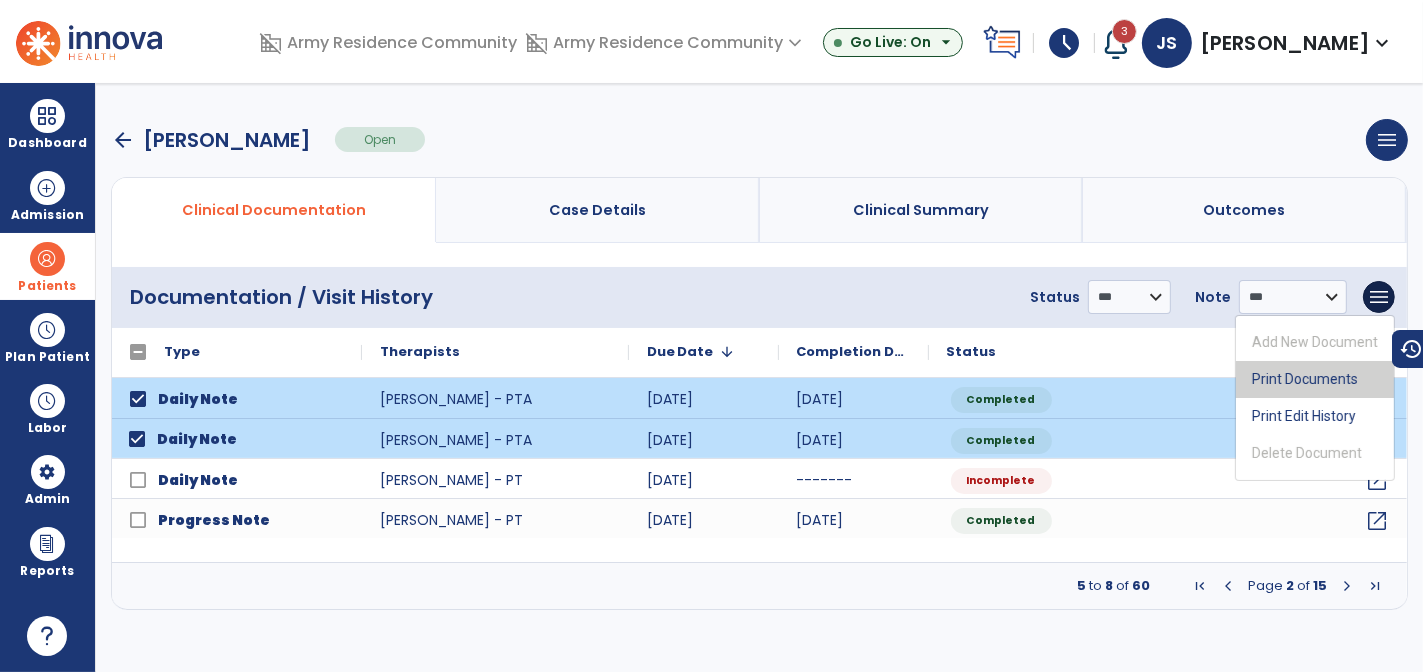 click on "Print Documents" at bounding box center [1315, 379] 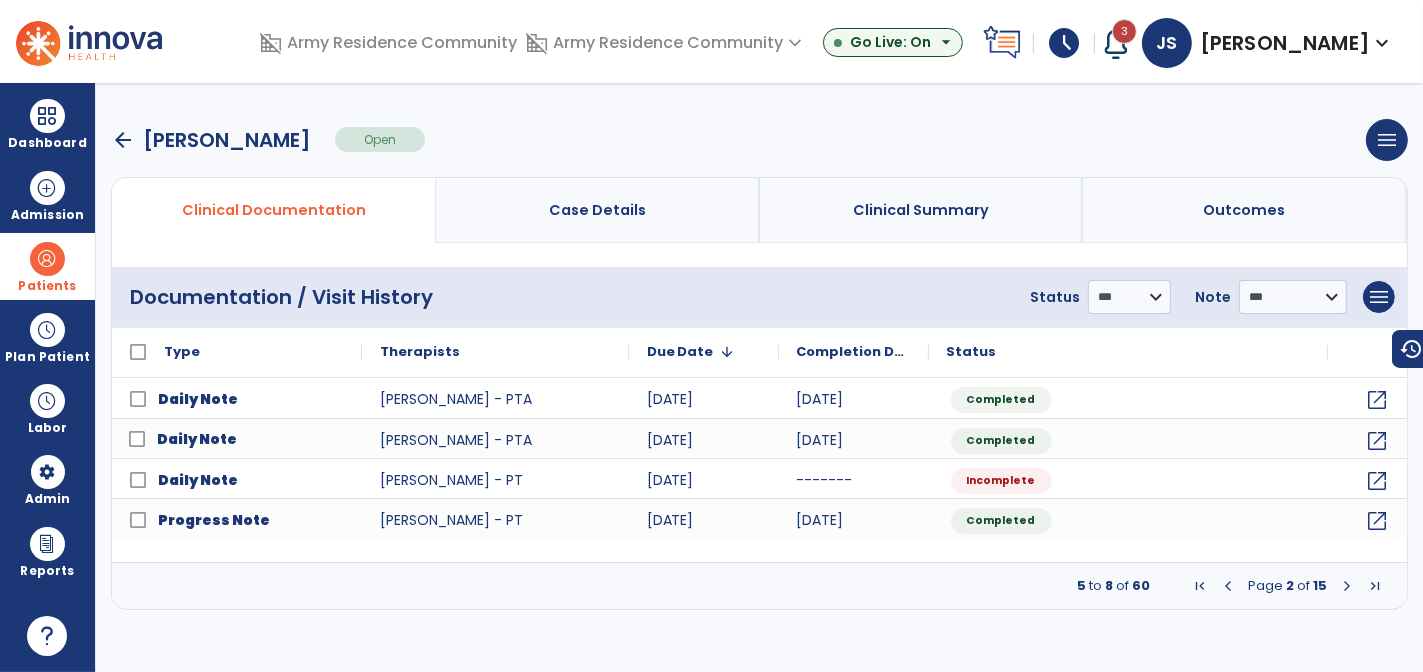 click on "arrow_back" at bounding box center [123, 140] 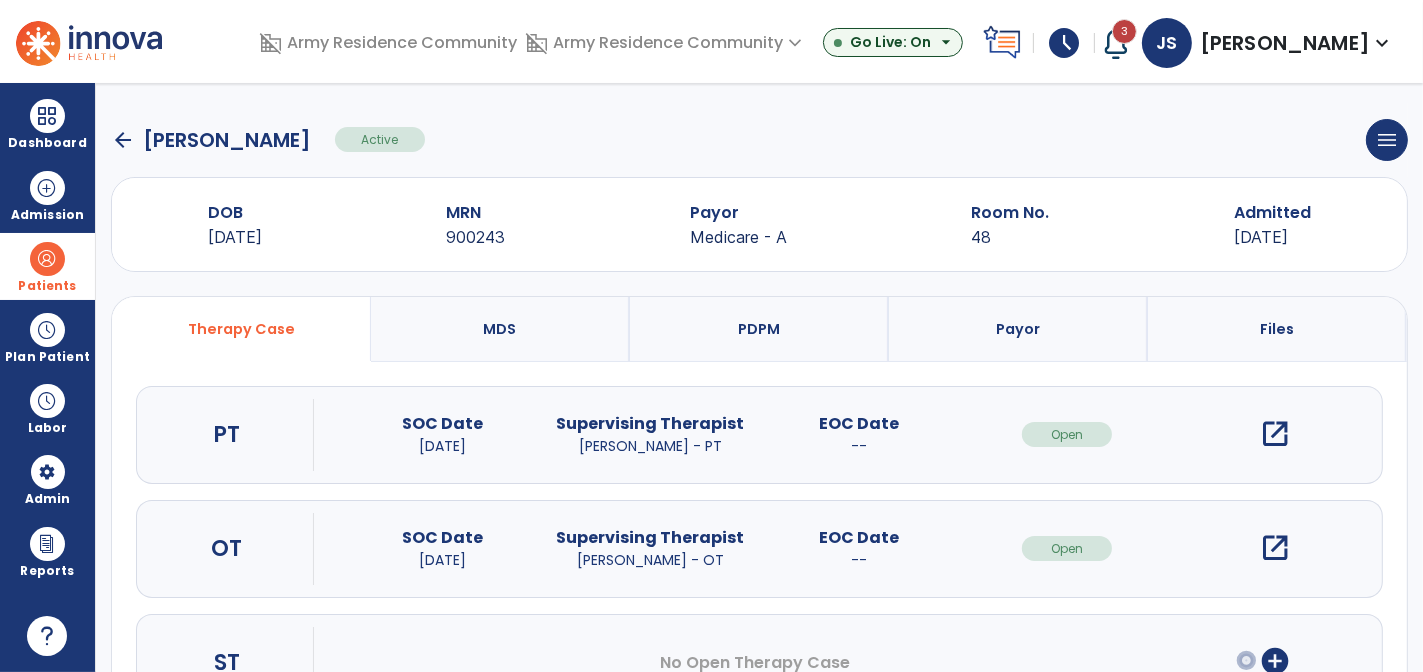 click on "arrow_back" 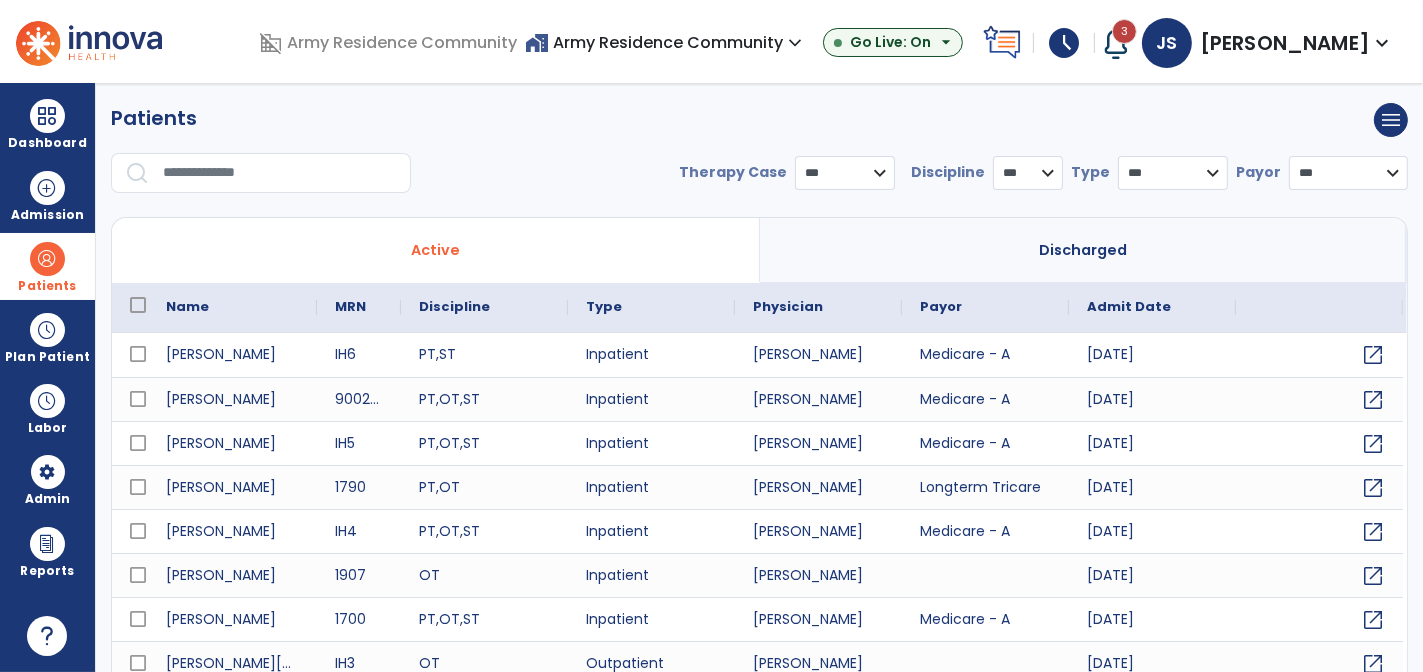 click at bounding box center [280, 173] 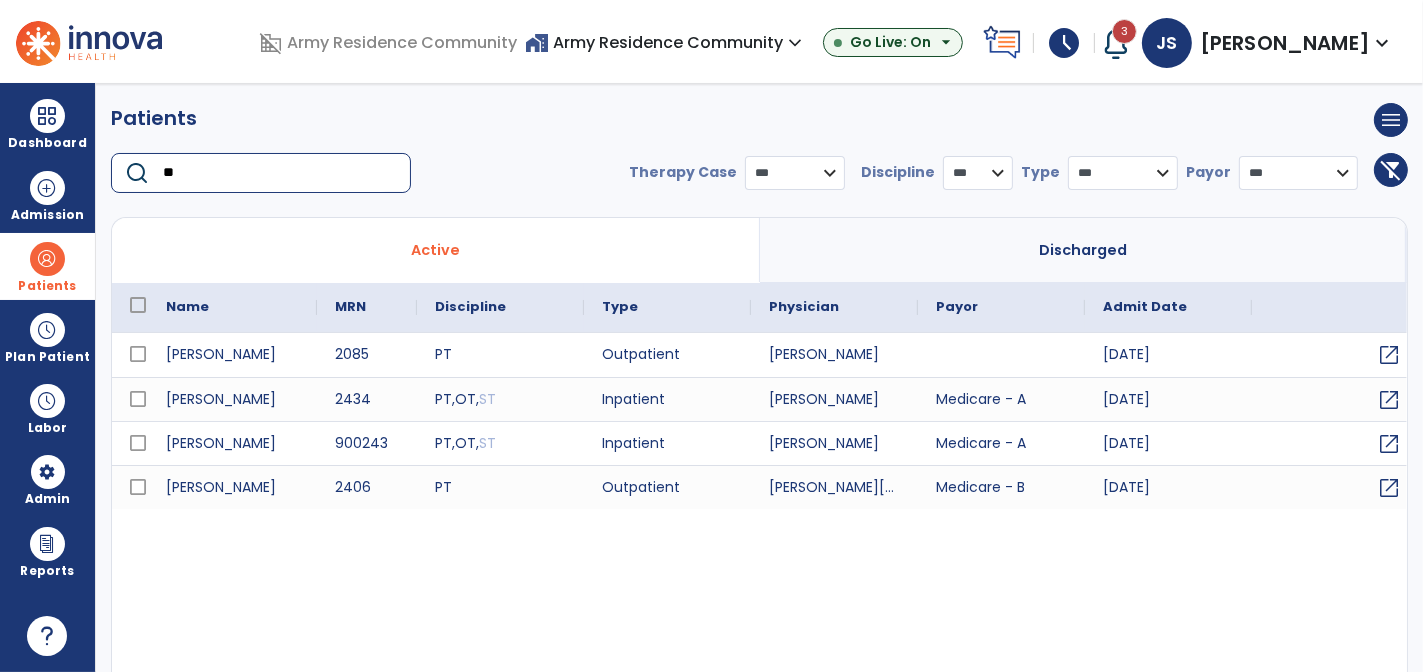 type on "**" 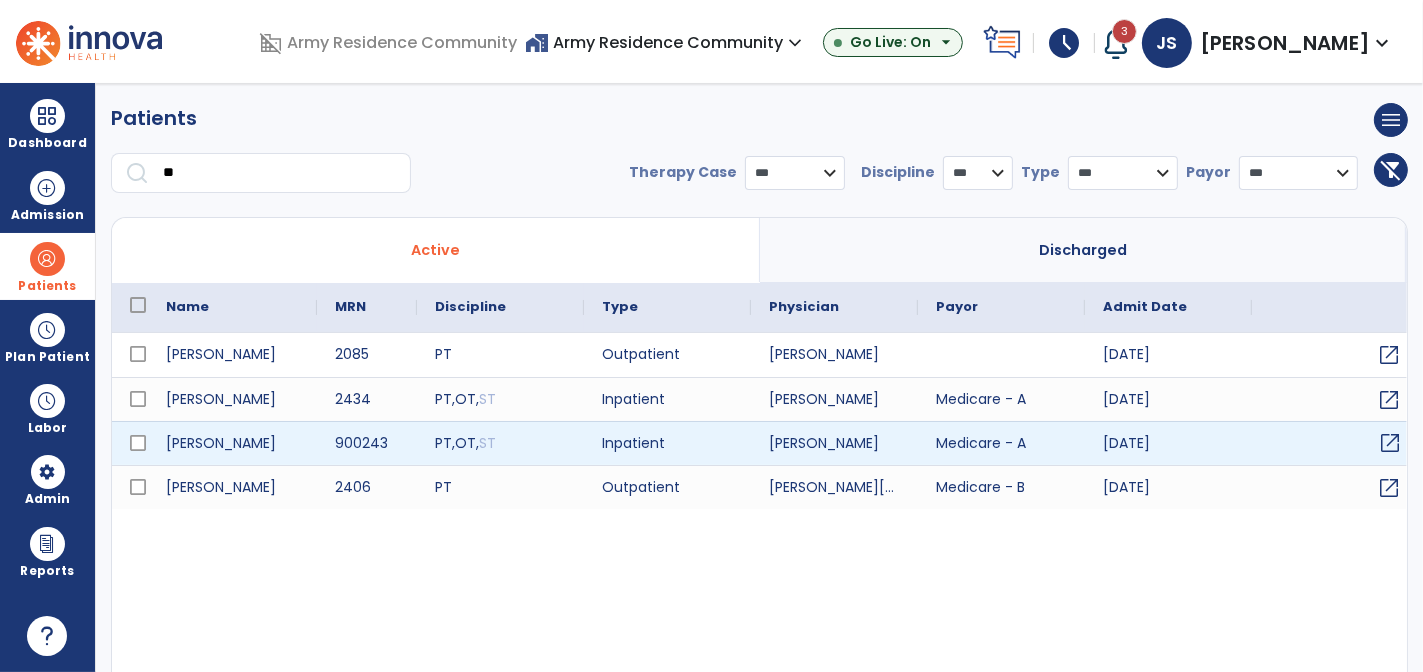 click on "open_in_new" at bounding box center [1390, 443] 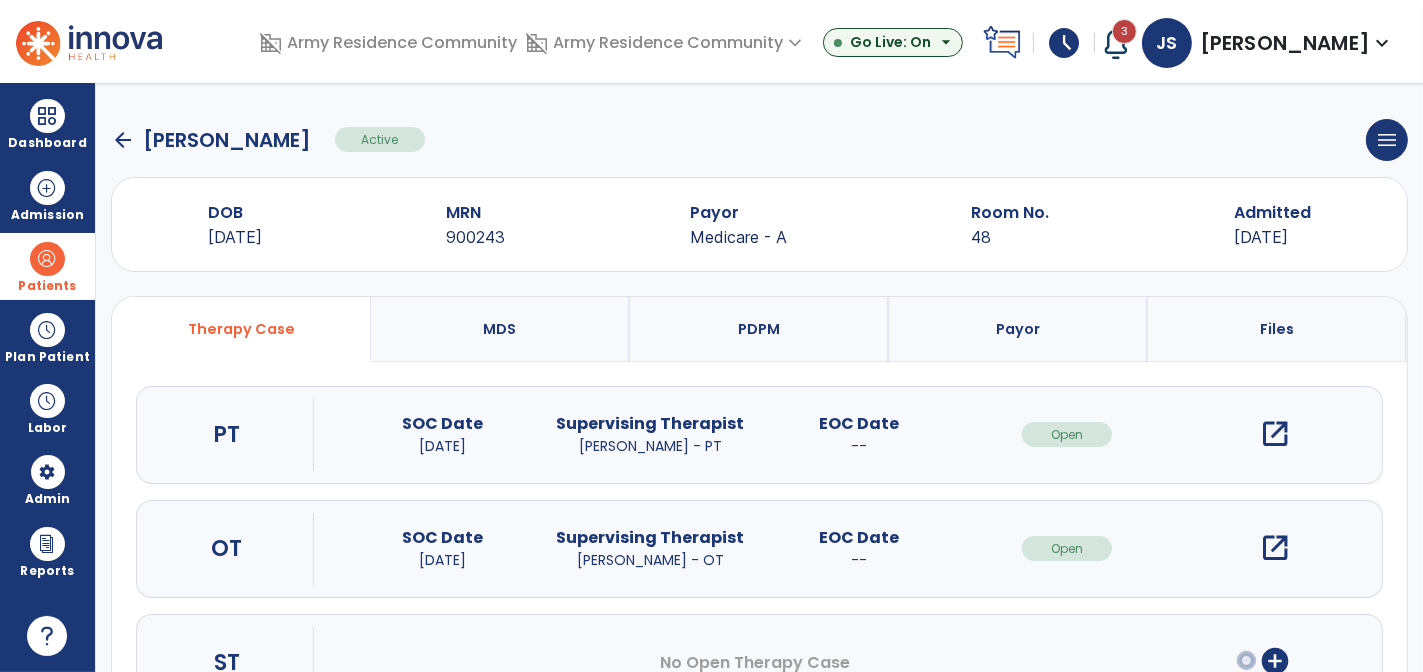 click on "open_in_new" at bounding box center (1275, 548) 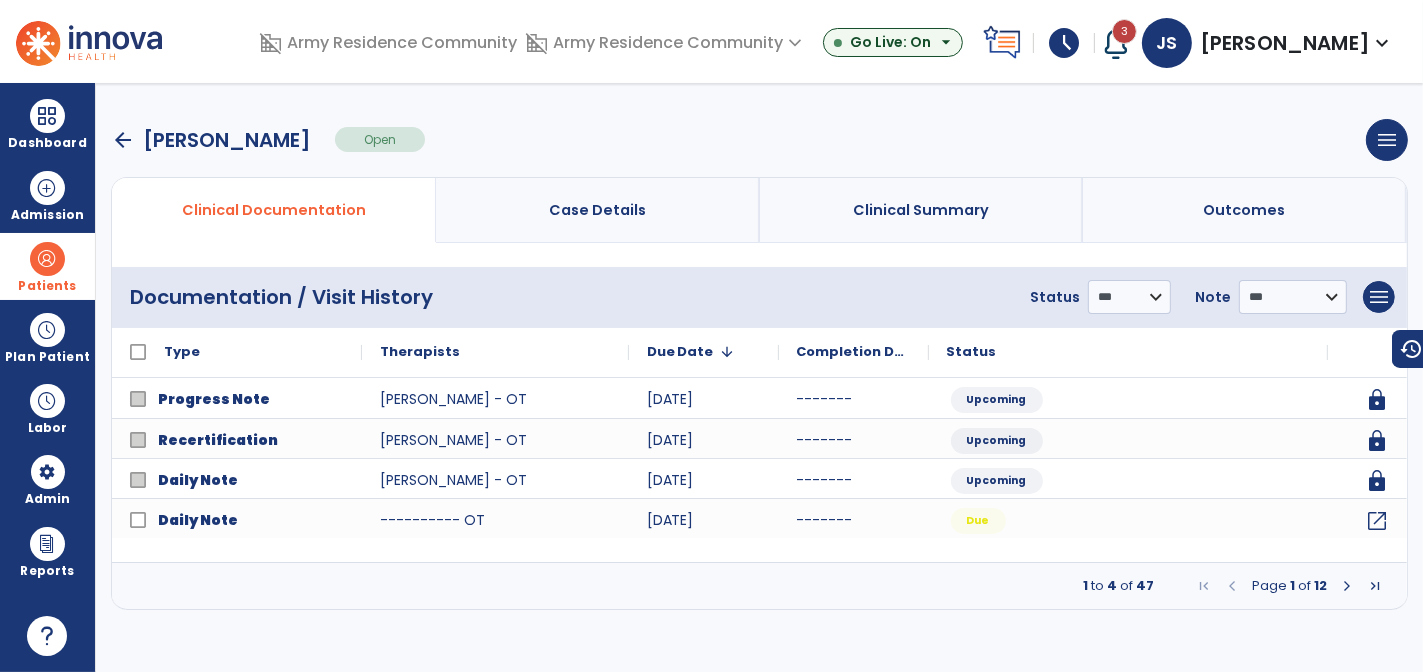 click at bounding box center [1347, 586] 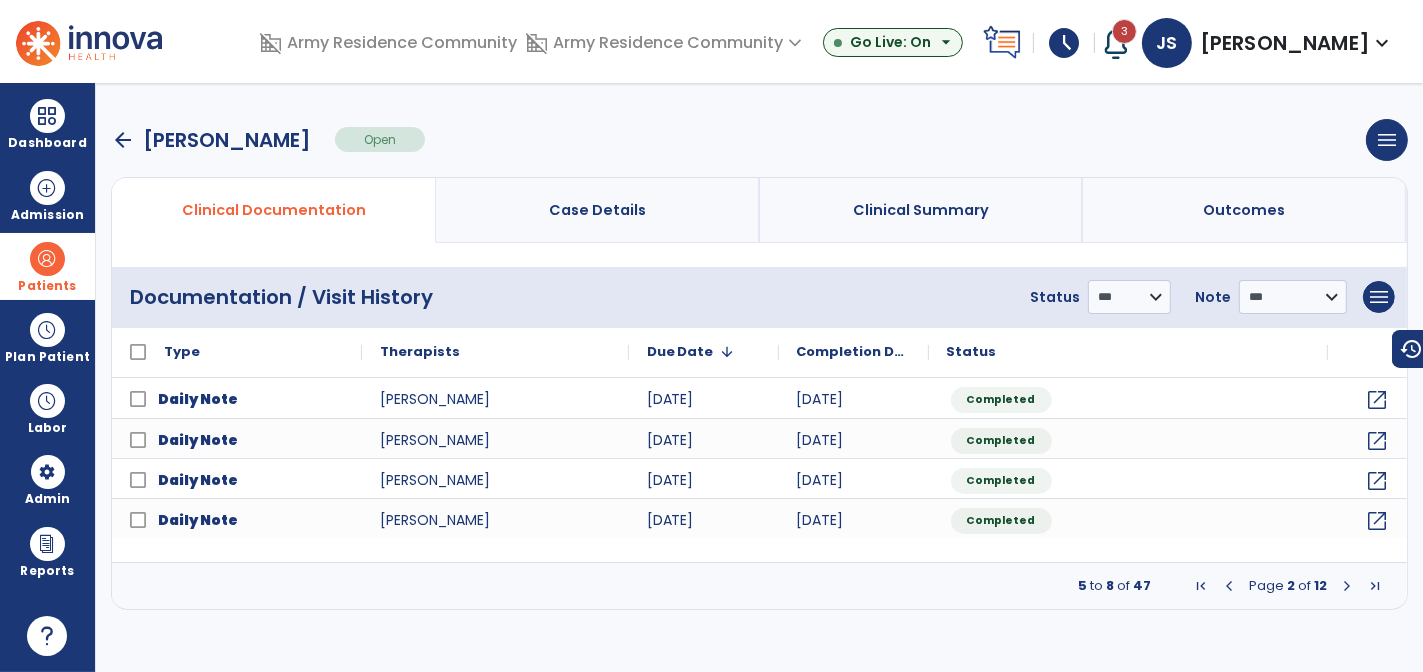 click at bounding box center [1347, 586] 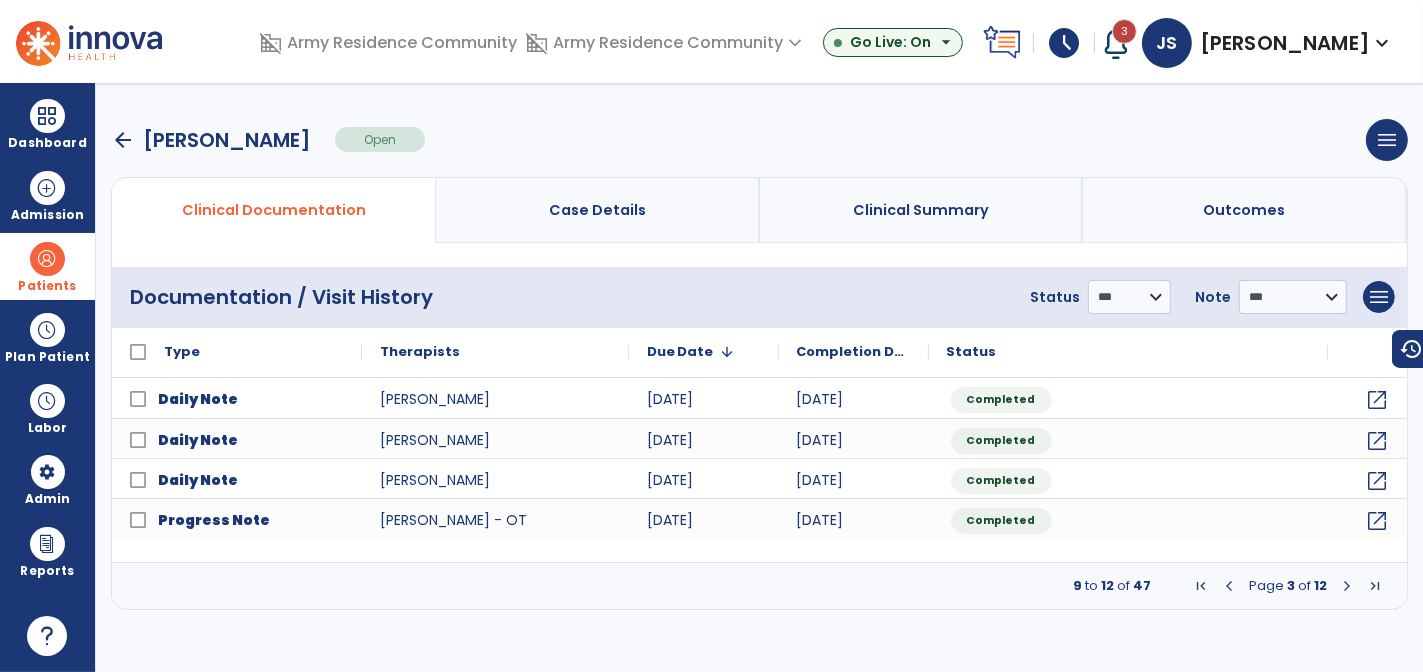click at bounding box center [1347, 586] 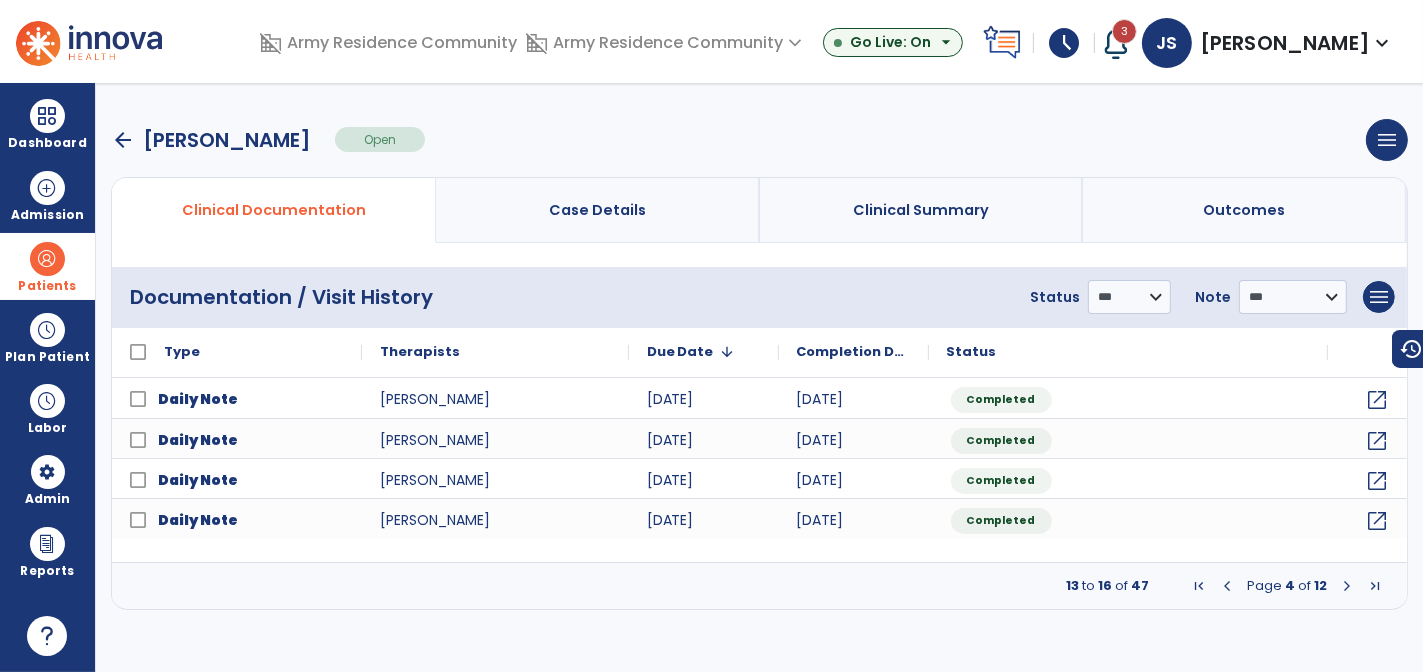 click at bounding box center (1347, 586) 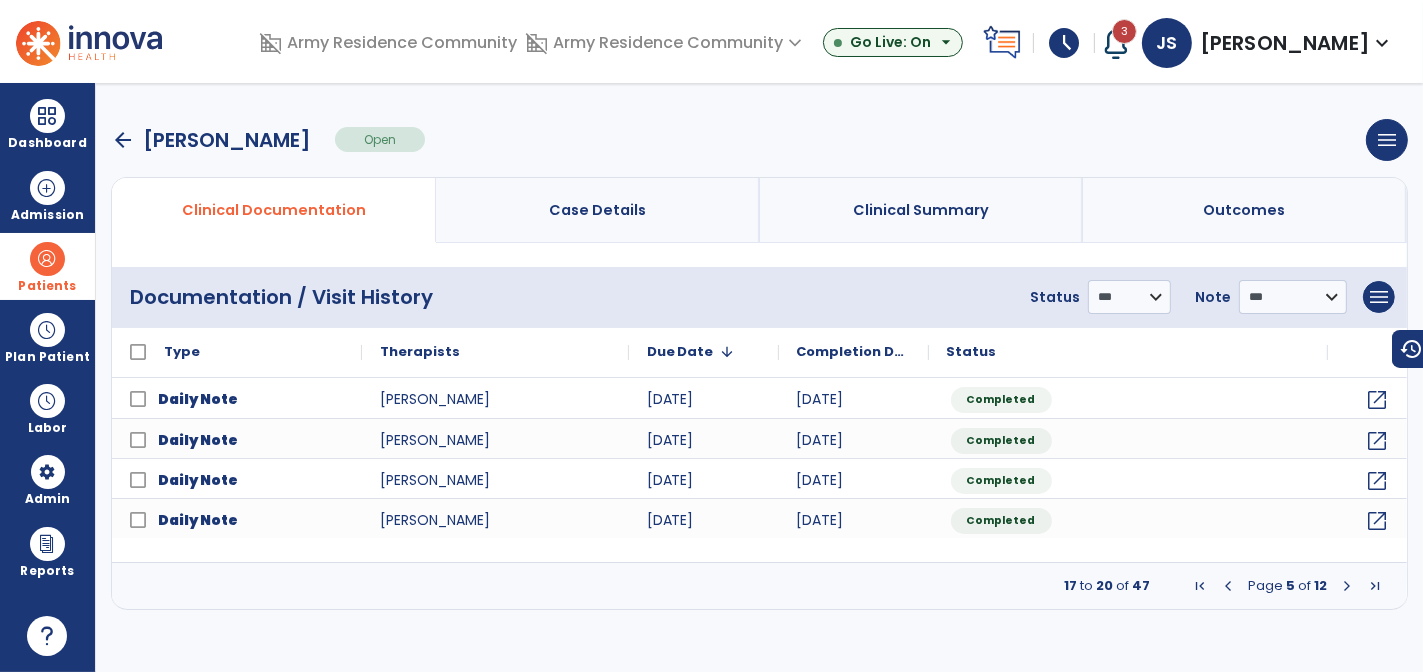 click at bounding box center [1347, 586] 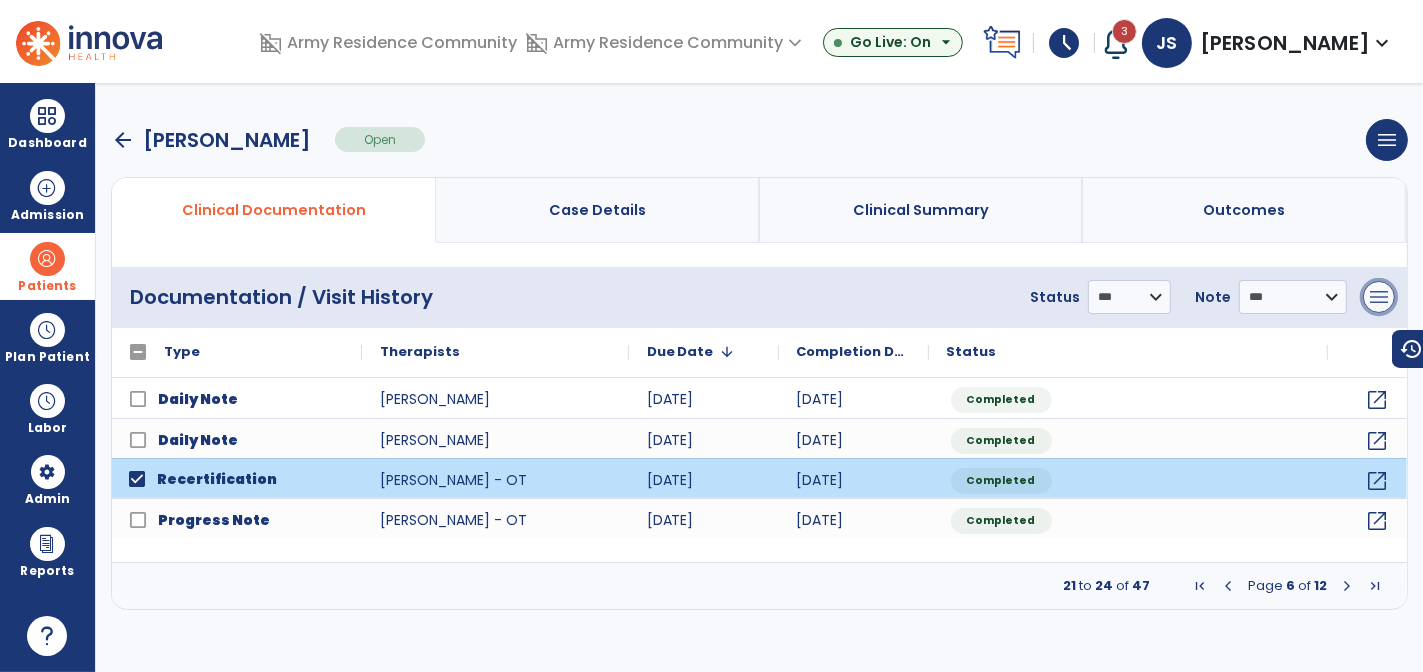 click on "menu" at bounding box center (1379, 297) 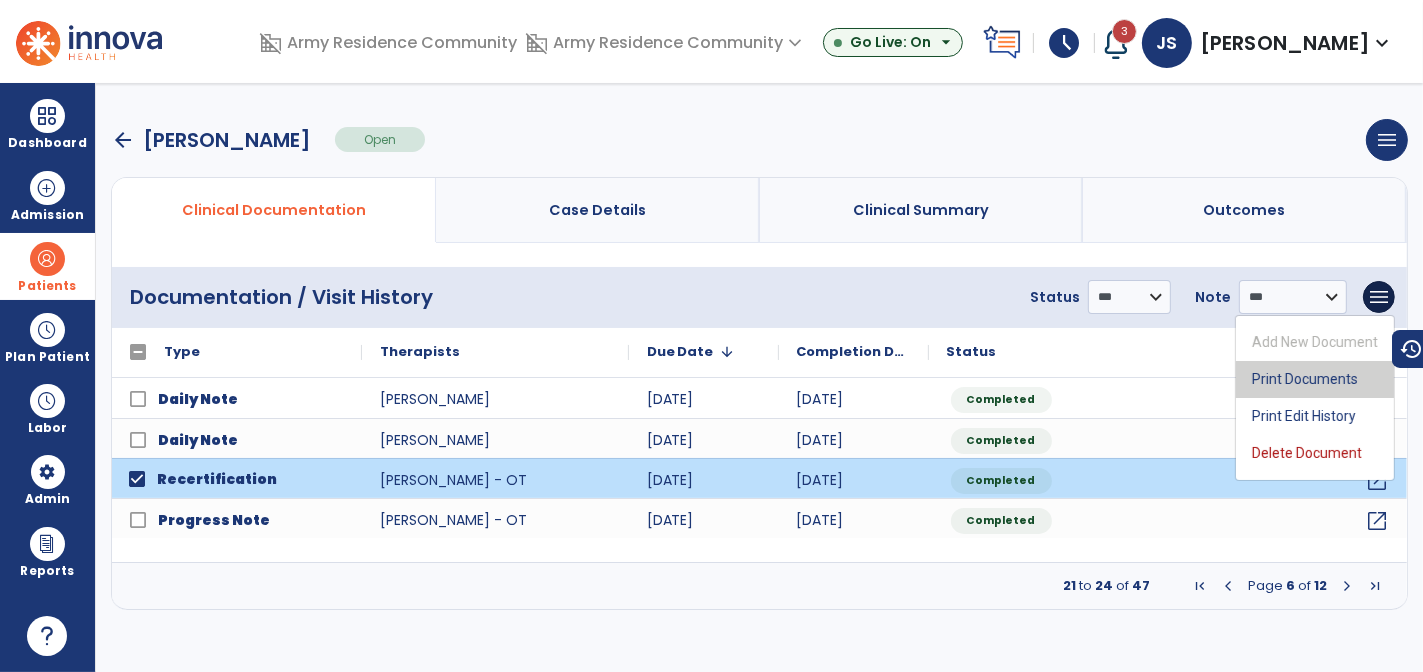 click on "Print Documents" at bounding box center (1315, 379) 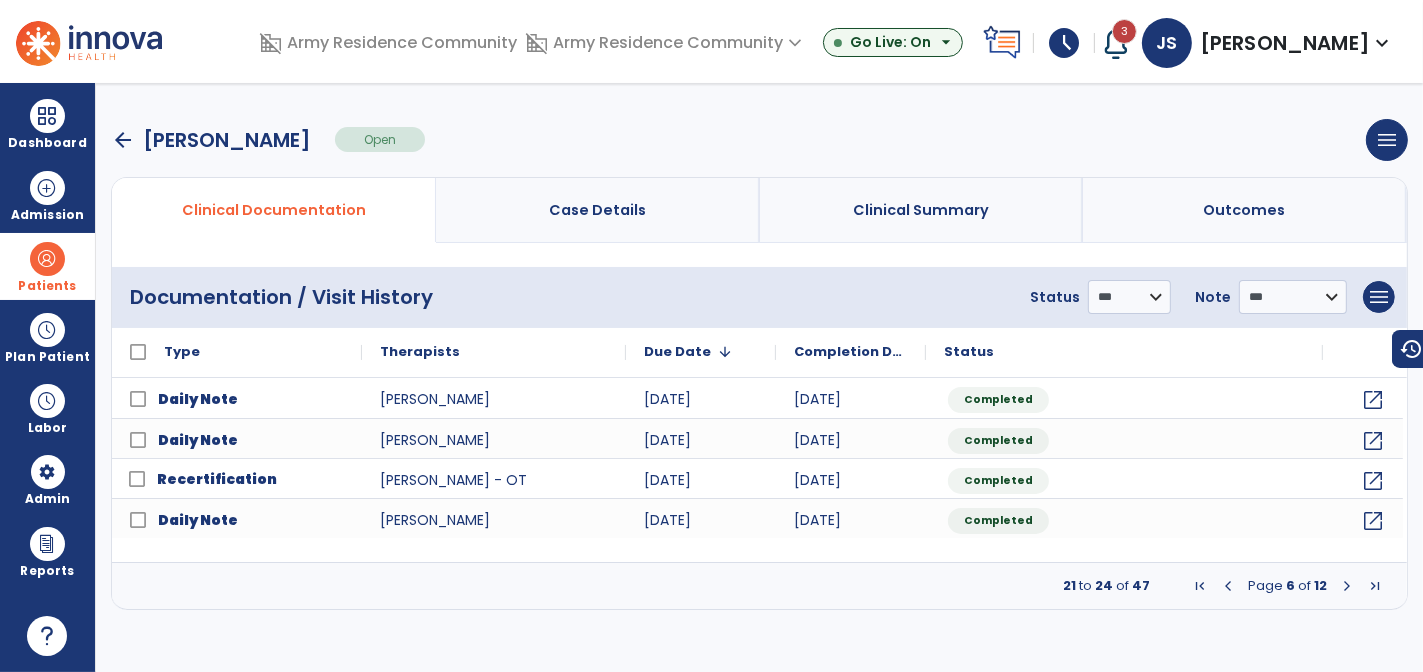 click at bounding box center (1228, 586) 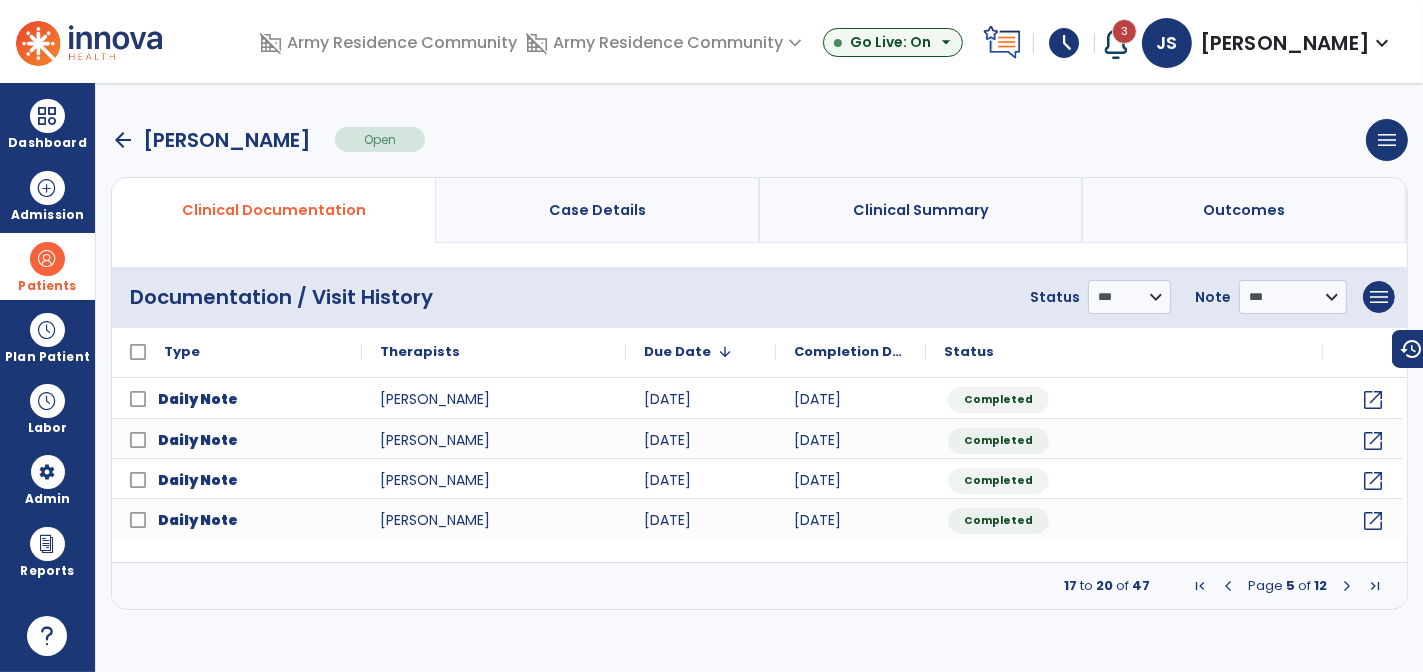 click at bounding box center [1228, 586] 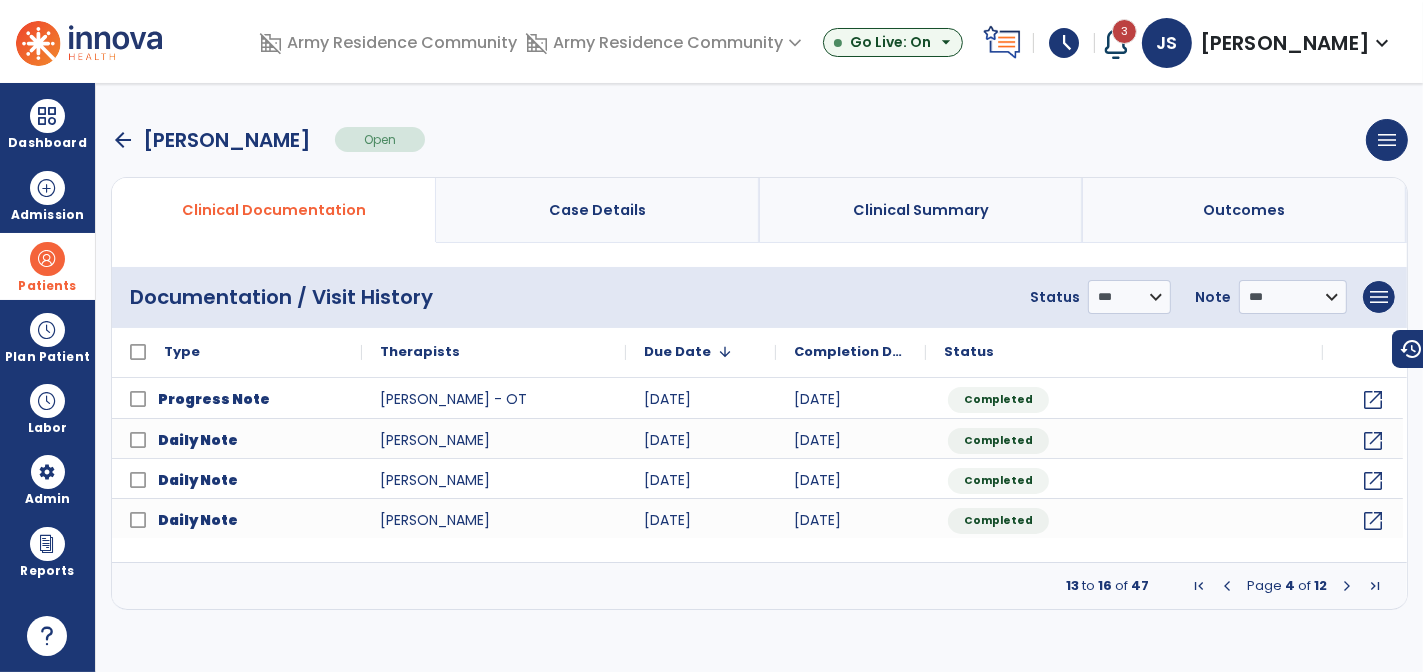 click at bounding box center [1227, 586] 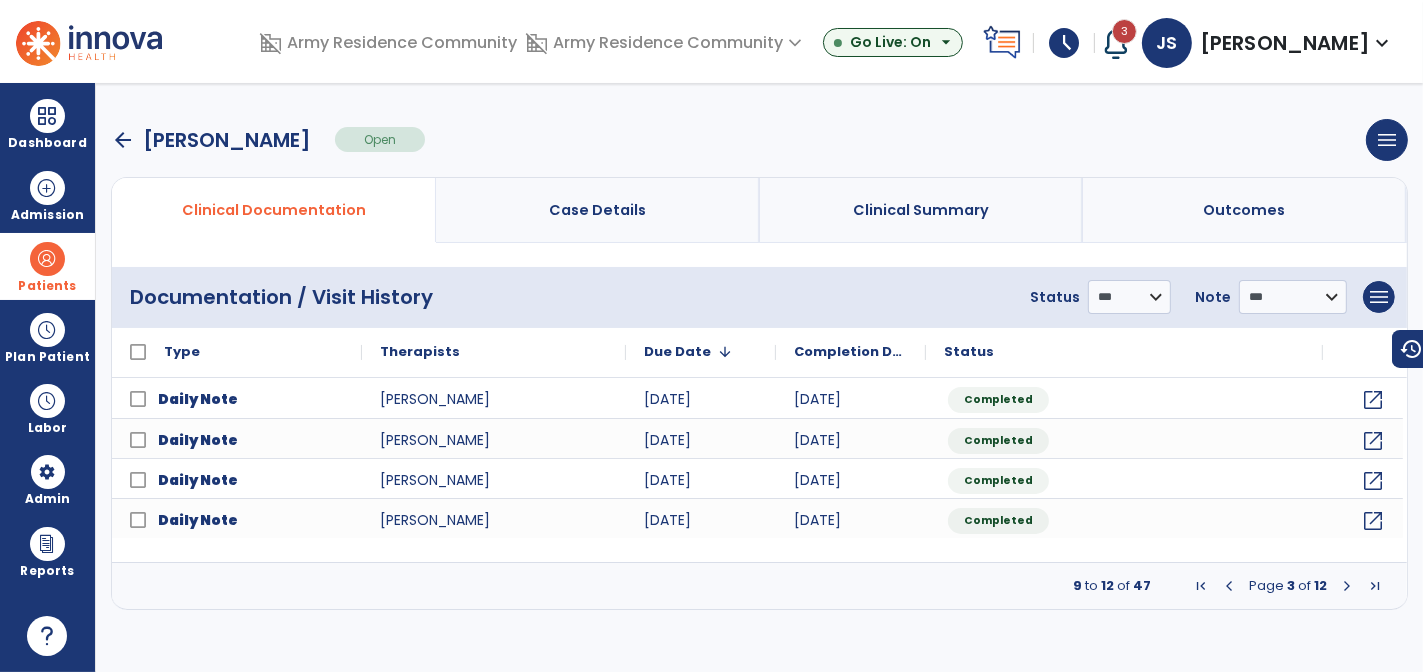 click at bounding box center [1229, 586] 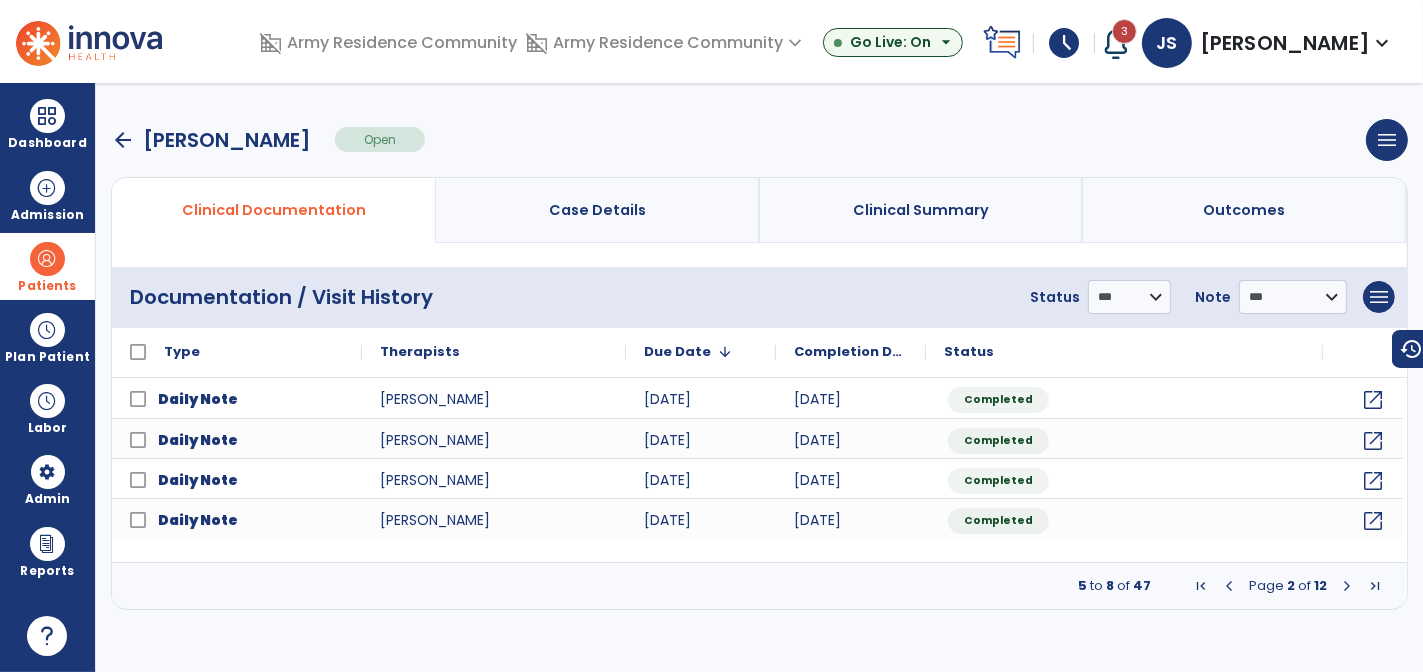 click at bounding box center (1229, 586) 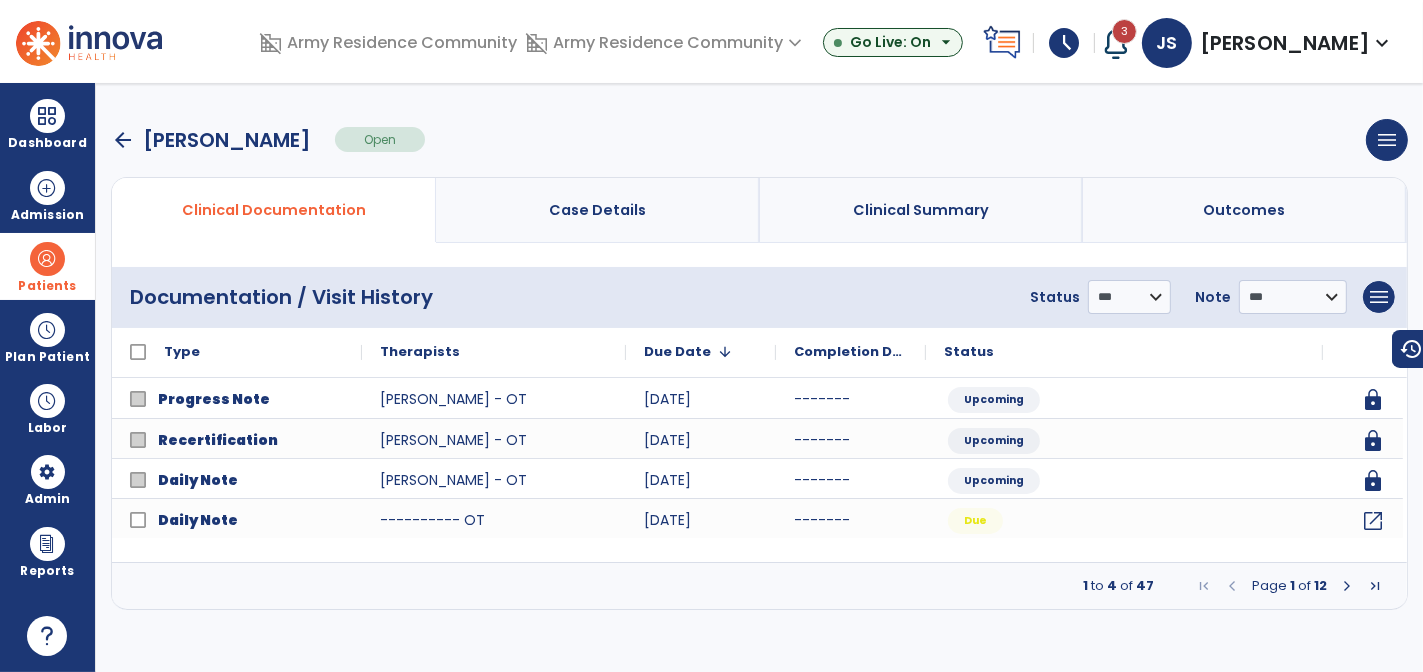 click at bounding box center [1347, 586] 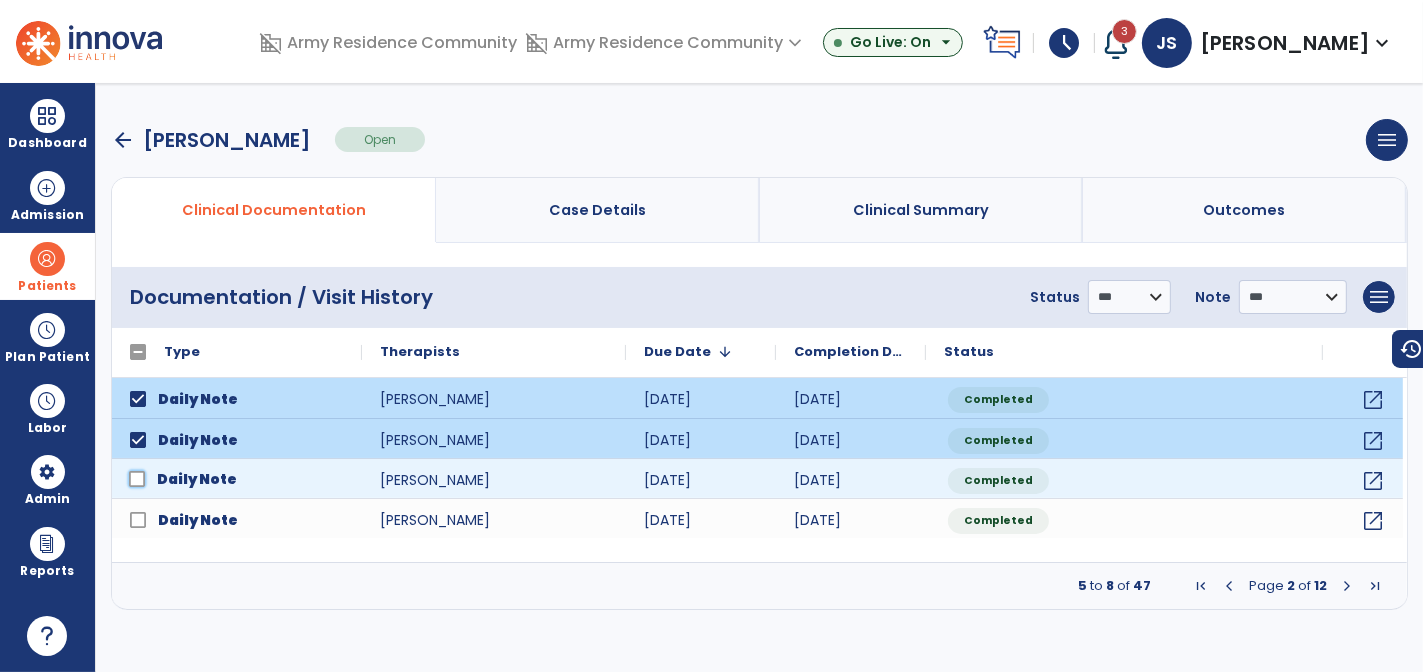 click 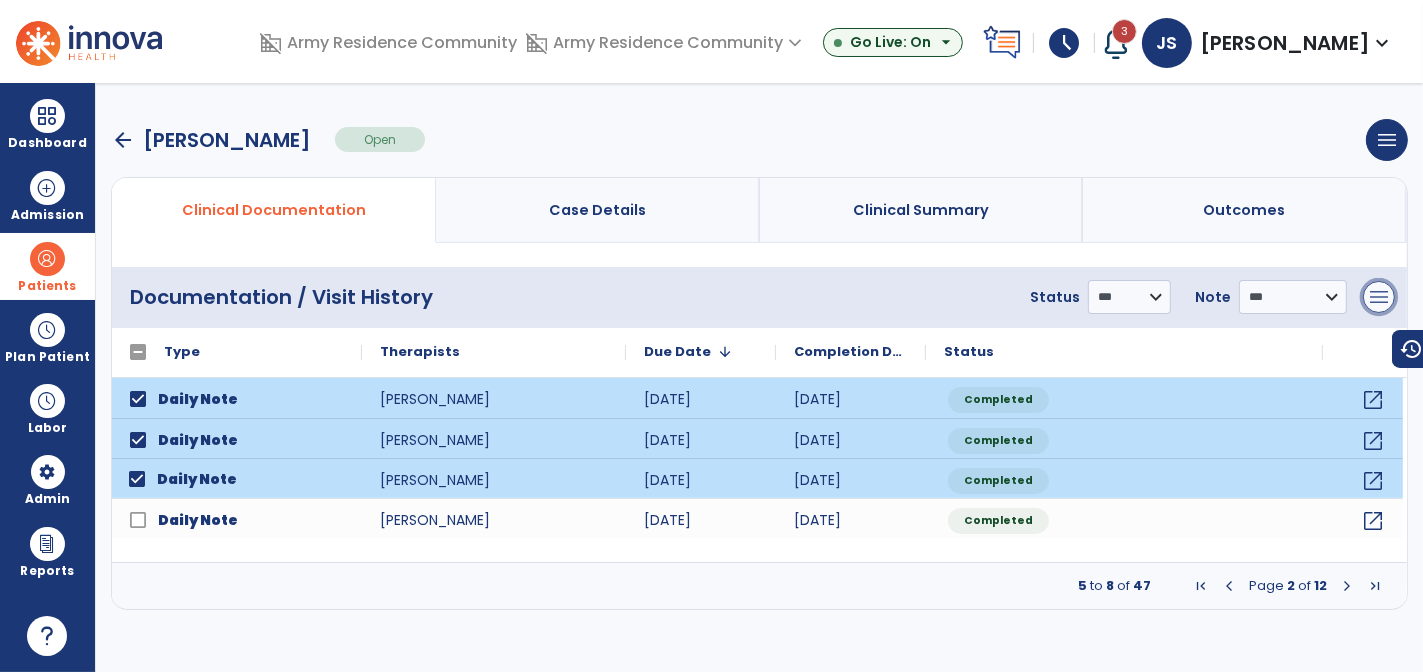 click on "menu" at bounding box center (1379, 297) 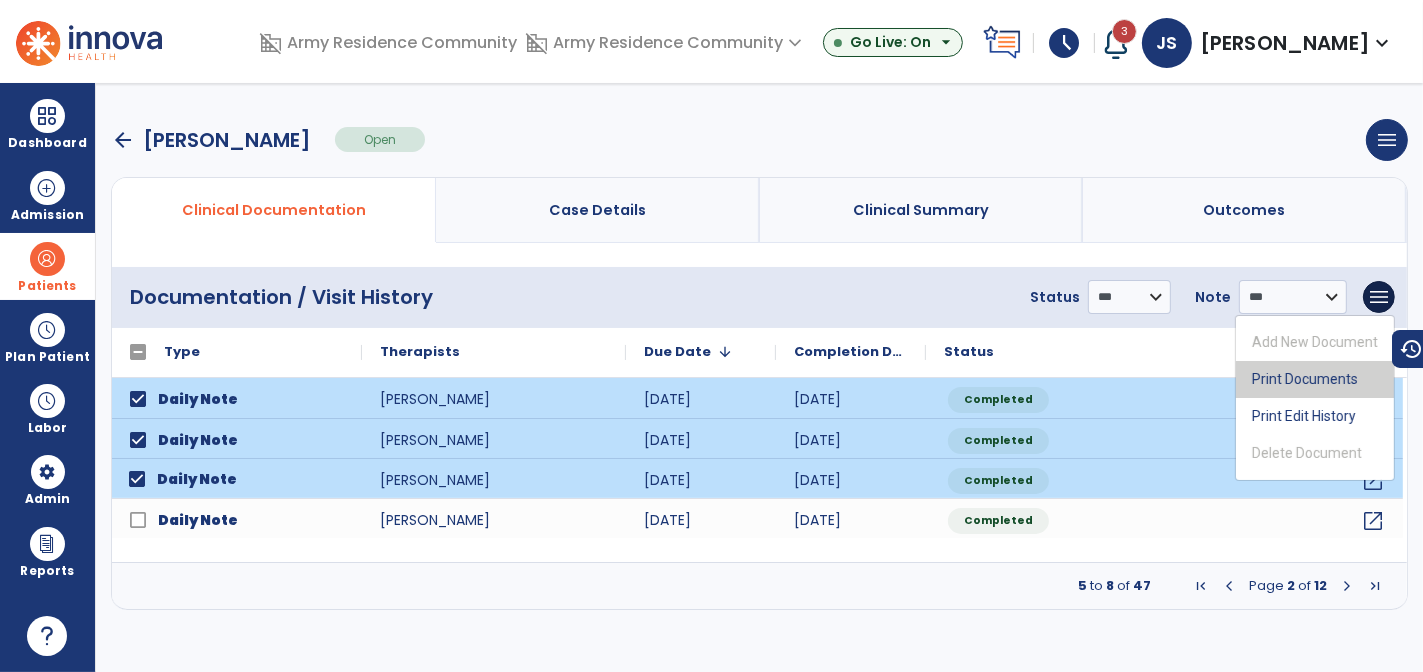 click on "Print Documents" at bounding box center (1315, 379) 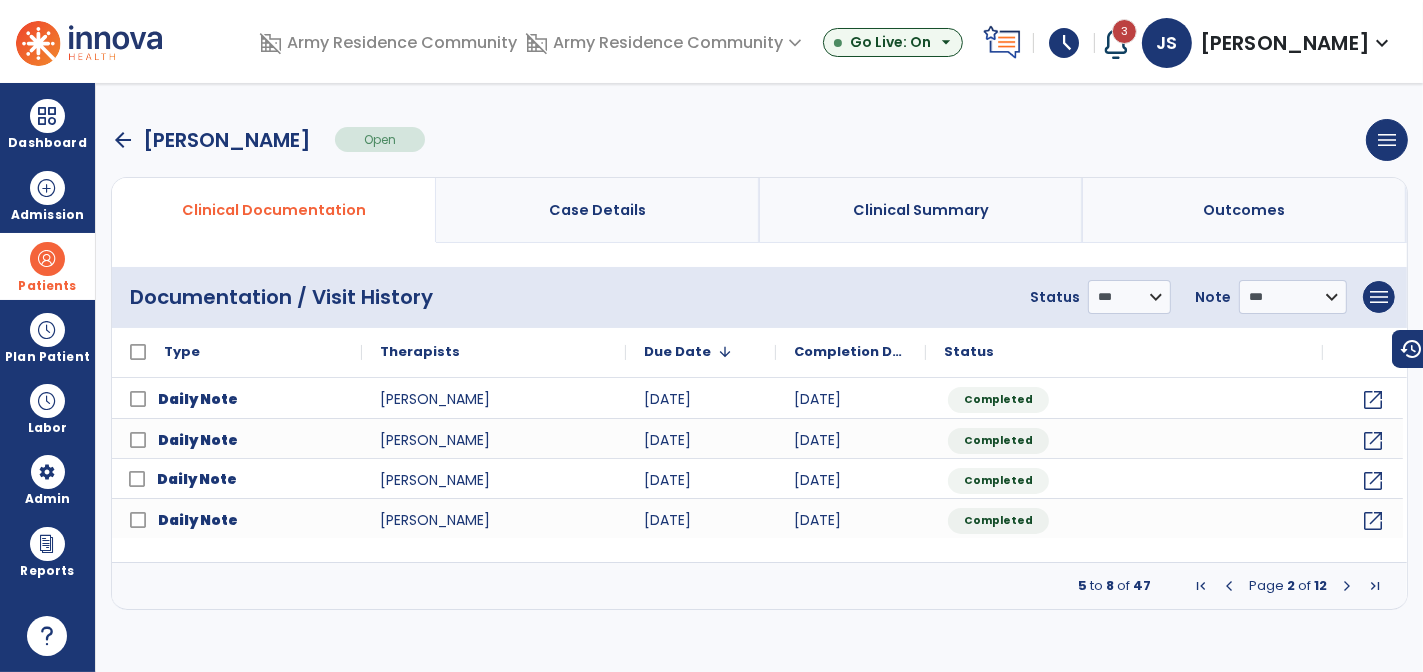 click on "arrow_back" at bounding box center (123, 140) 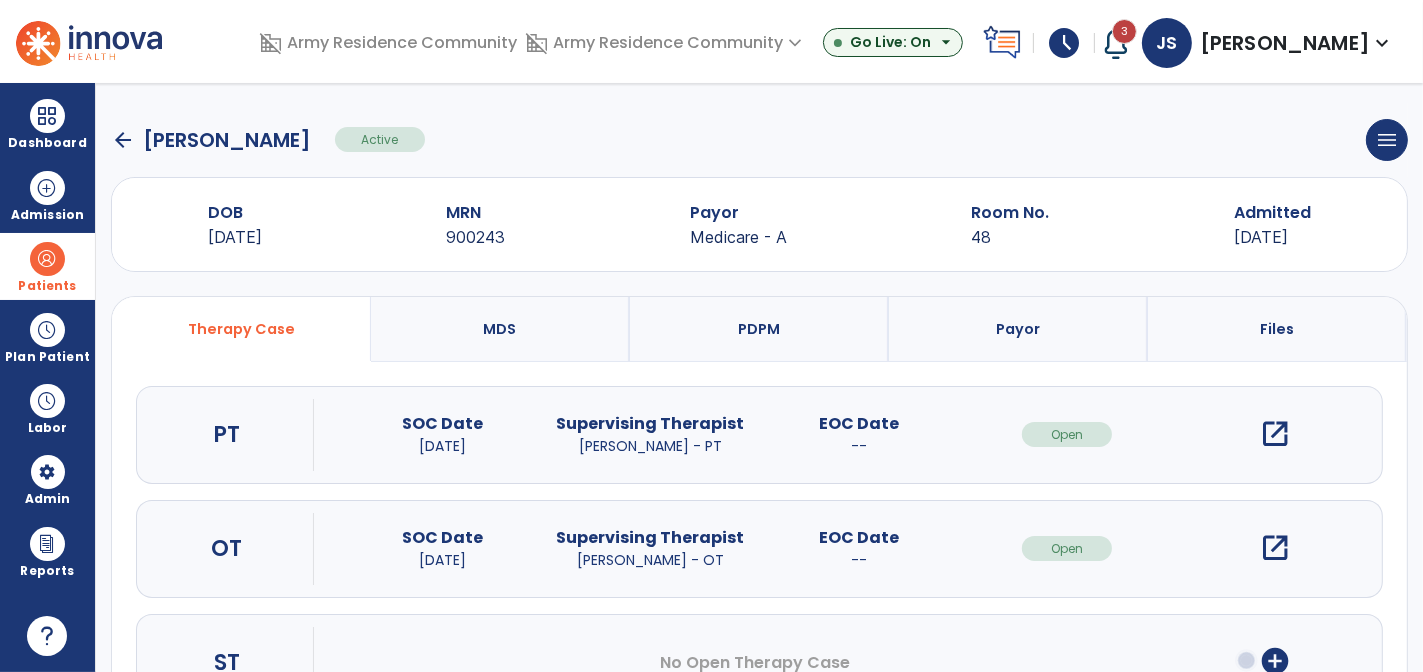 click at bounding box center [47, 259] 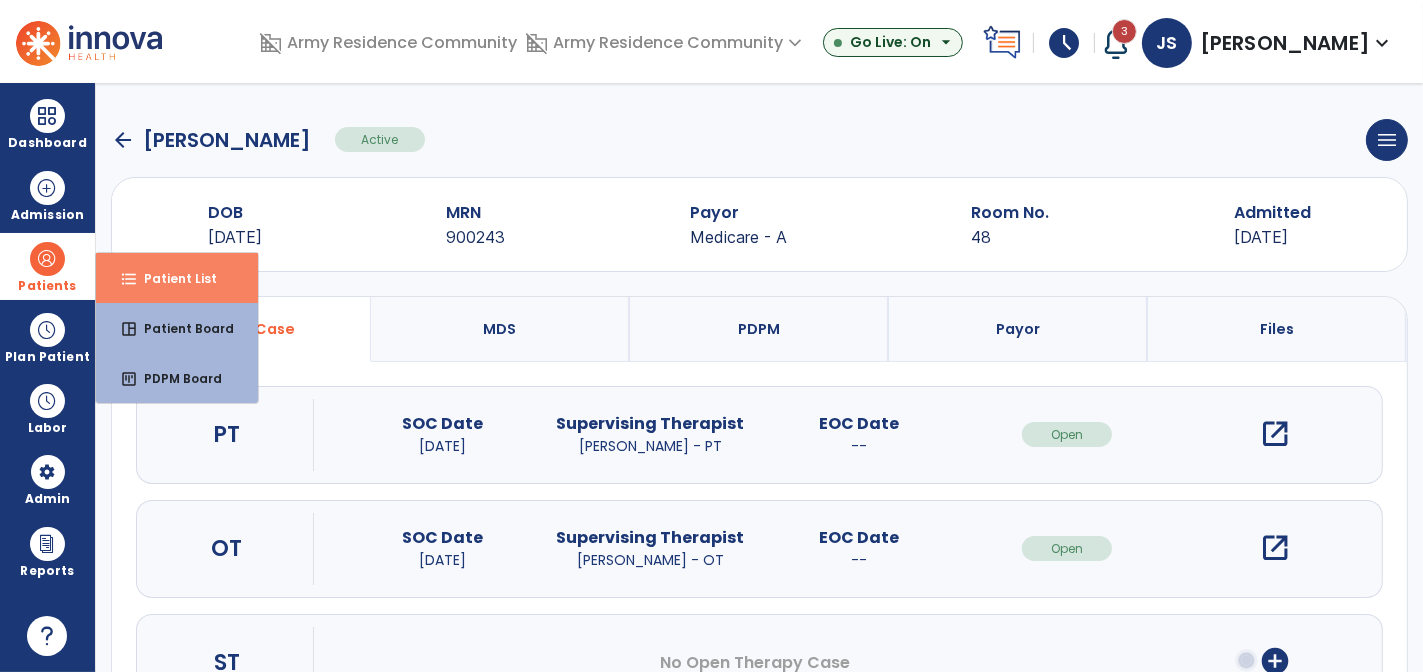 click on "format_list_bulleted  Patient List" at bounding box center (177, 278) 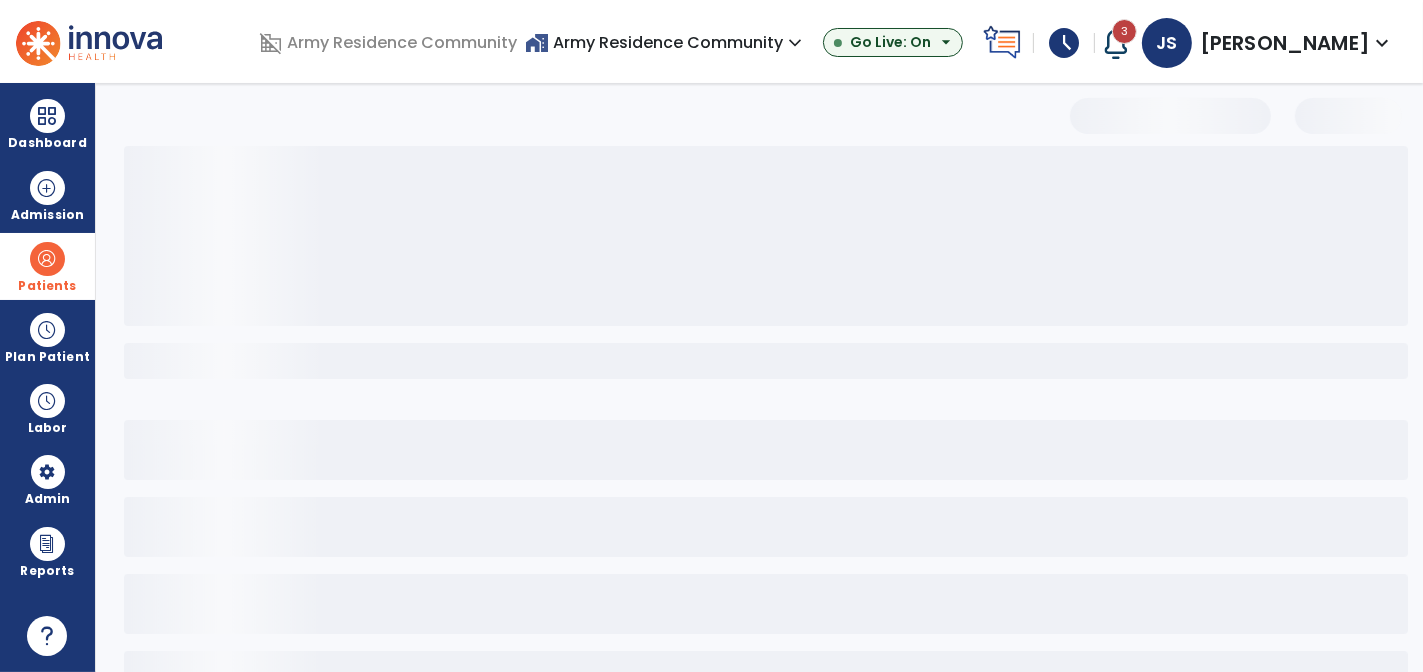 select on "***" 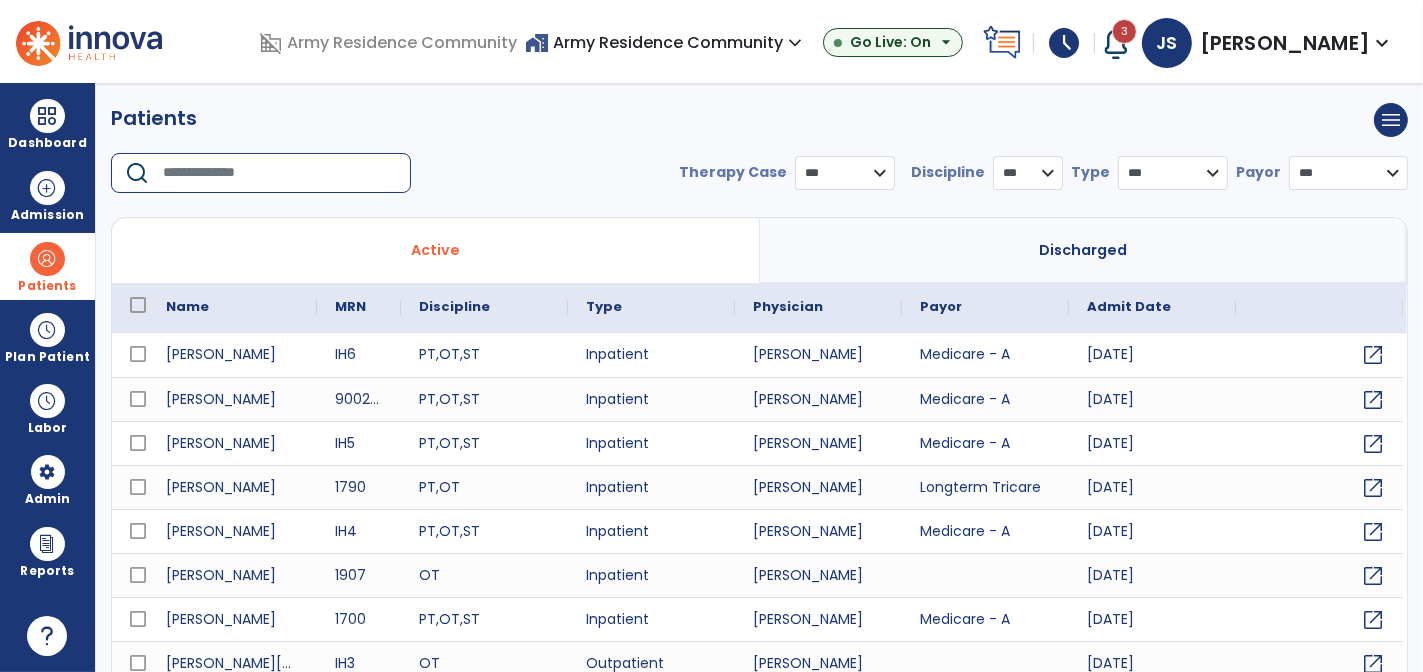 click at bounding box center (280, 173) 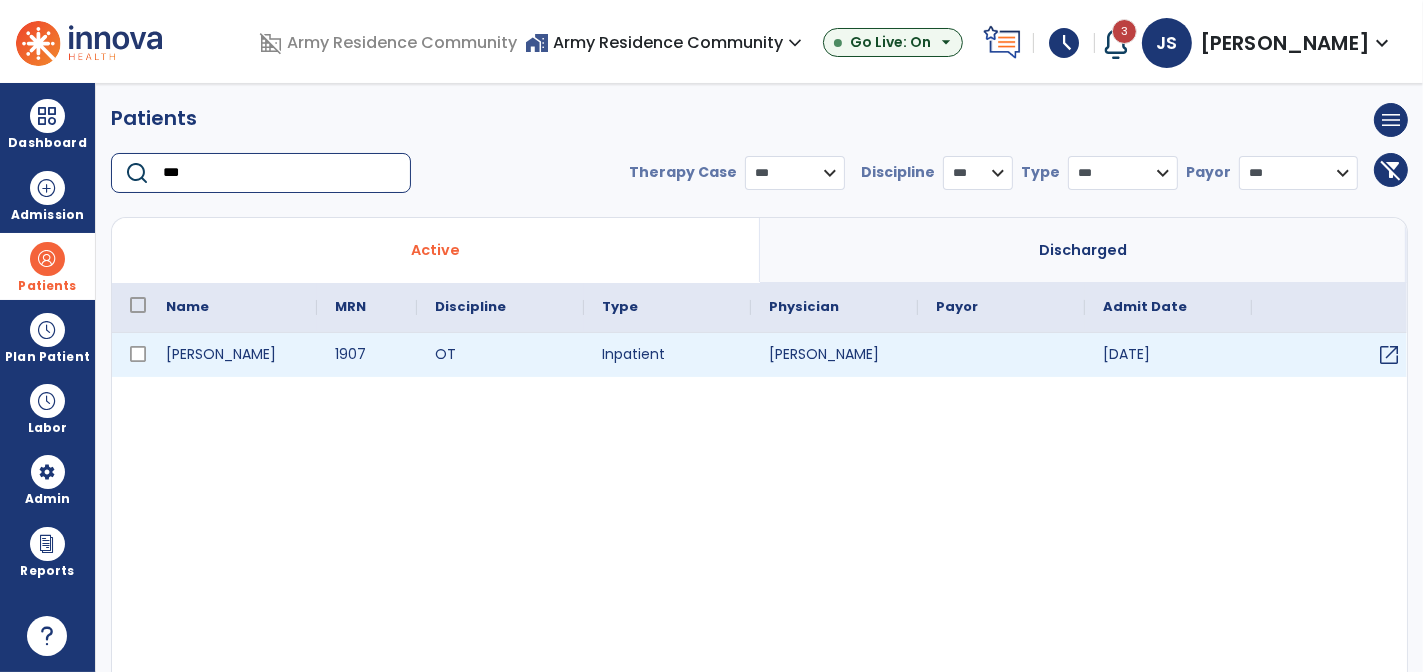 type on "***" 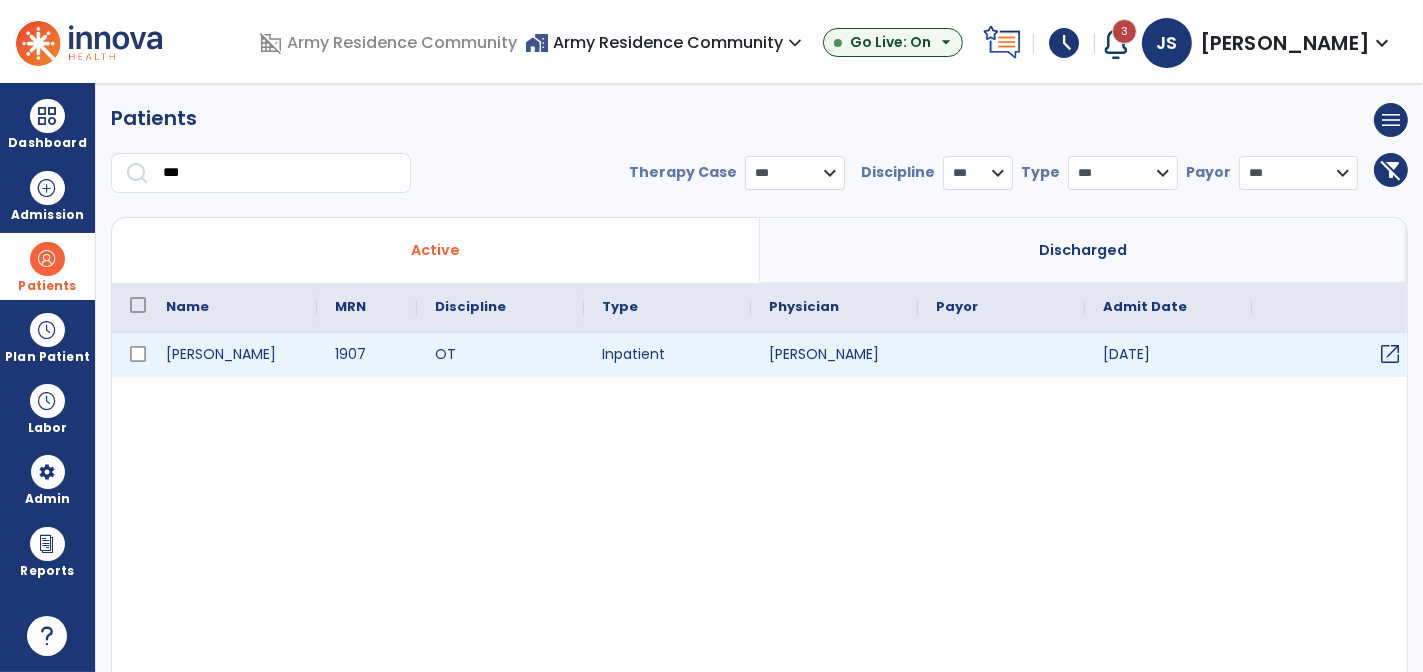 click on "open_in_new" at bounding box center [1390, 354] 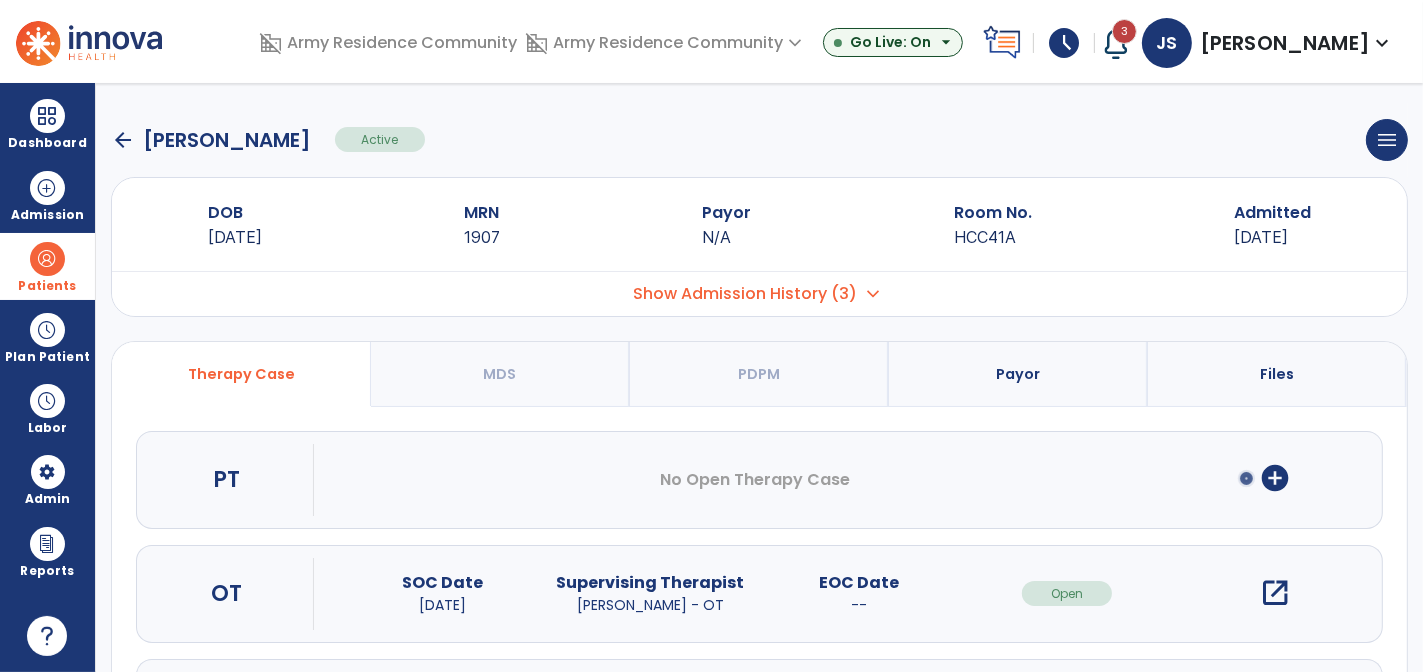 click on "add_circle" at bounding box center (1275, 478) 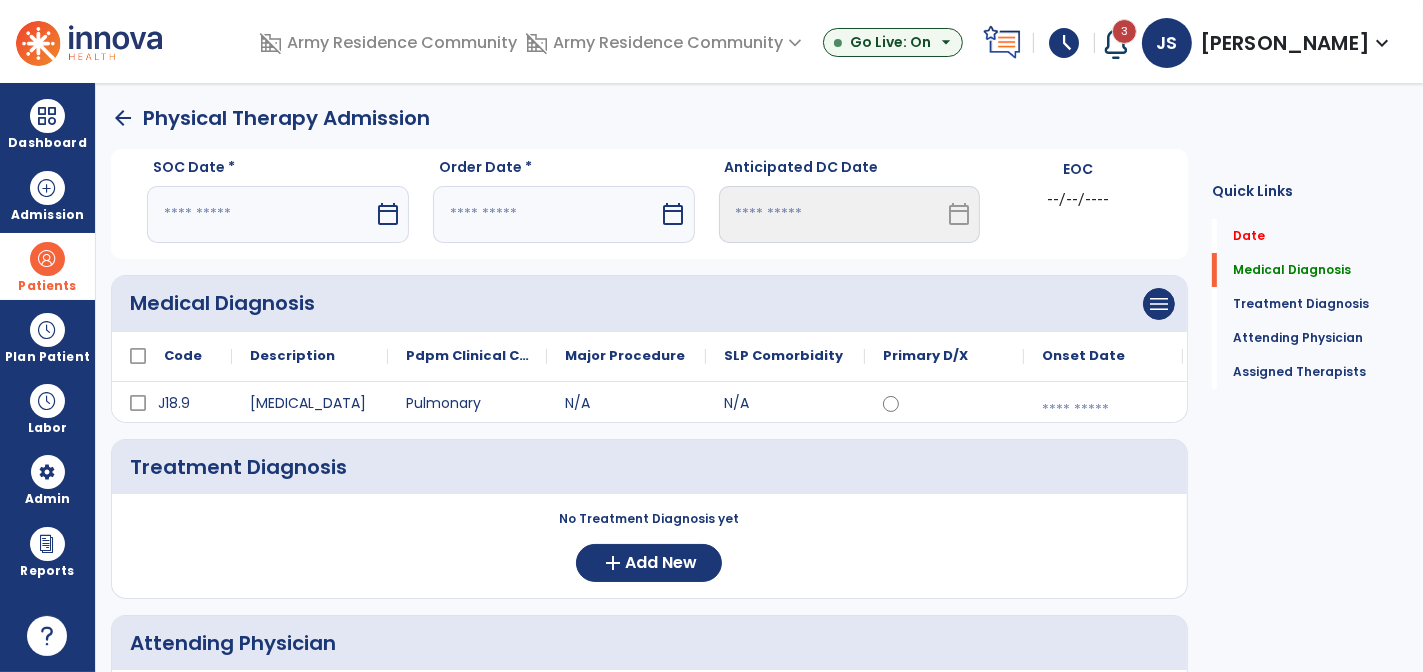 click on "arrow_back" 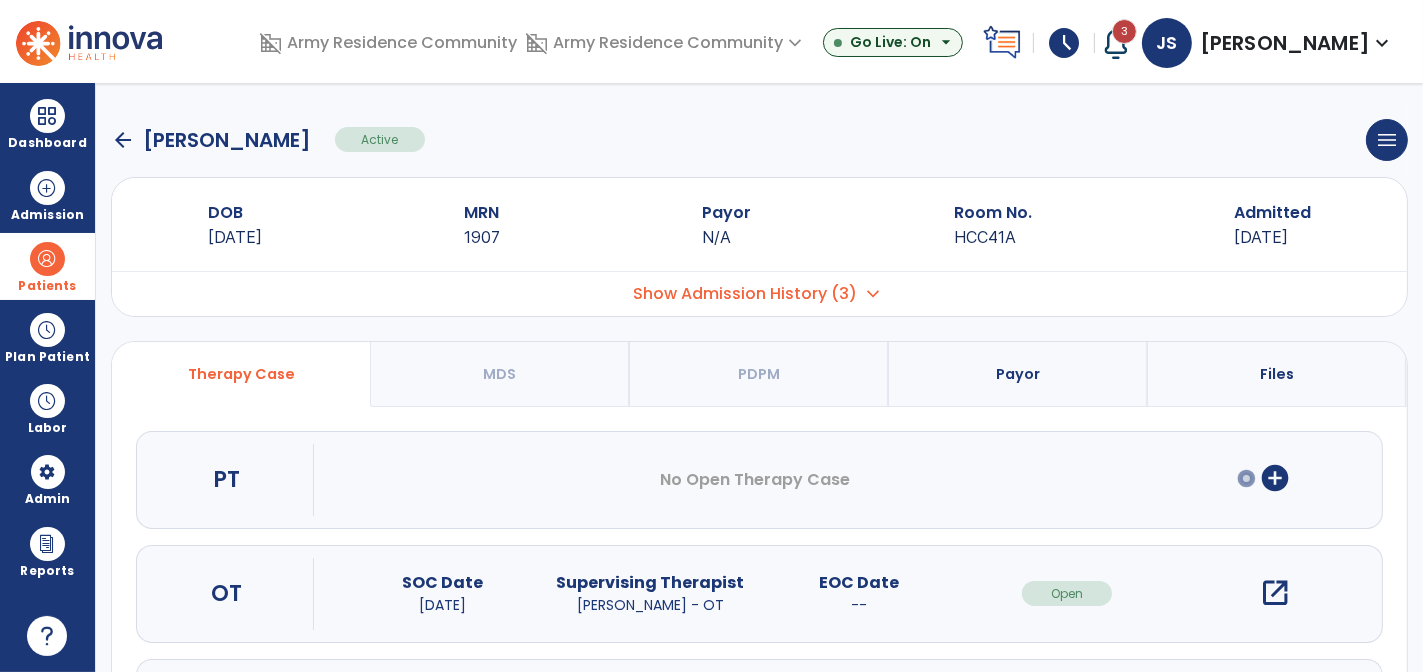 click on "add_circle" at bounding box center [1275, 478] 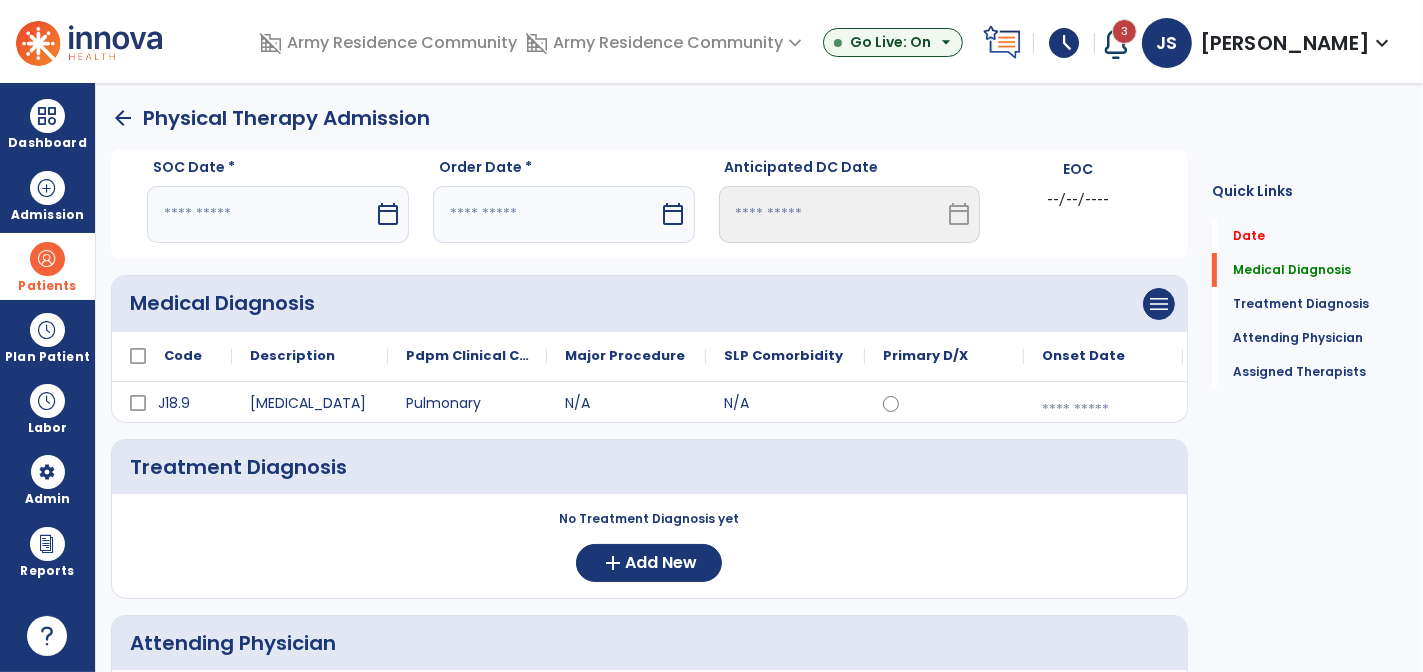 select on "*" 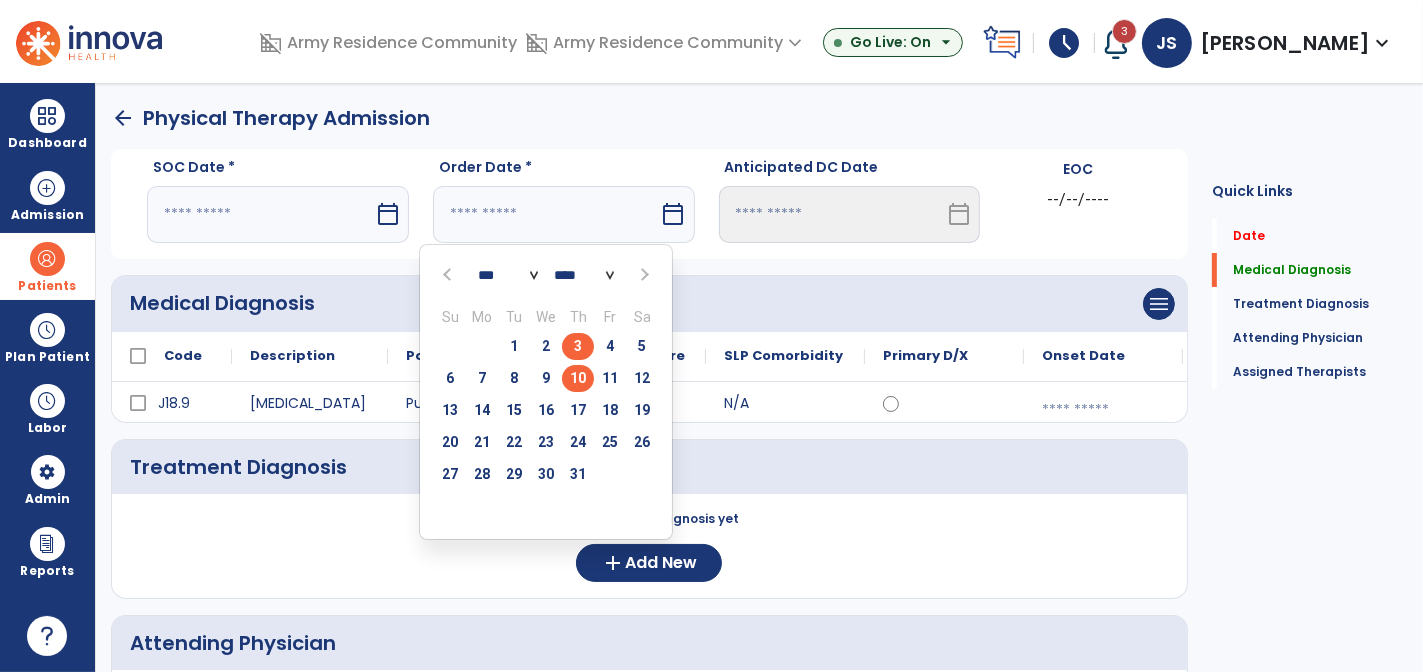 click on "3" at bounding box center (578, 346) 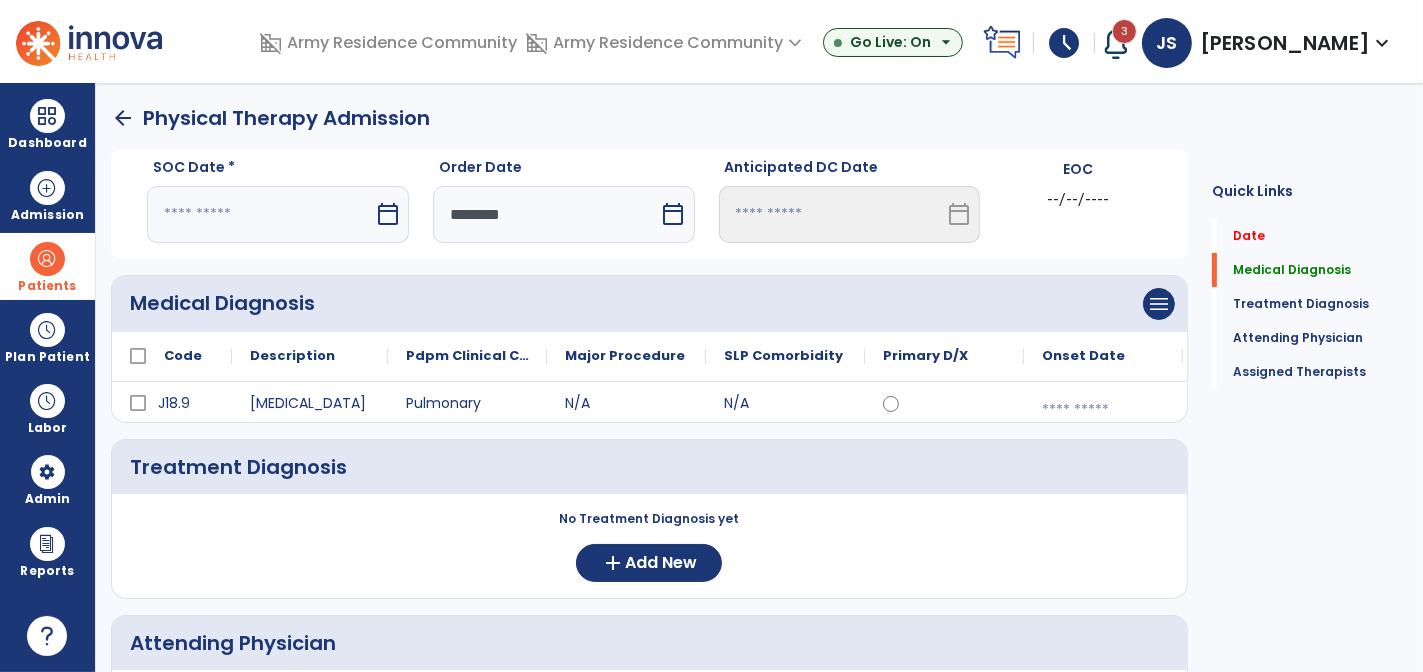 click at bounding box center [260, 214] 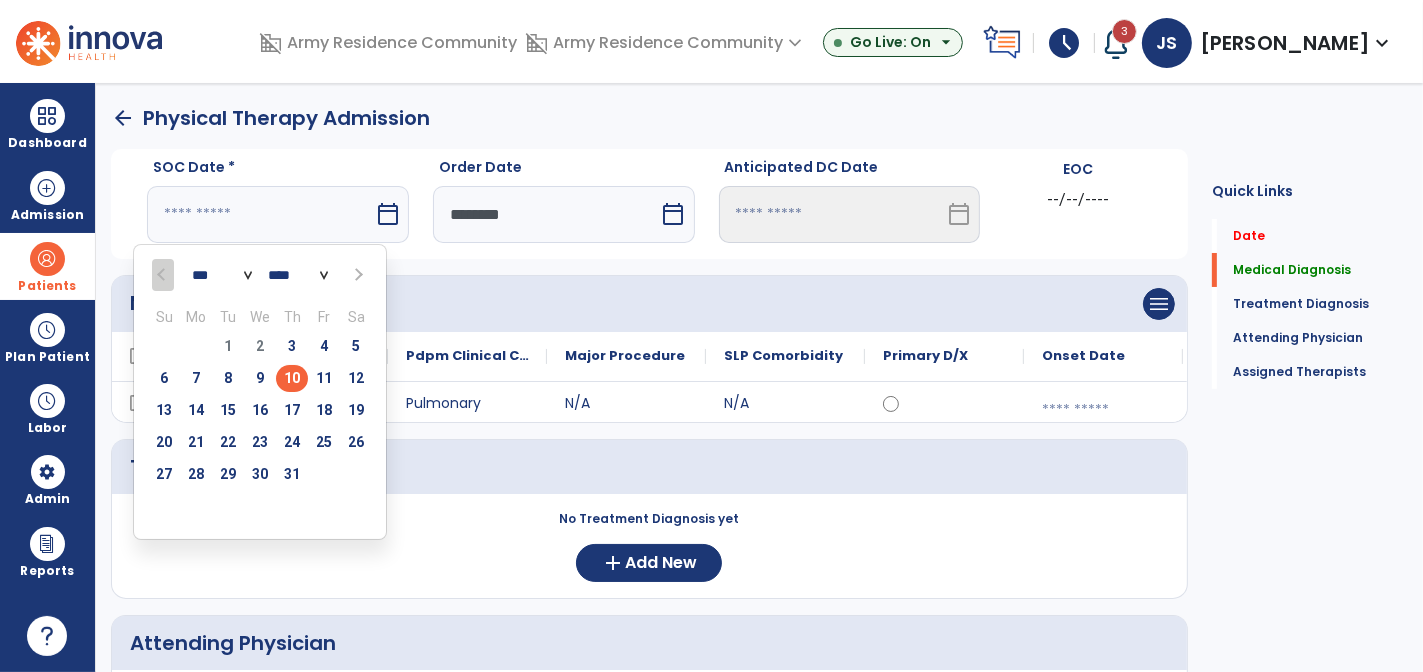 click on "10" at bounding box center (292, 378) 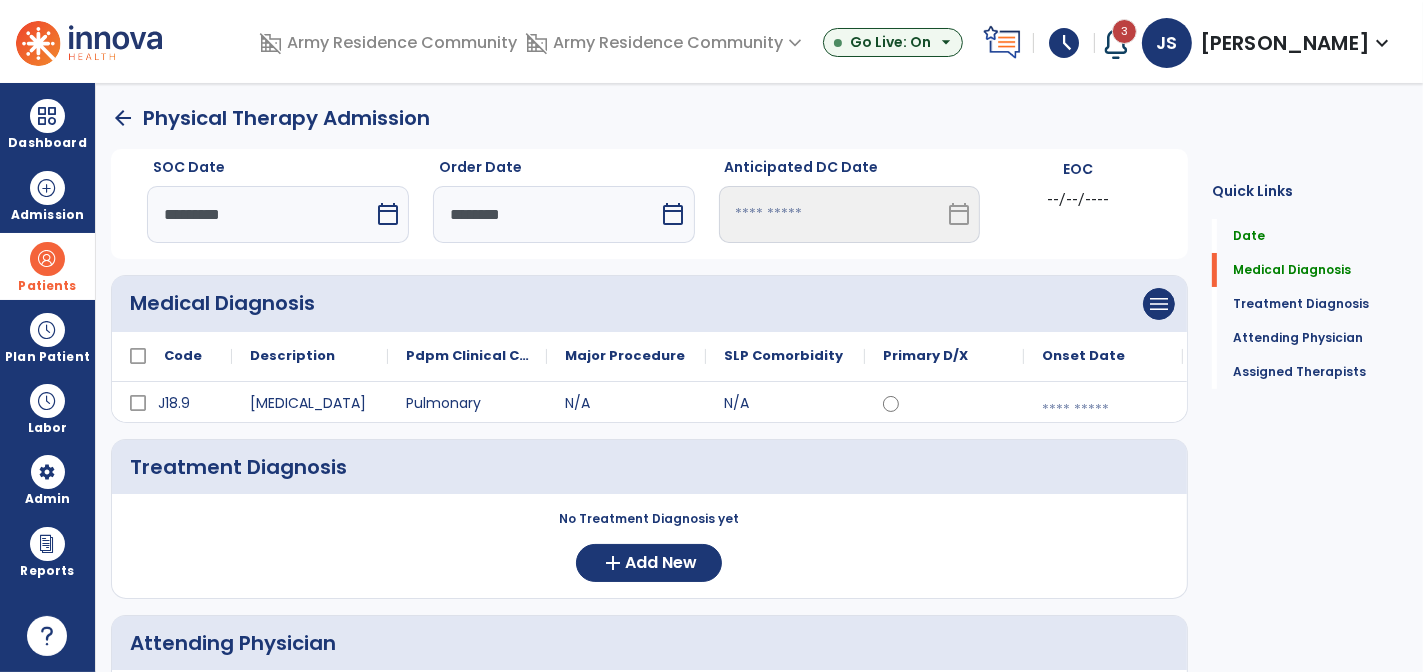 scroll, scrollTop: 100, scrollLeft: 0, axis: vertical 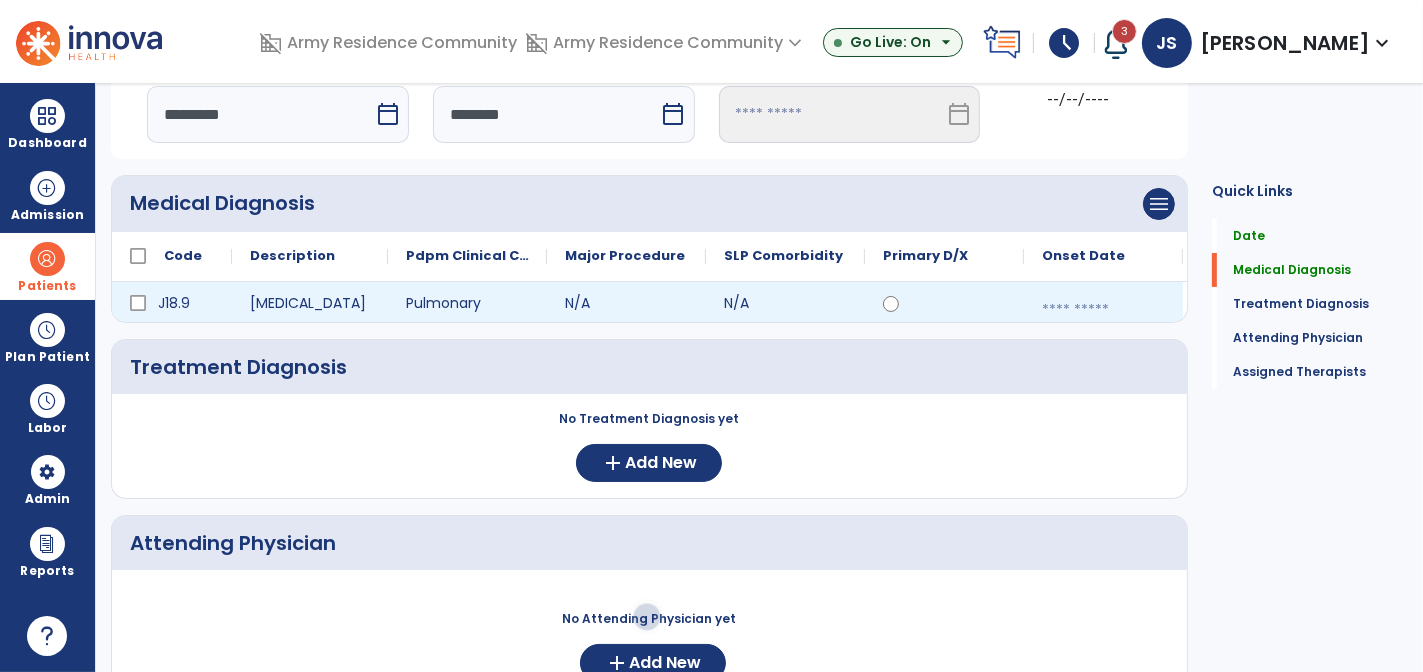click at bounding box center [1103, 310] 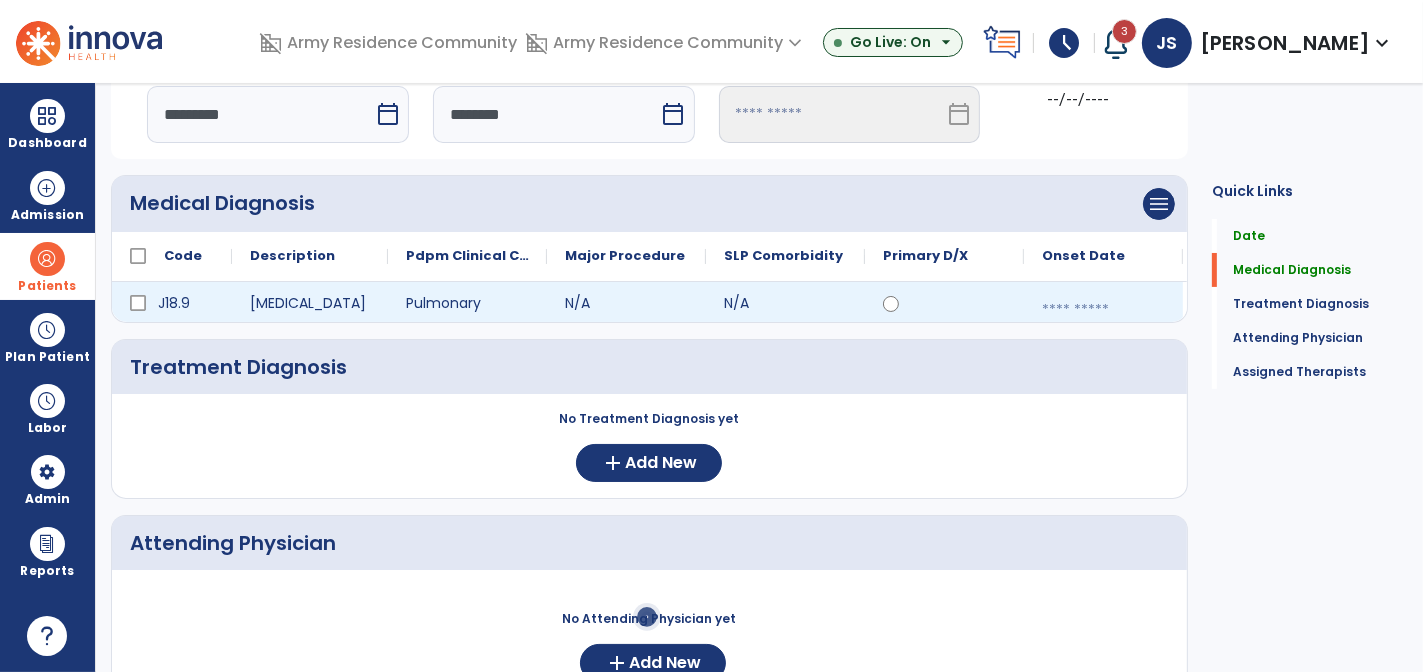 select on "*" 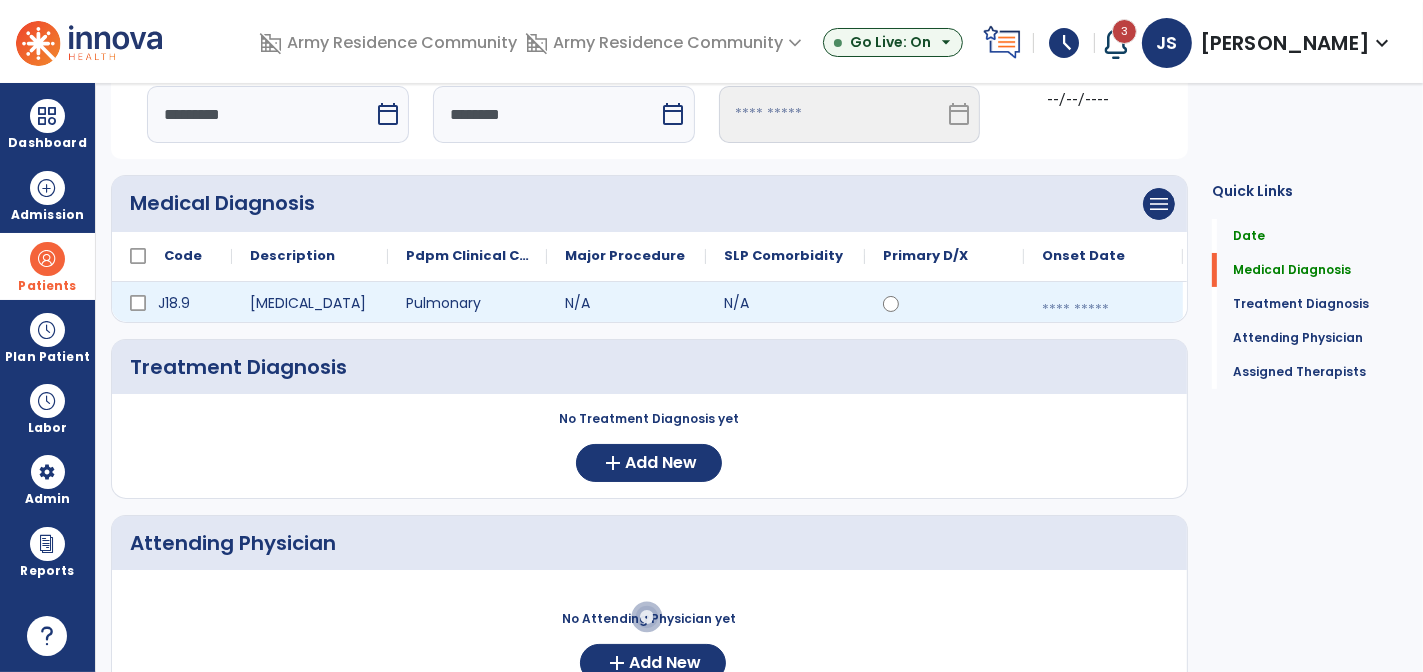 select on "****" 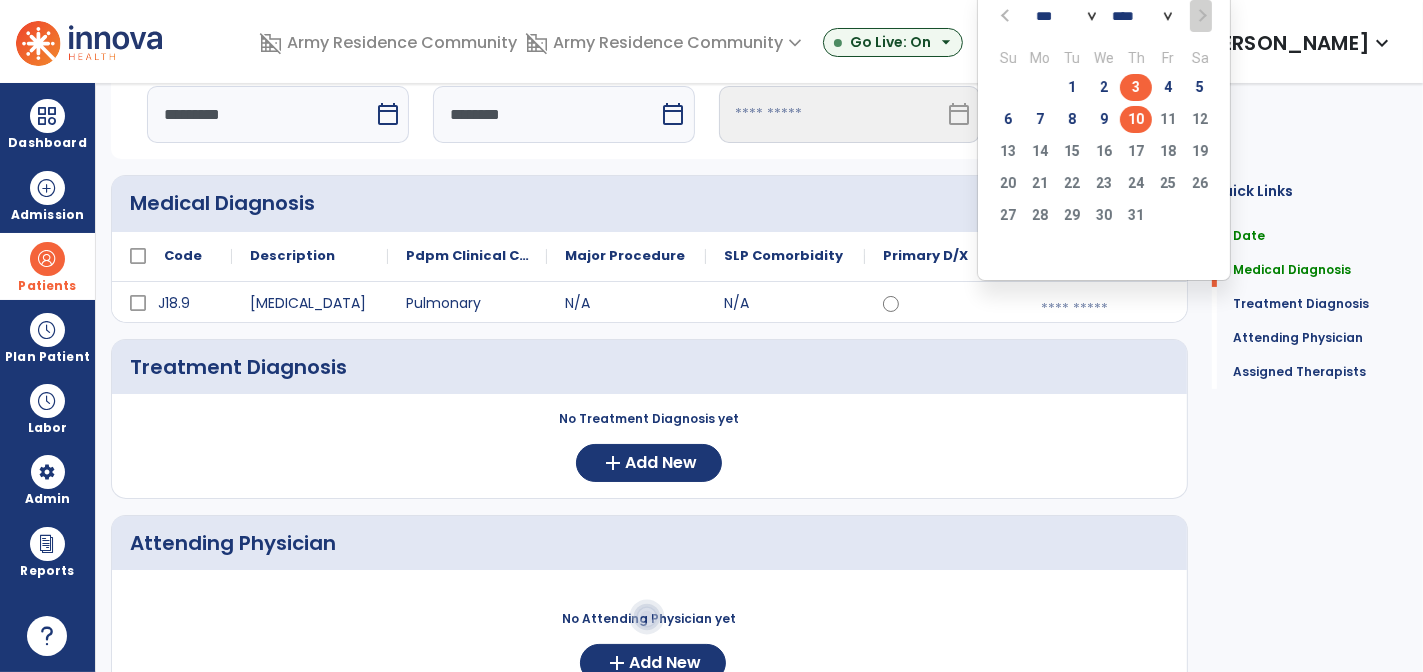 click on "3" 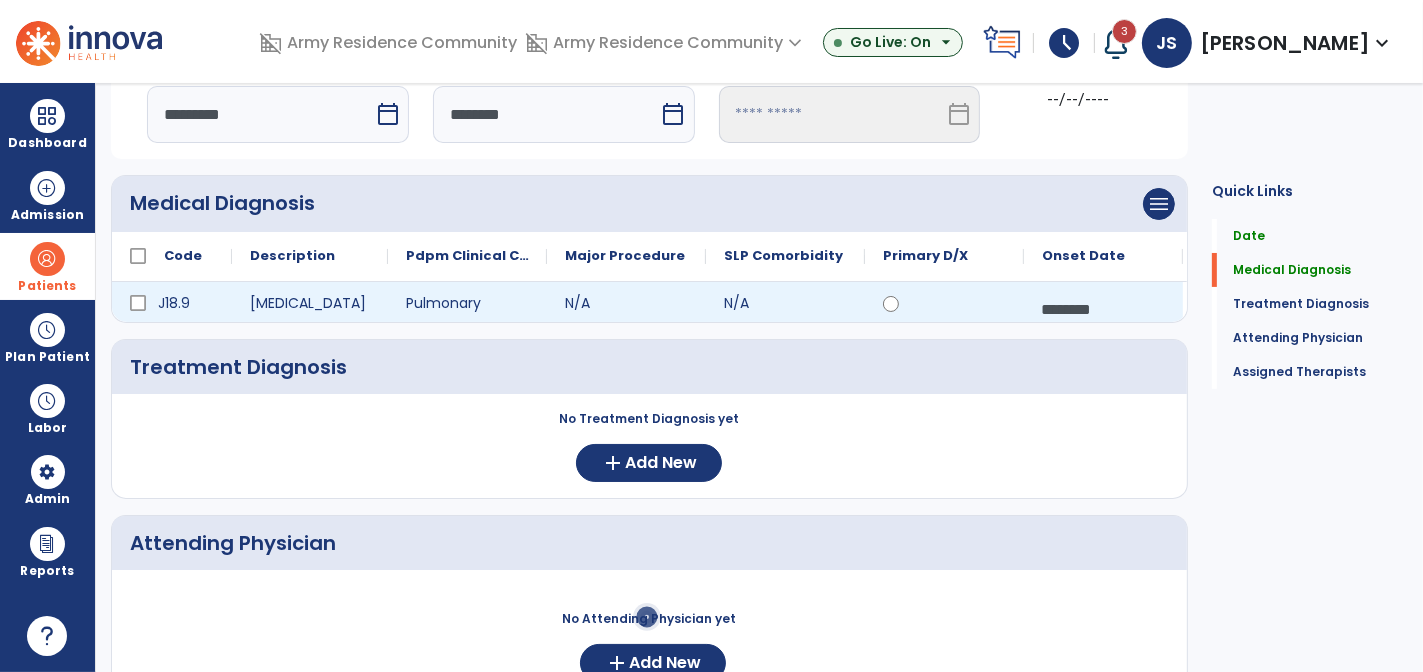 click on "********" at bounding box center [1103, 309] 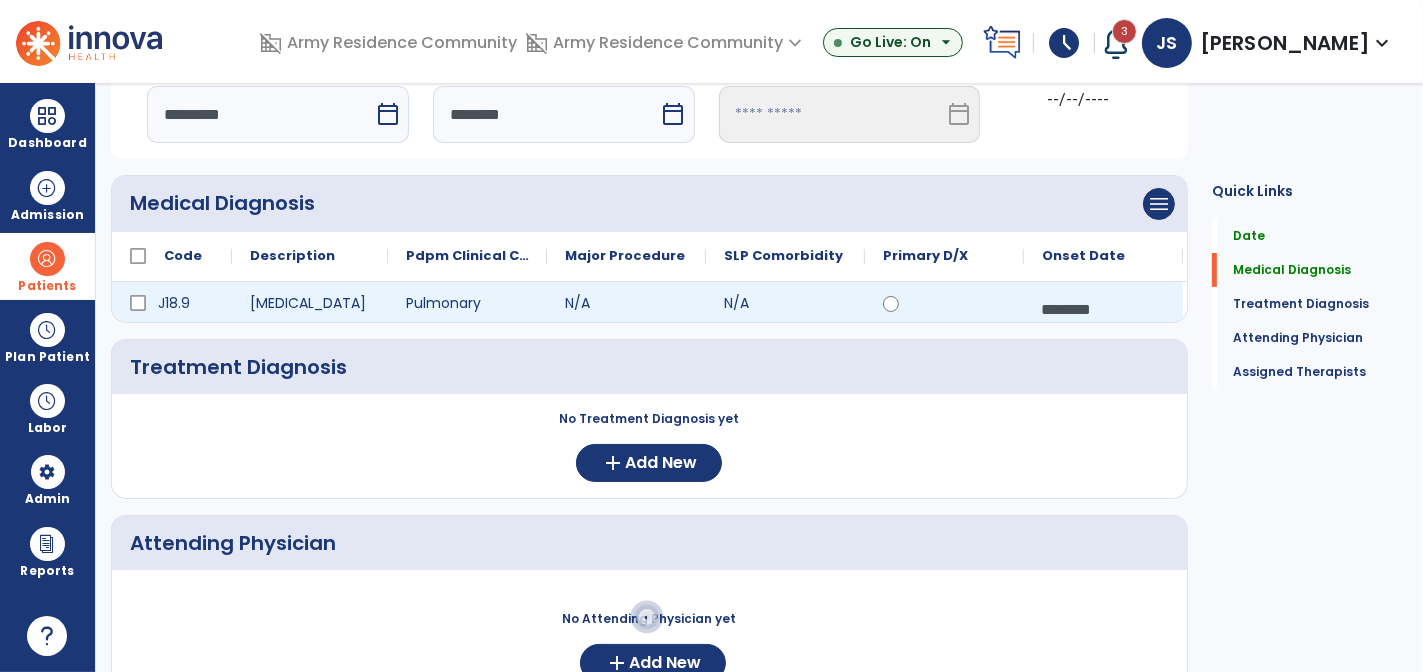 select on "*" 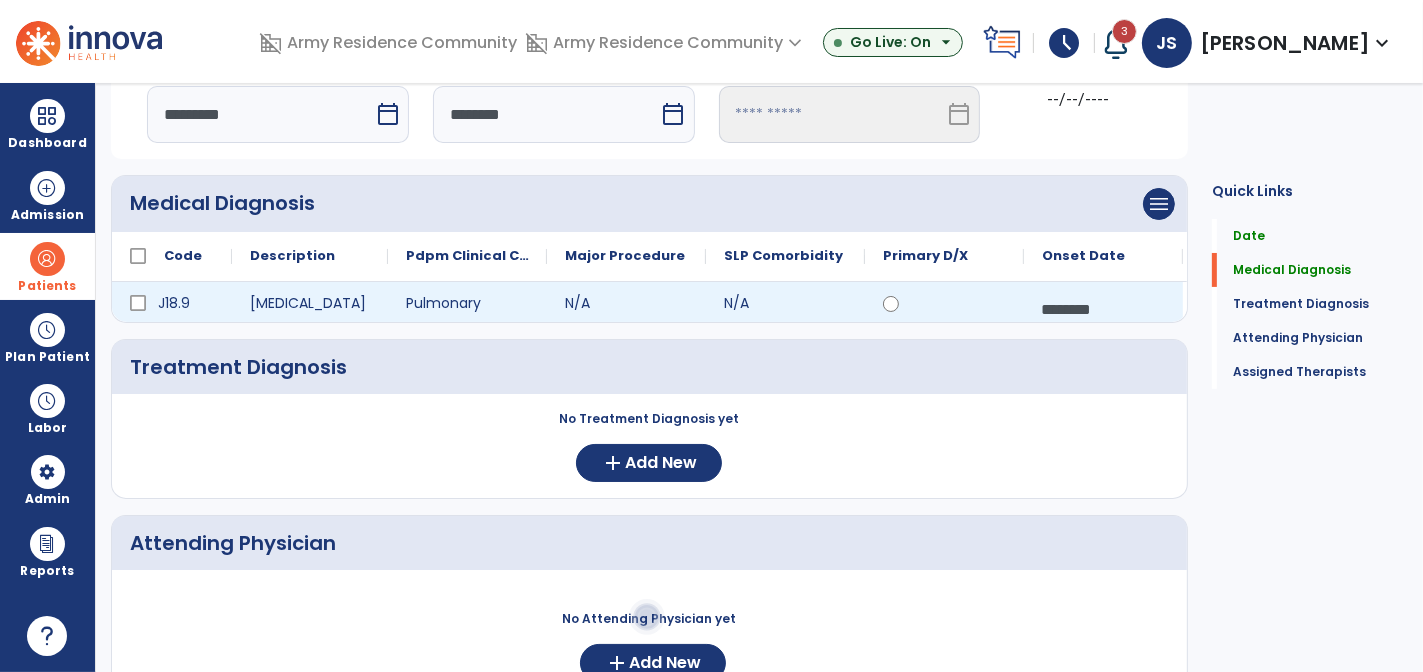 select on "****" 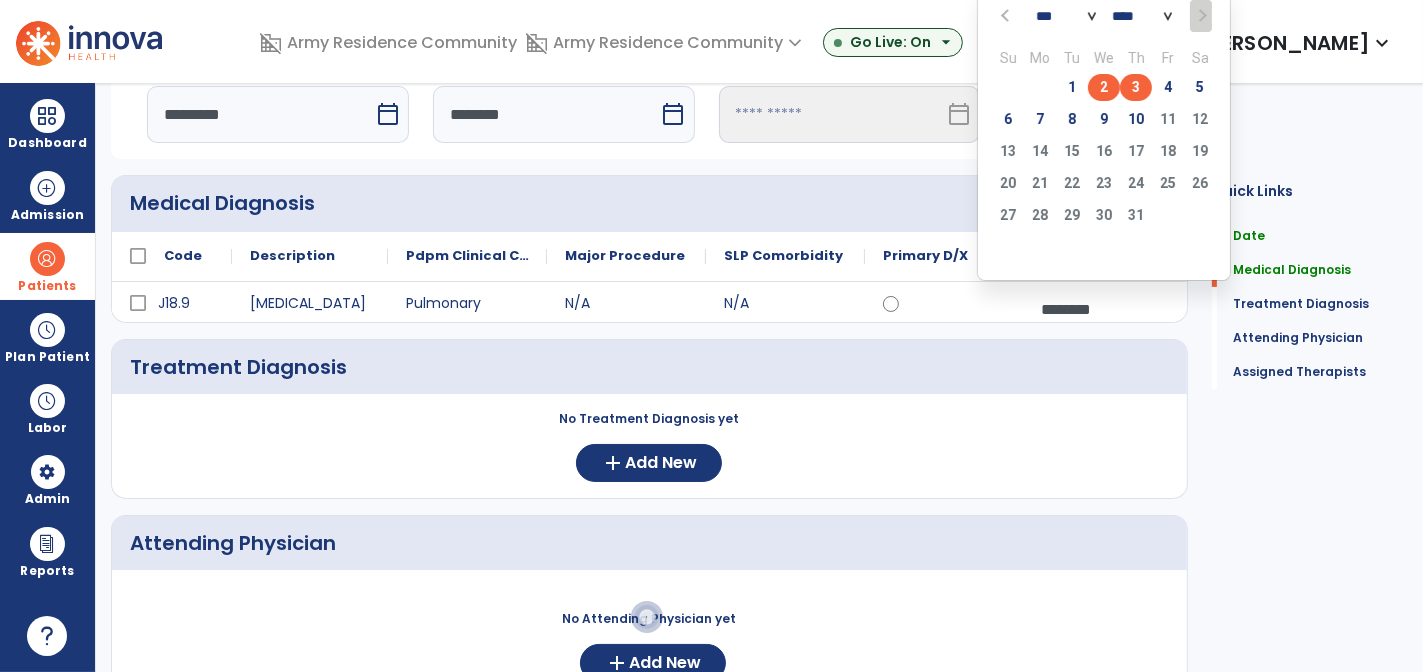 click on "2" 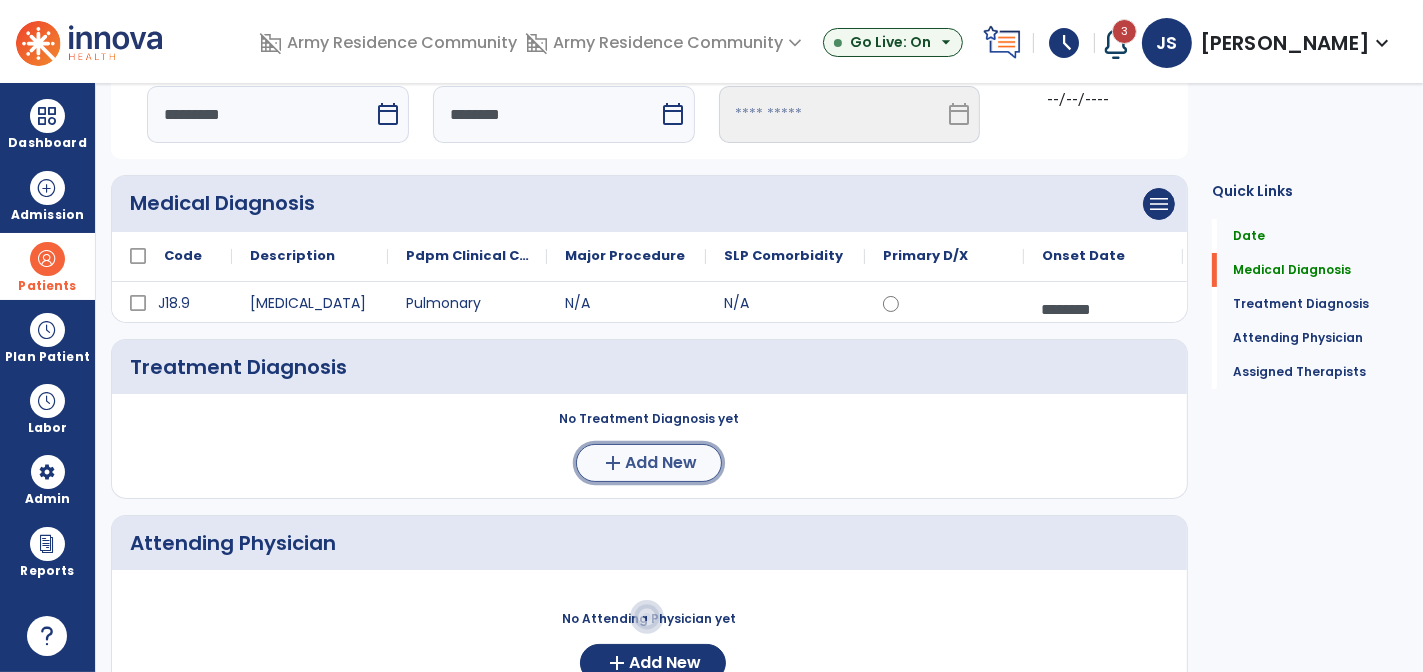 click on "Add New" 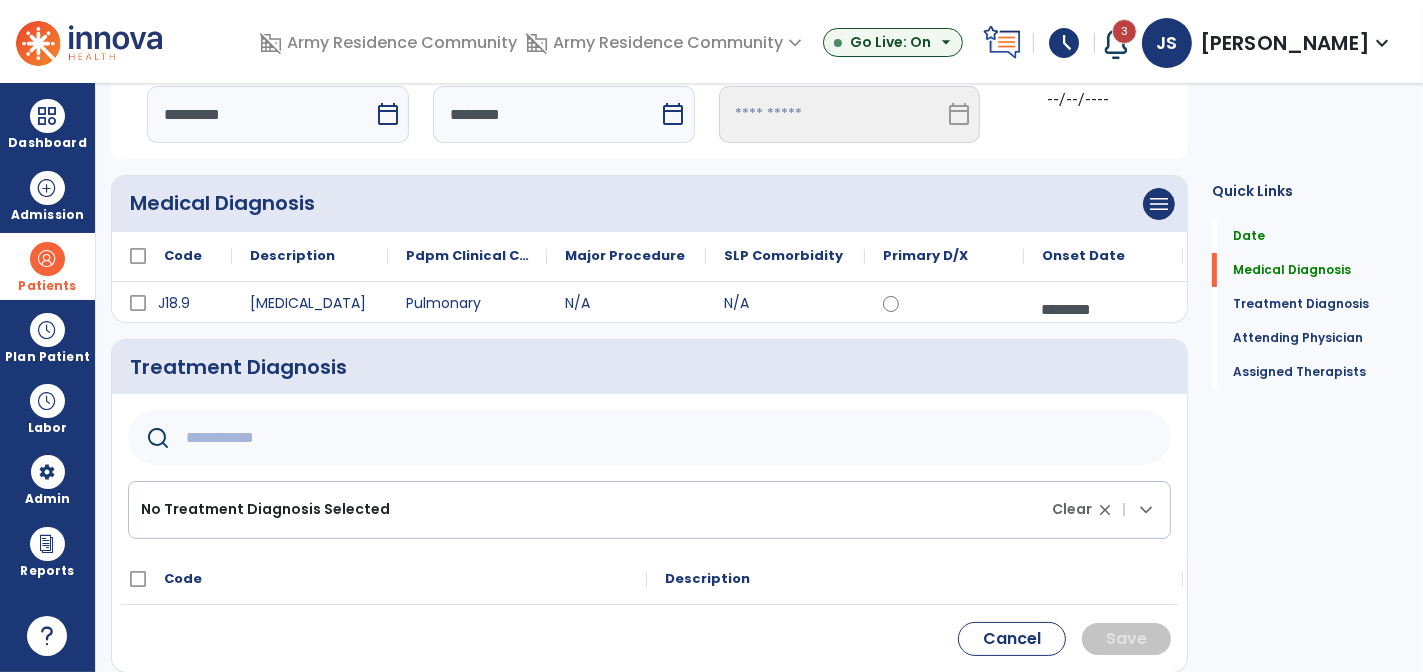 click 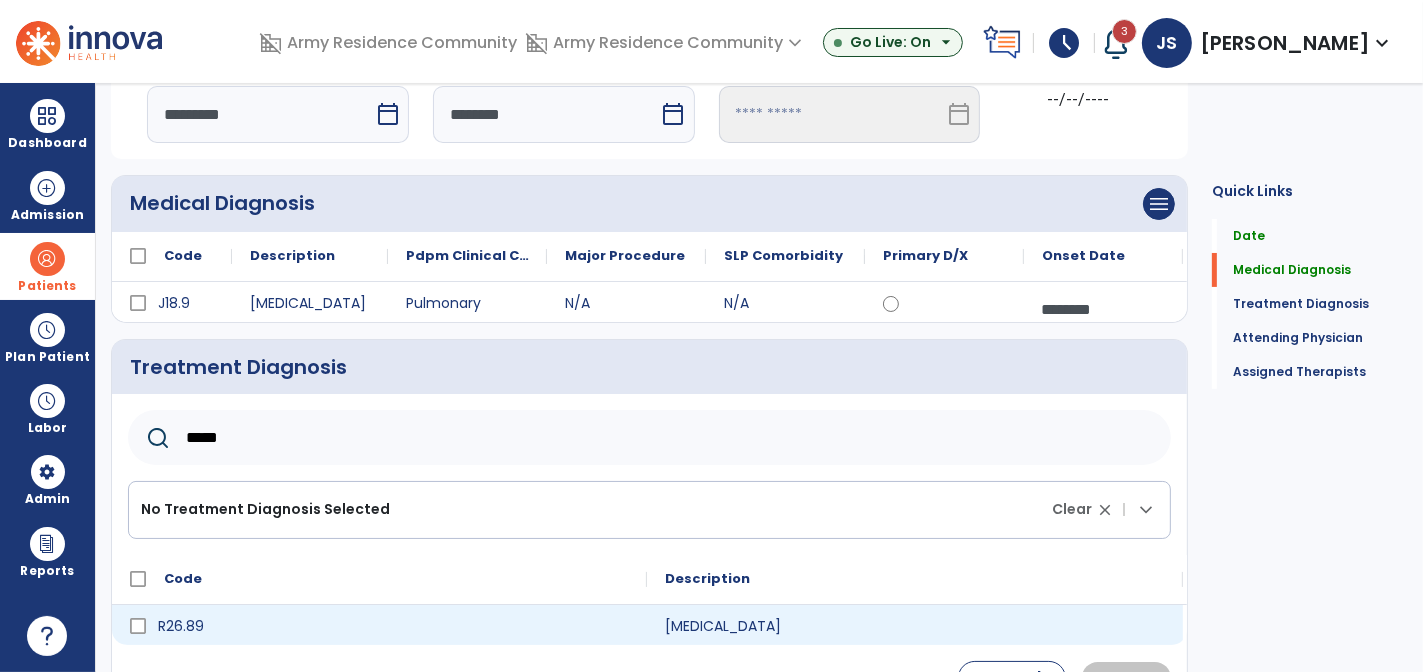type on "*****" 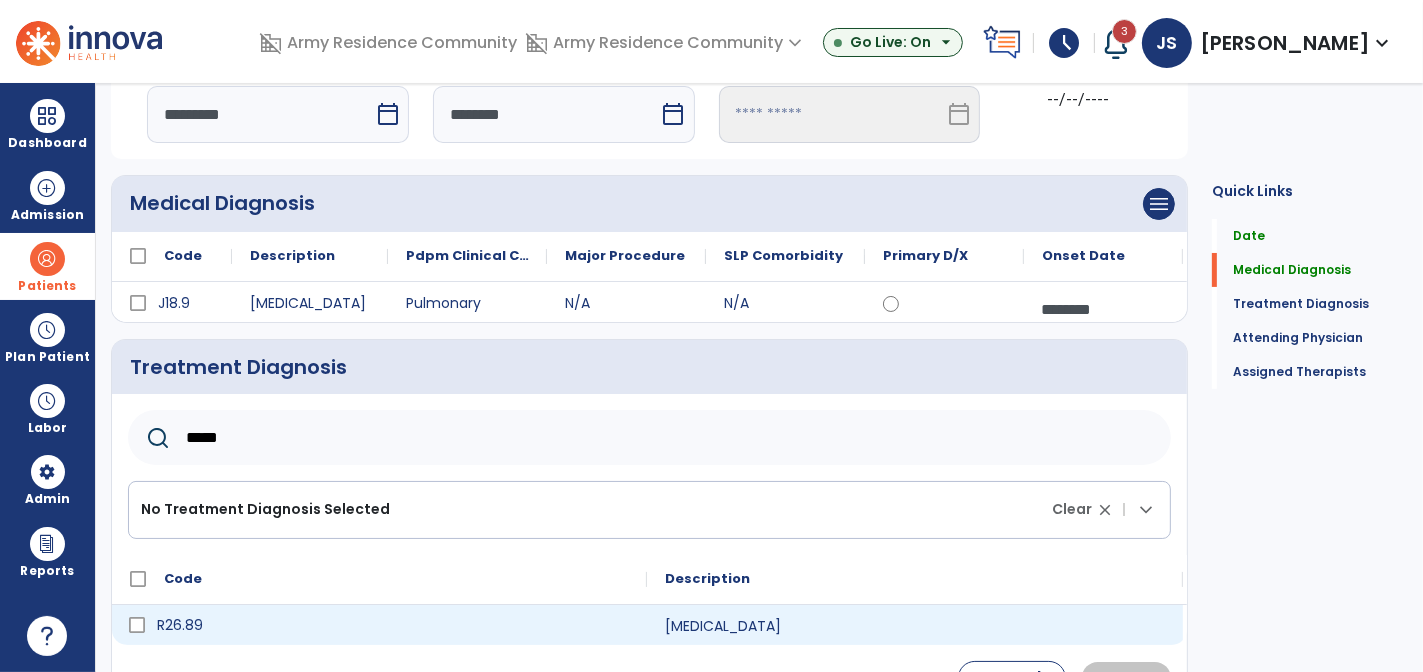 click on "R26.89" at bounding box center [393, 625] 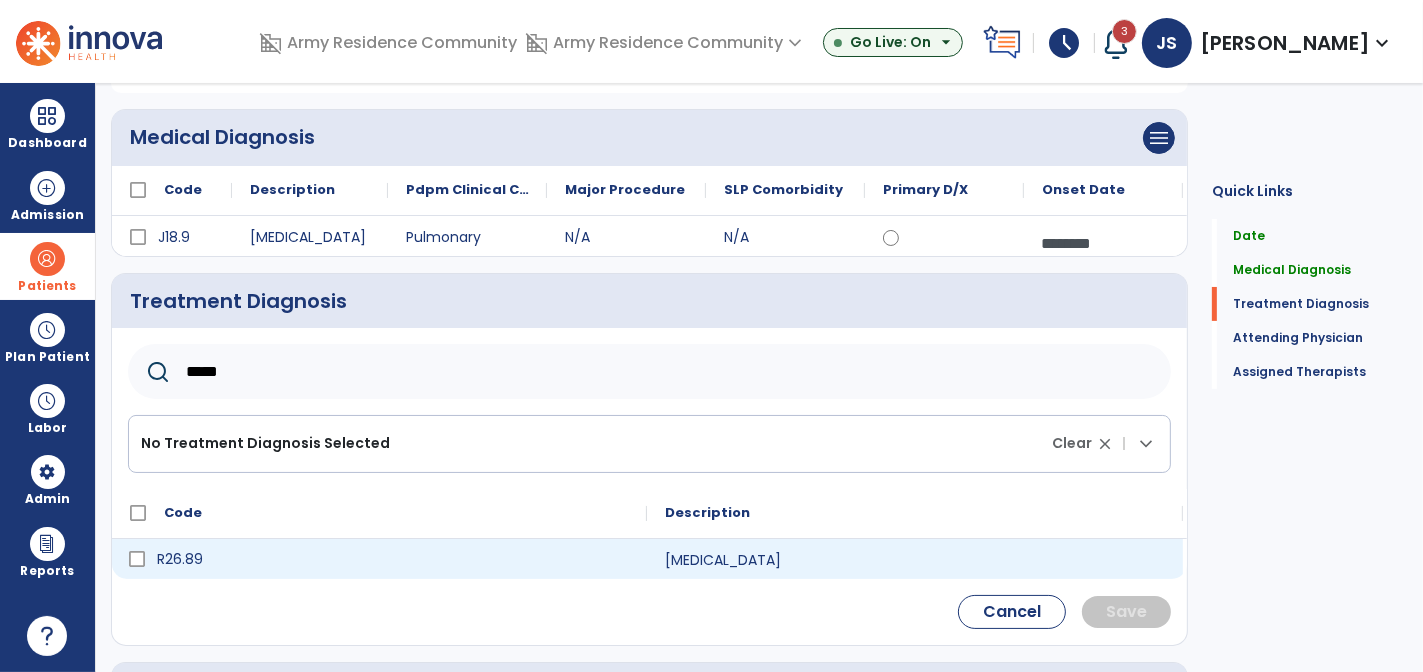 scroll, scrollTop: 200, scrollLeft: 0, axis: vertical 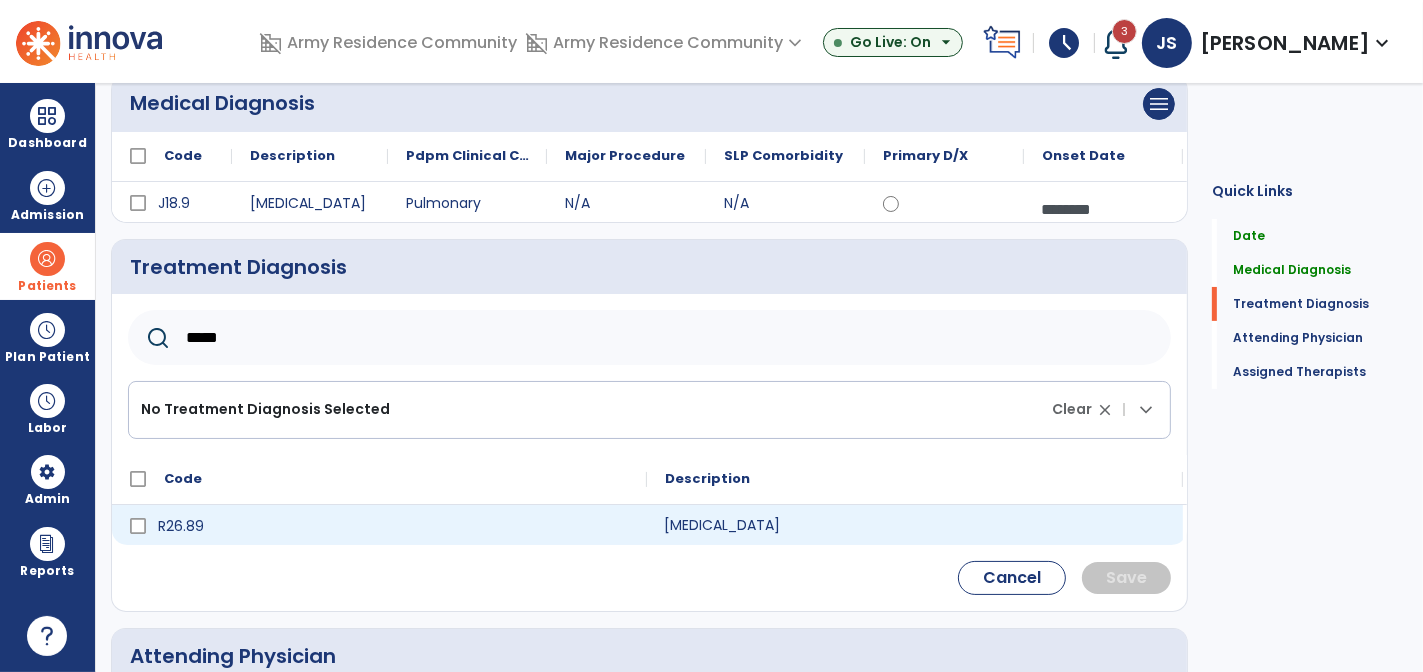 click on "[MEDICAL_DATA]" 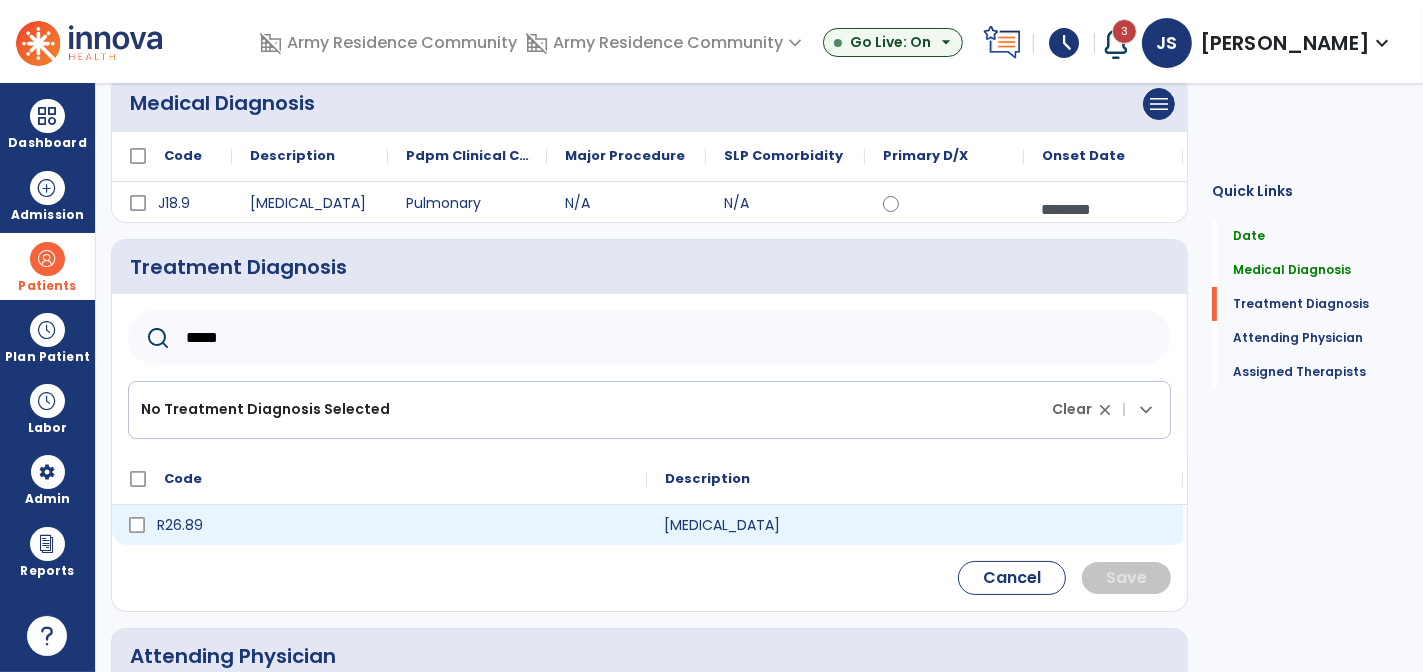 click on "R26.89" 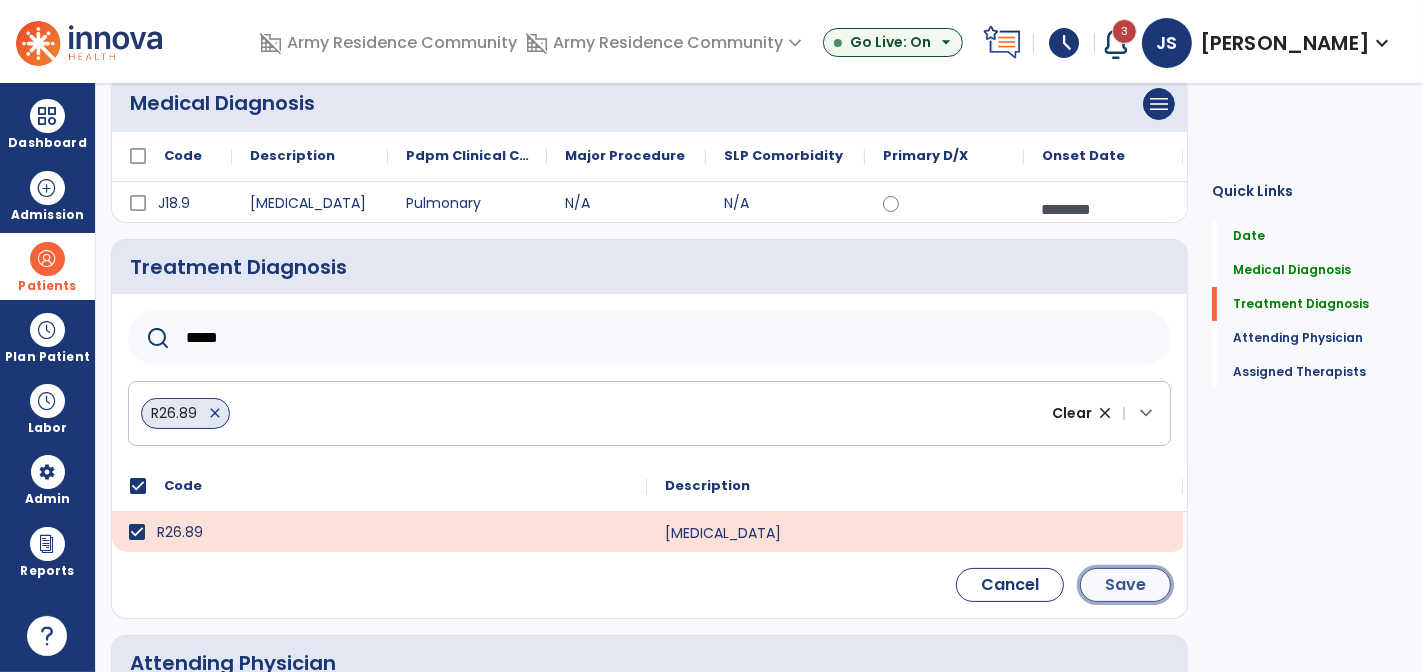 click on "Save" 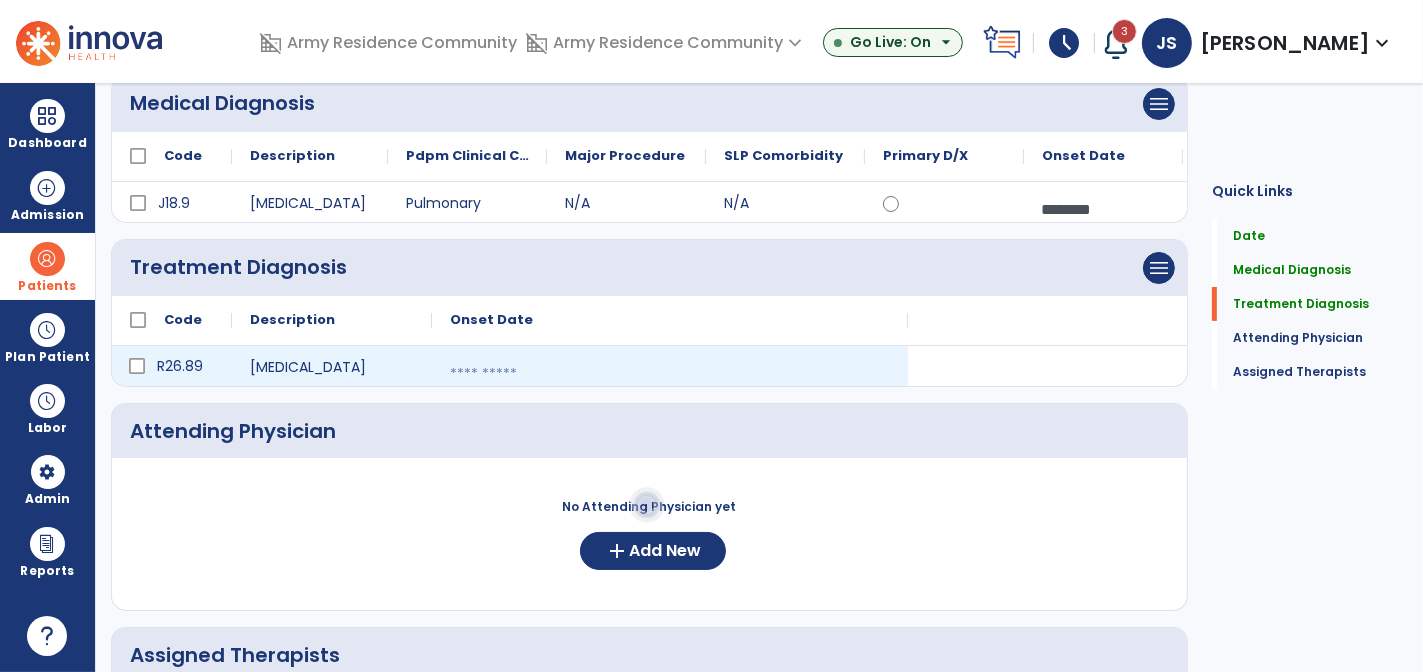 click at bounding box center [670, 374] 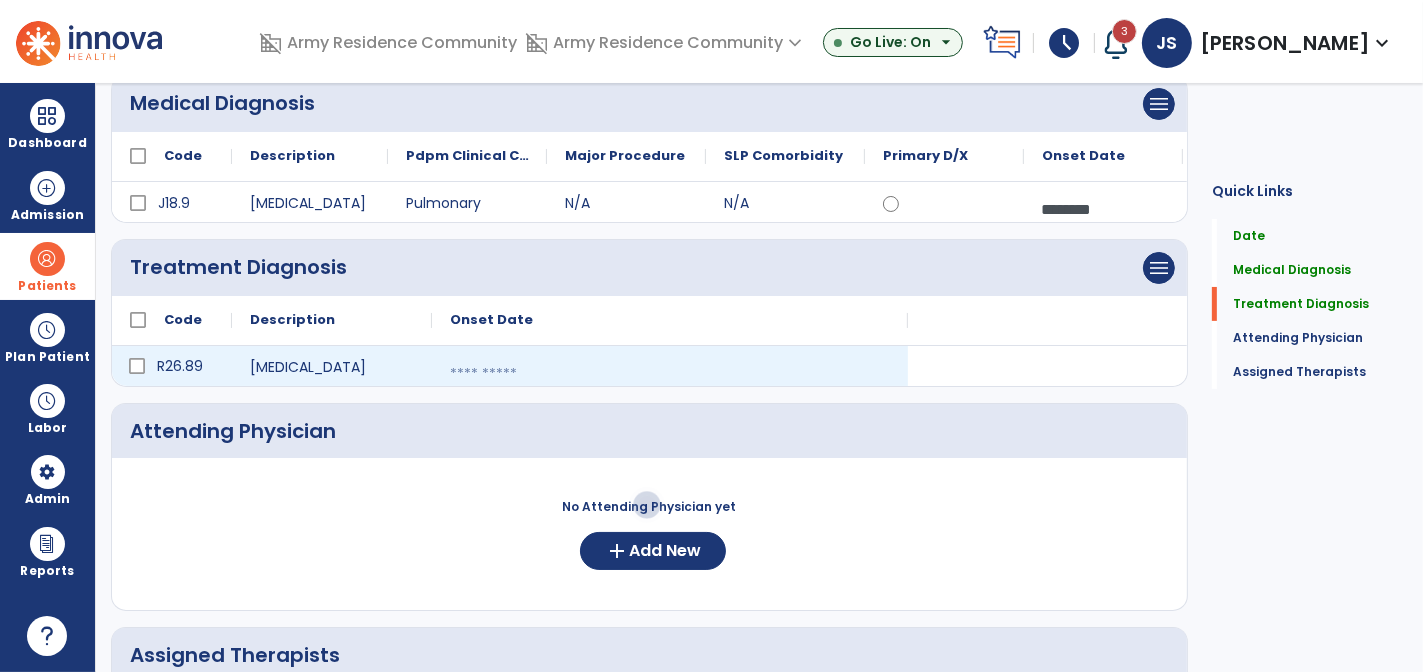 select on "*" 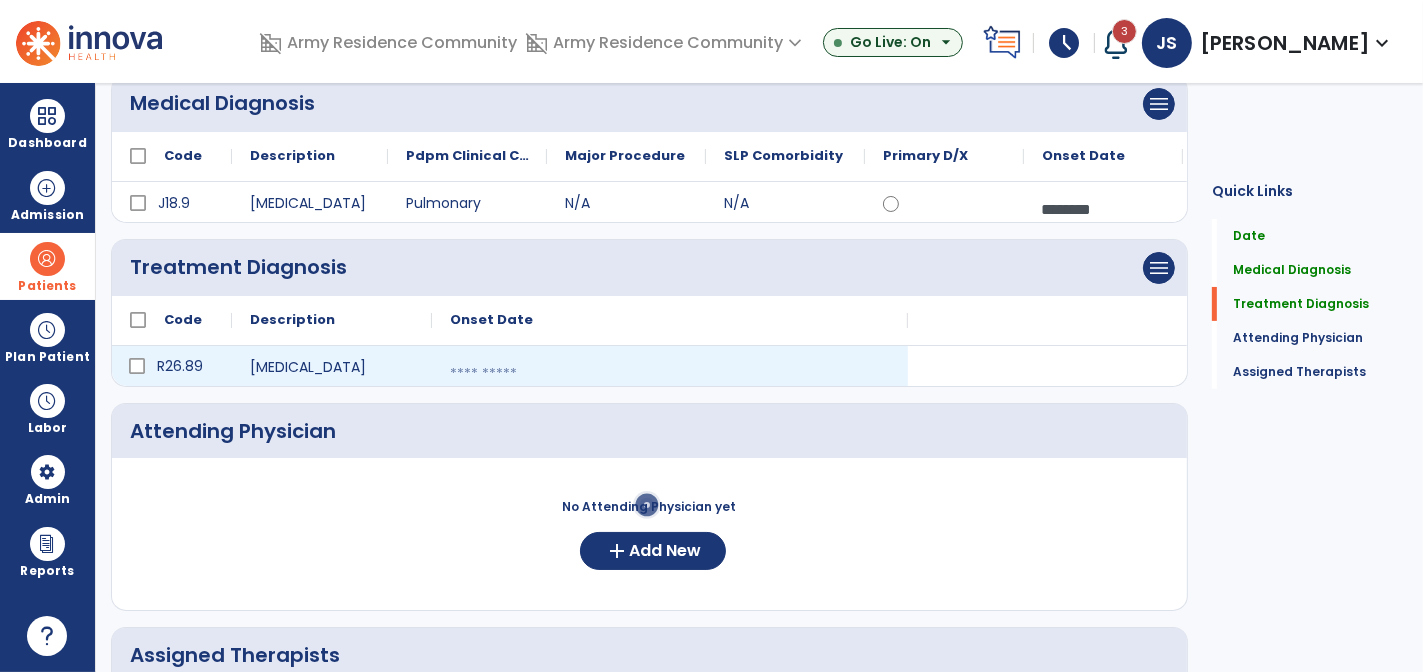 select on "****" 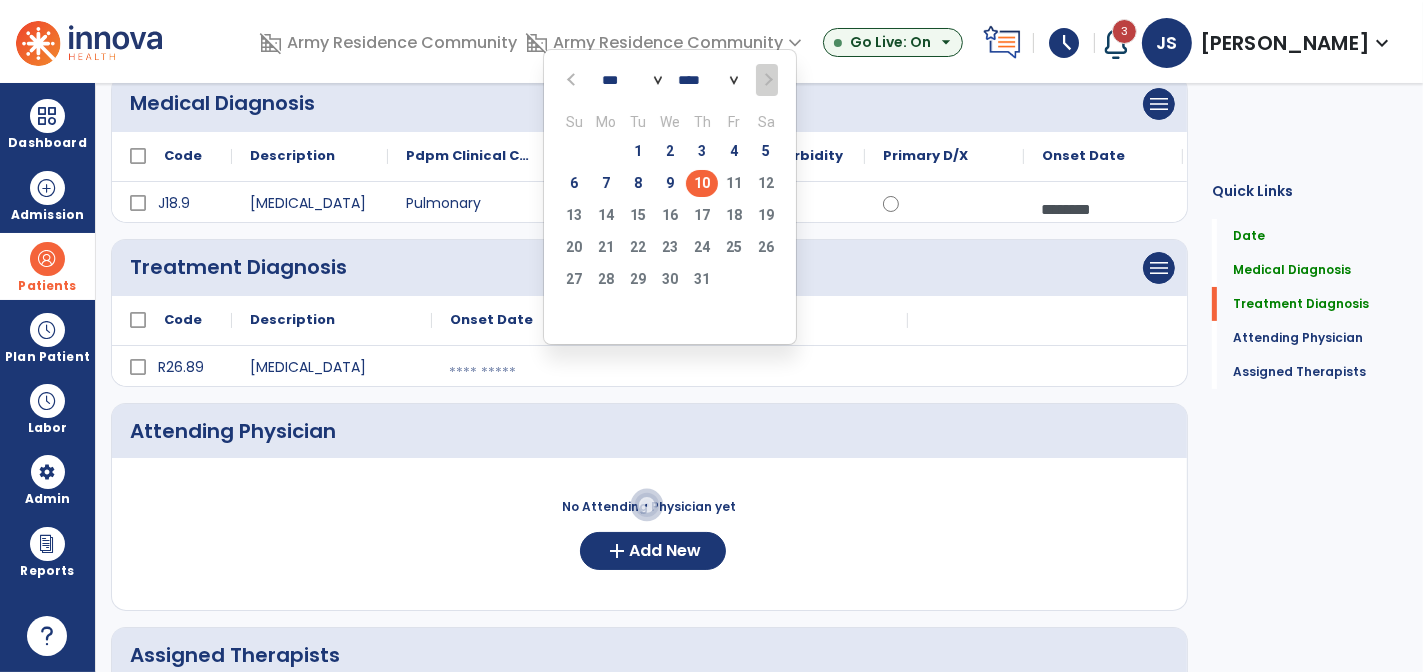 click on "10" 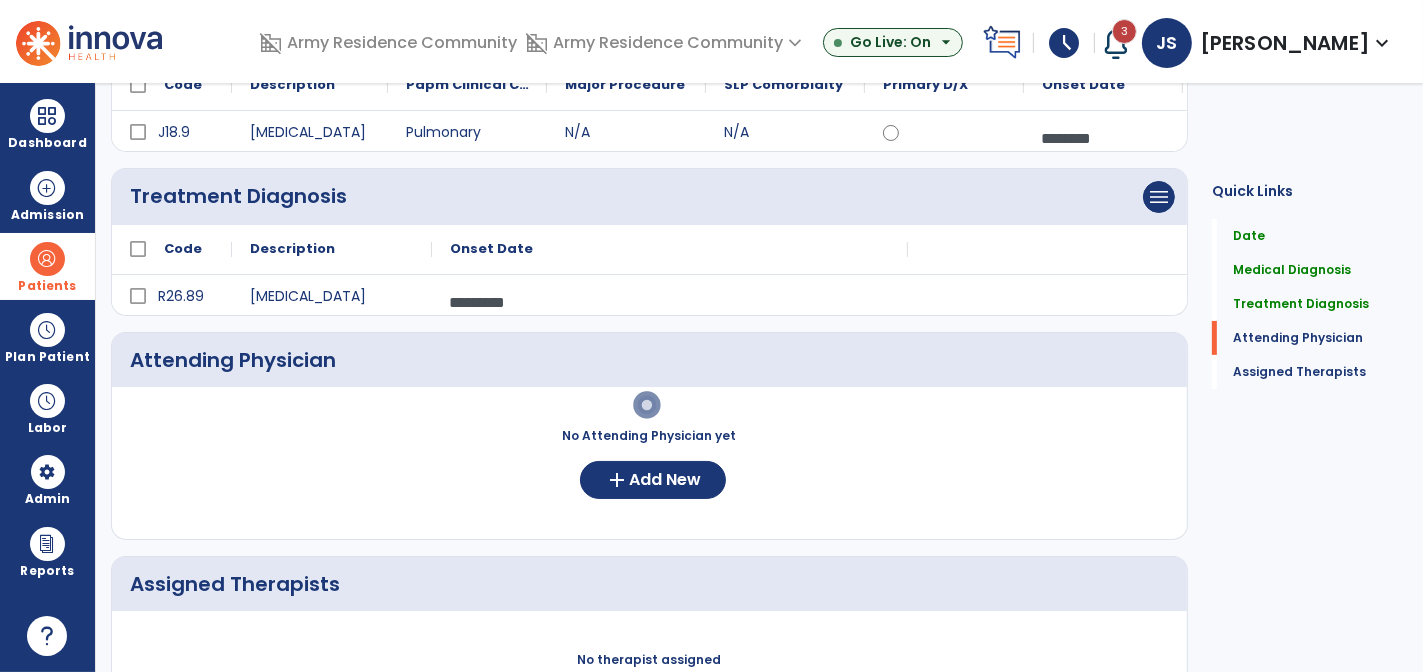 scroll, scrollTop: 300, scrollLeft: 0, axis: vertical 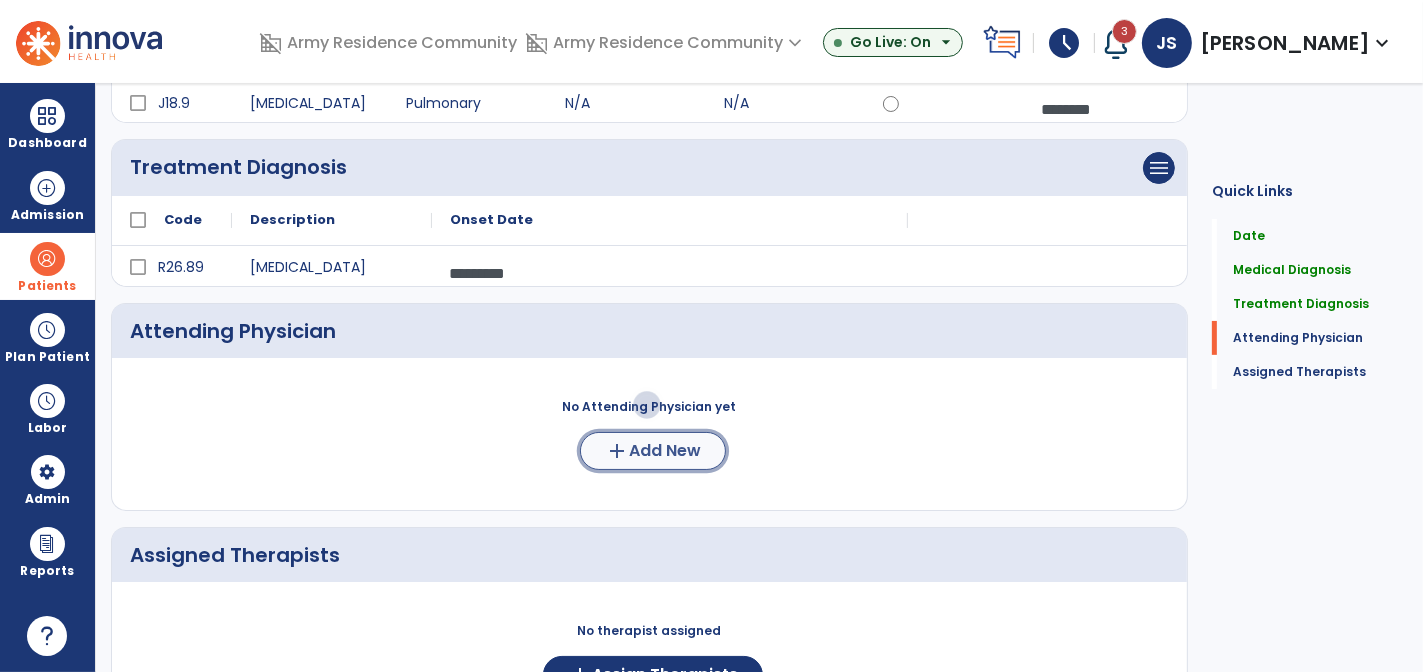 click on "Add New" 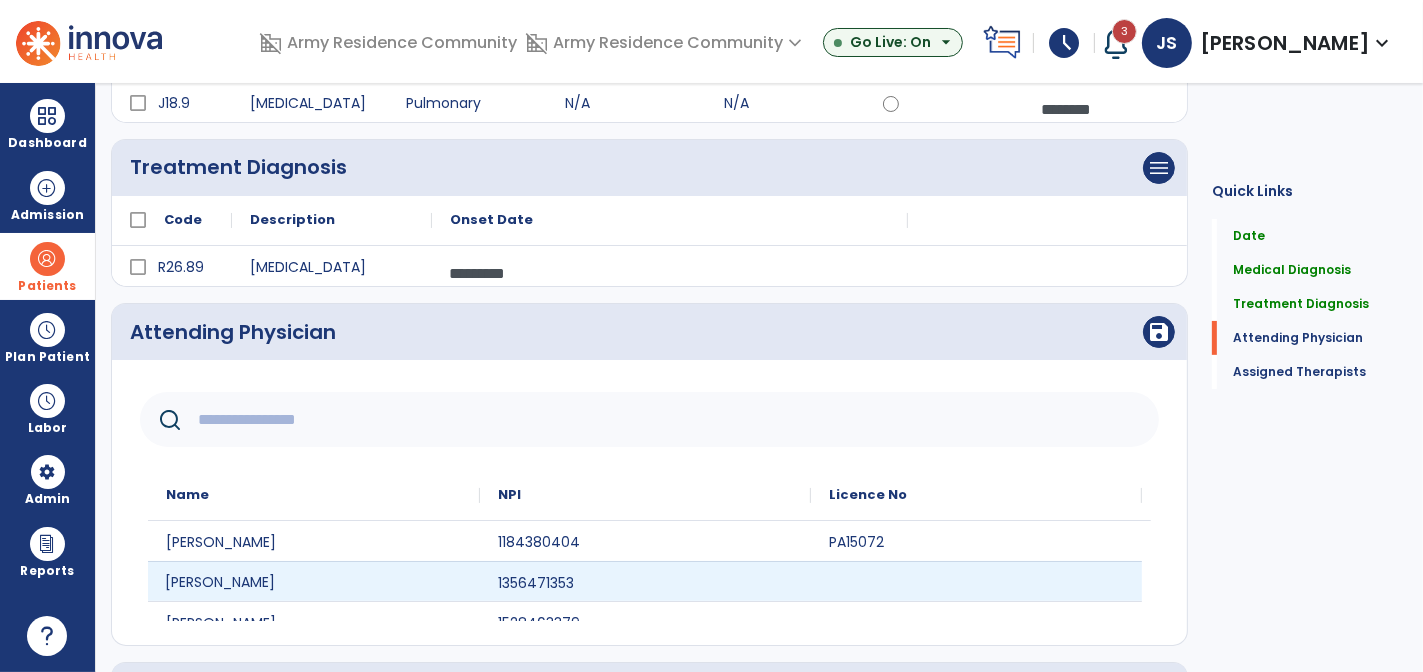 click on "[PERSON_NAME]" 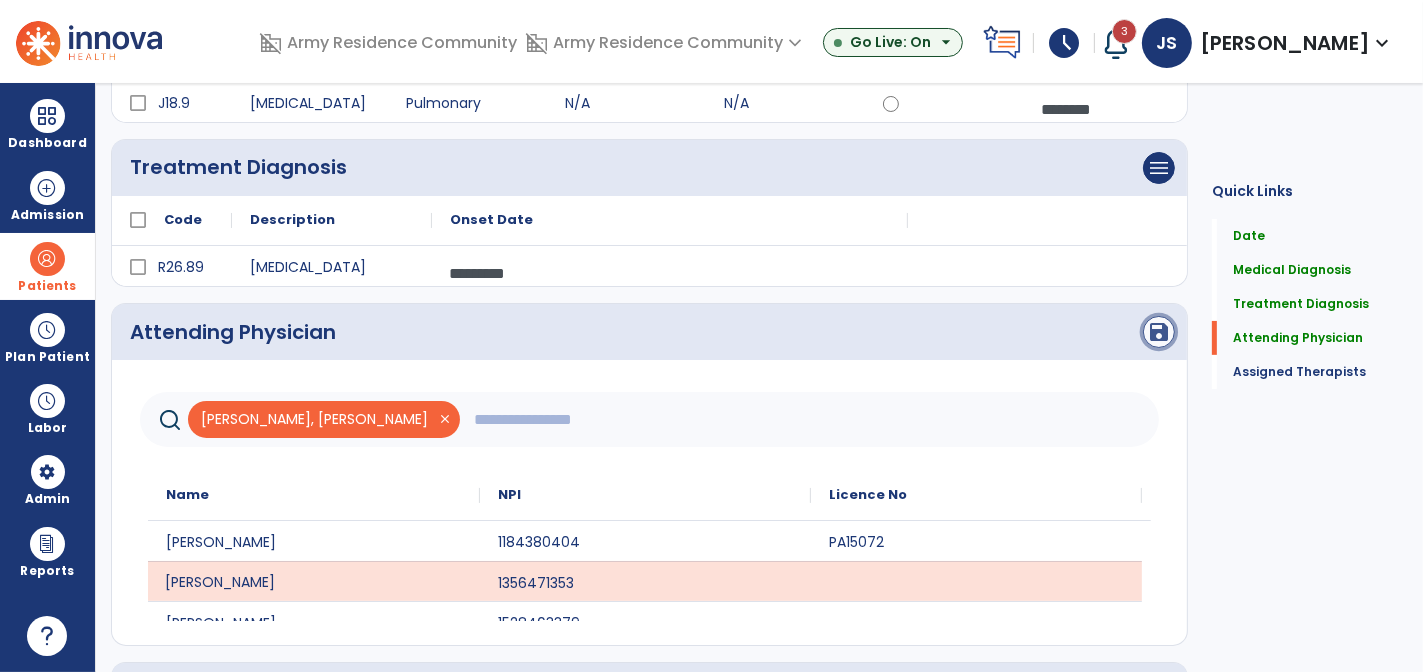 click on "save" 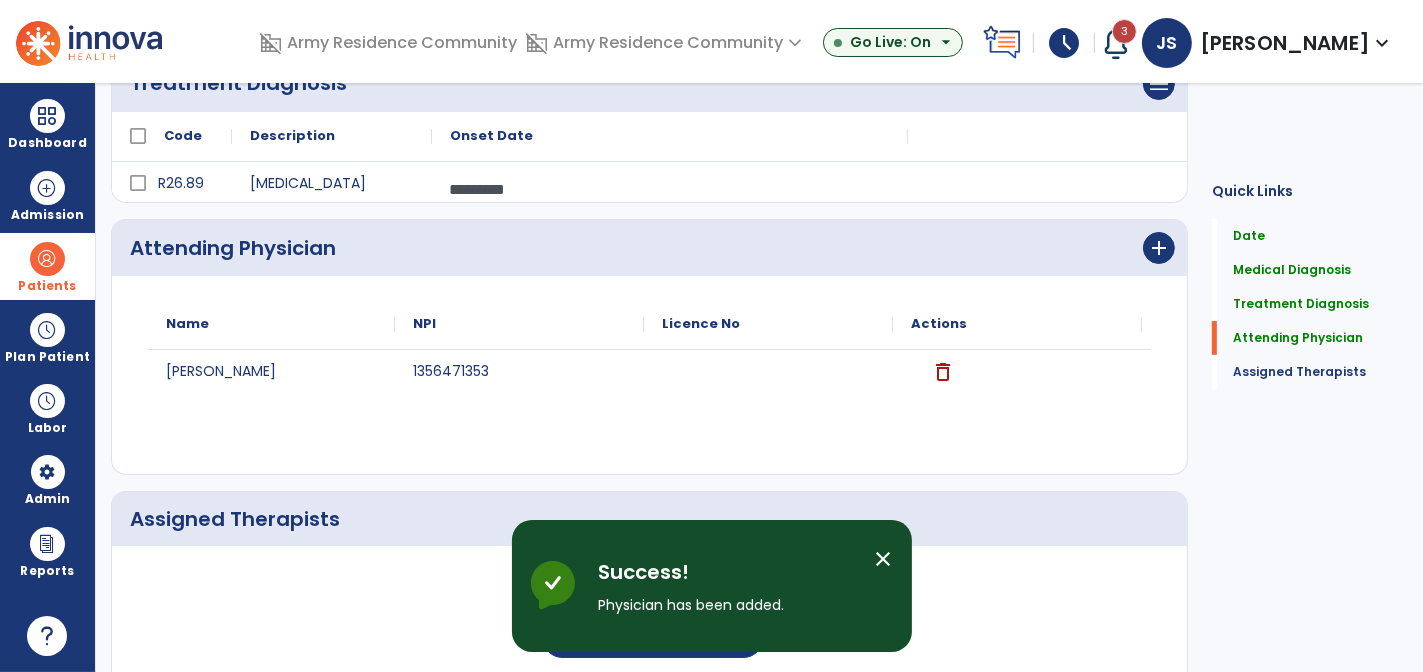 scroll, scrollTop: 500, scrollLeft: 0, axis: vertical 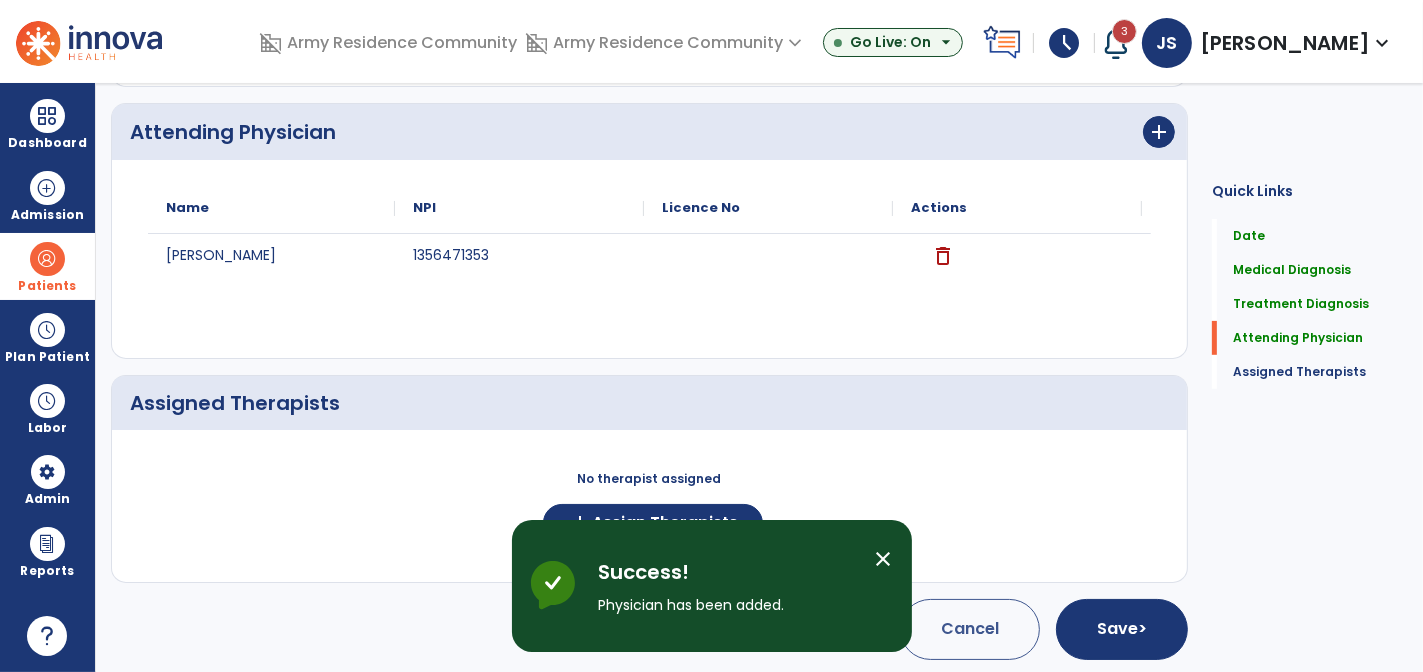 click on "close" at bounding box center (884, 559) 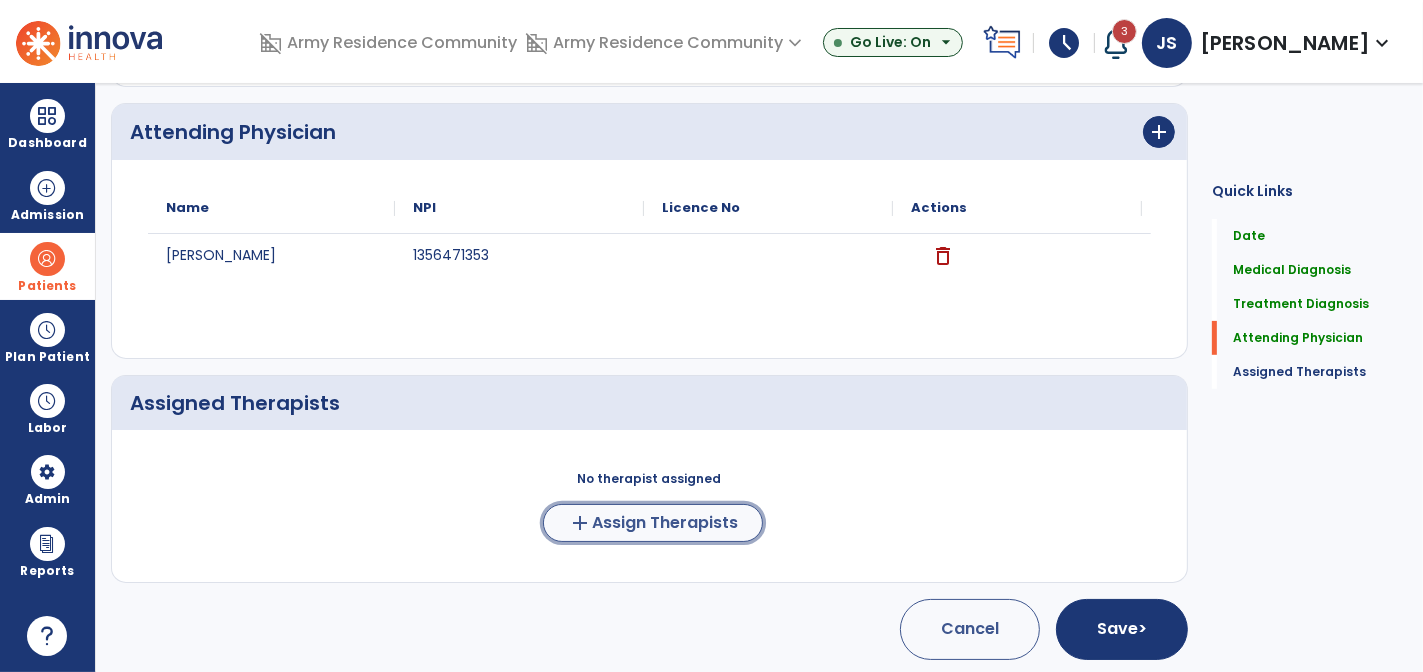 click on "Assign Therapists" 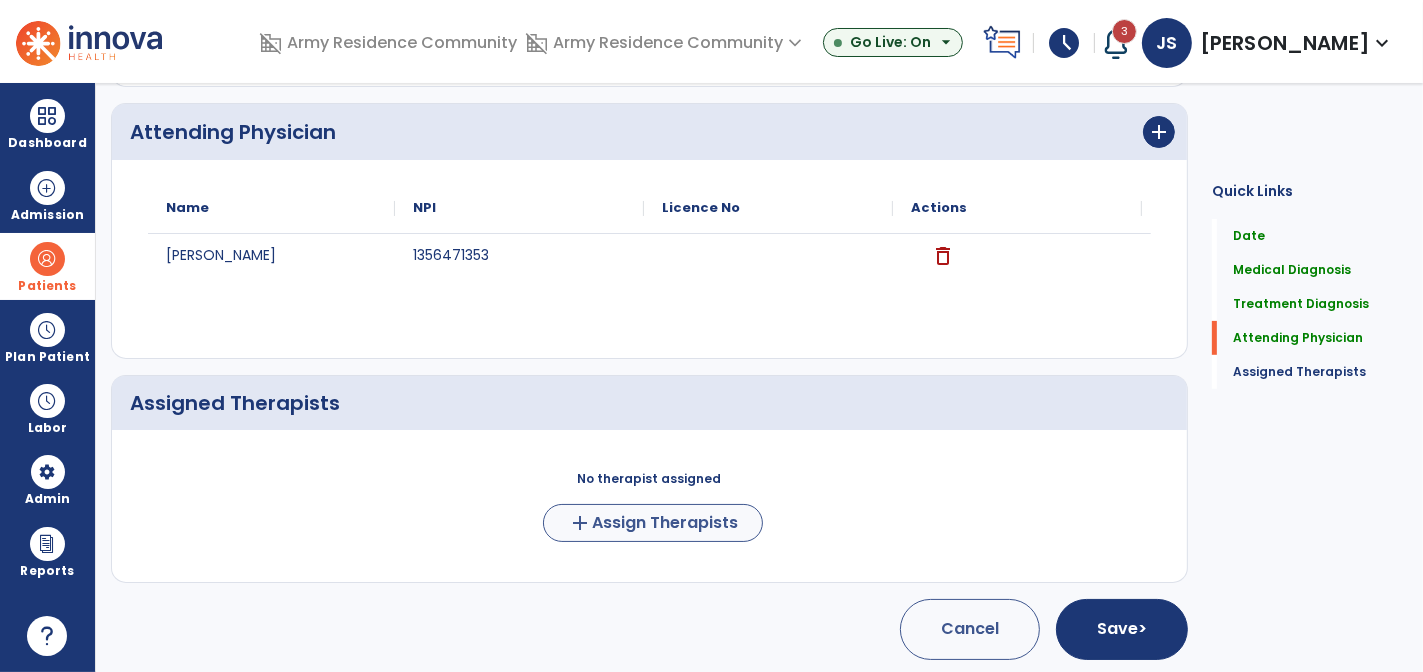 scroll, scrollTop: 497, scrollLeft: 0, axis: vertical 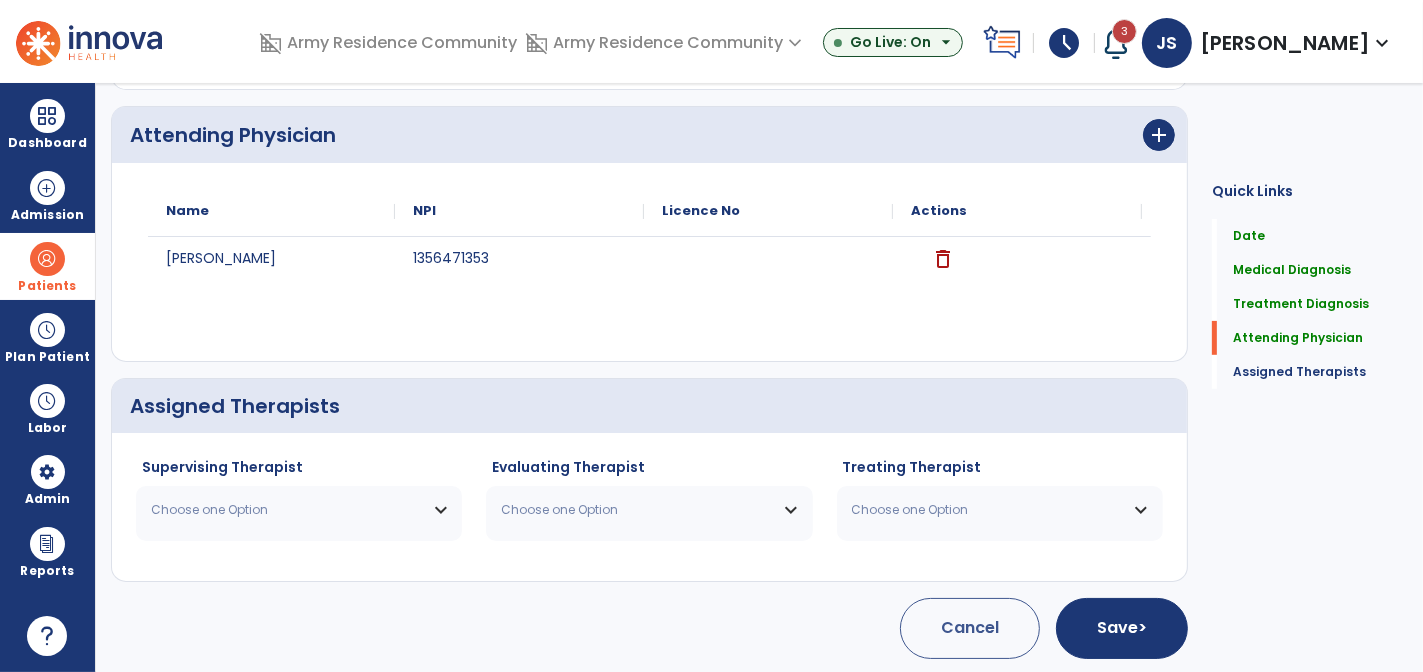 click on "Choose one Option" at bounding box center [286, 510] 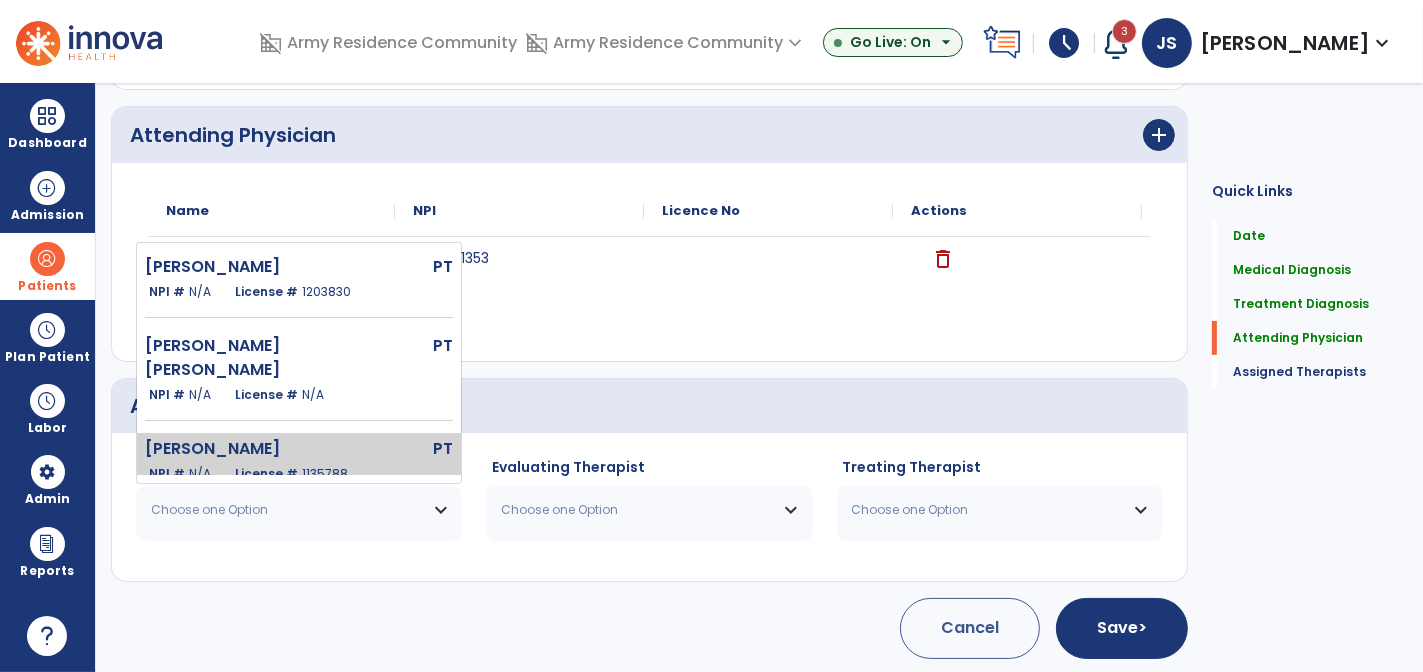 click on "[PERSON_NAME]" 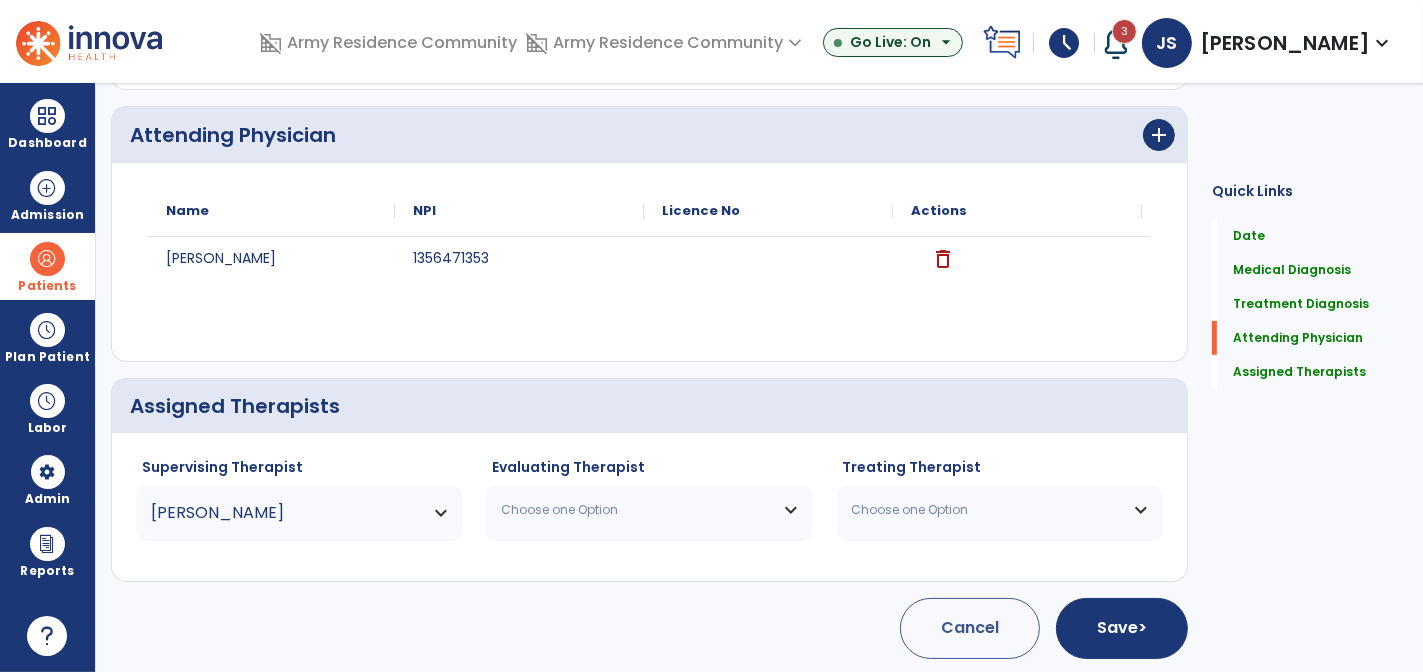 click on "Choose one Option" at bounding box center [649, 510] 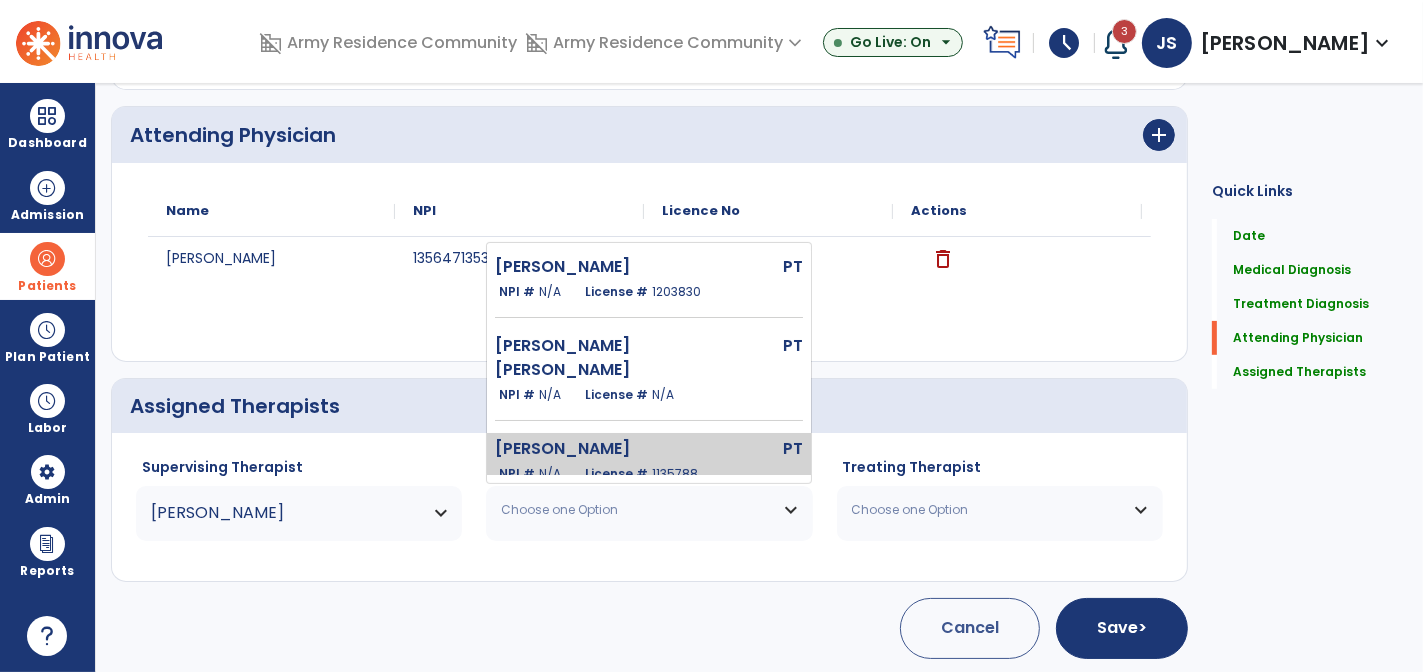 click on "[PERSON_NAME]  PT   NPI #  N/A   License #  1135788" 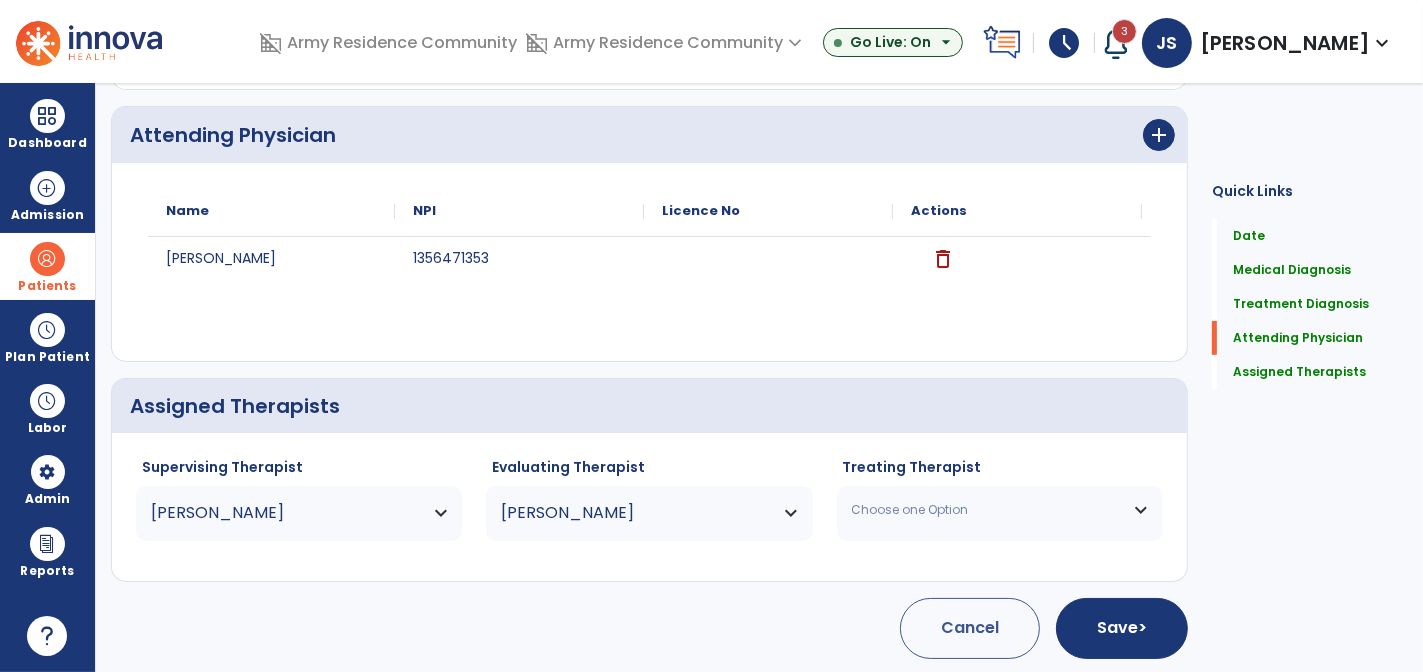 click on "Choose one Option" at bounding box center [987, 510] 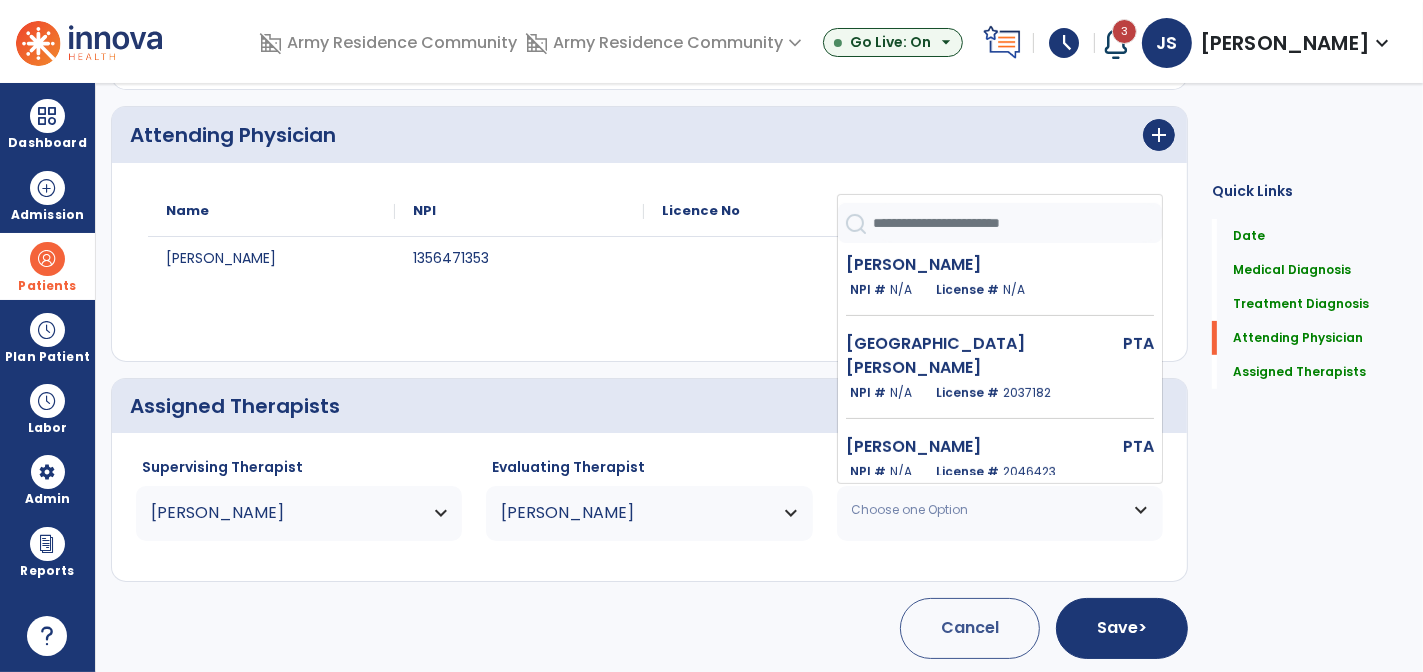 scroll, scrollTop: 600, scrollLeft: 0, axis: vertical 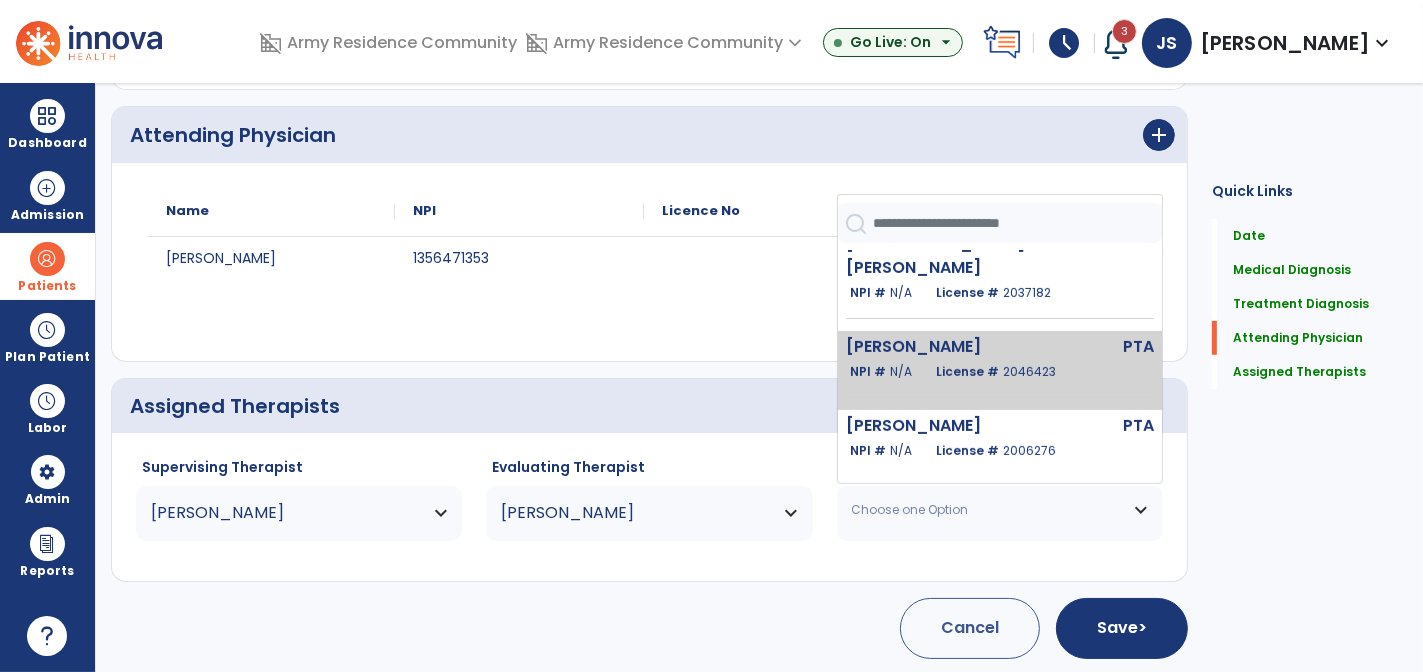 click on "2046423" 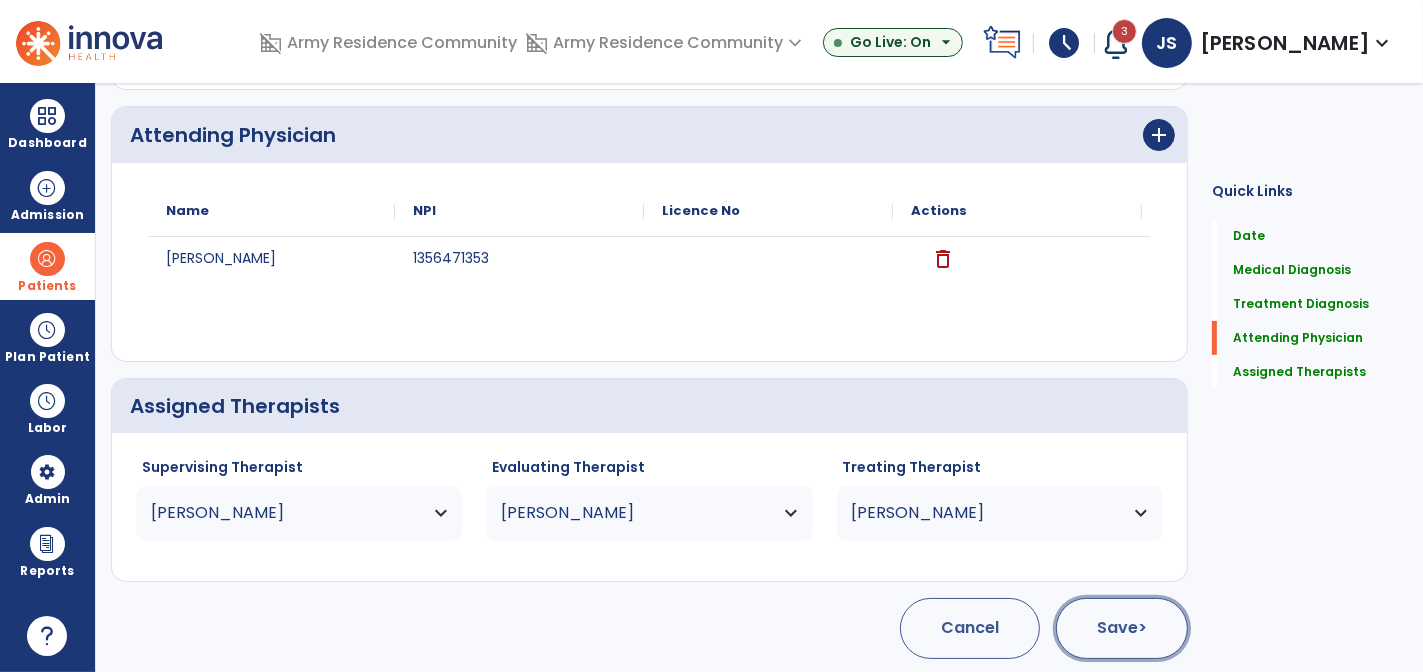 click on ">" 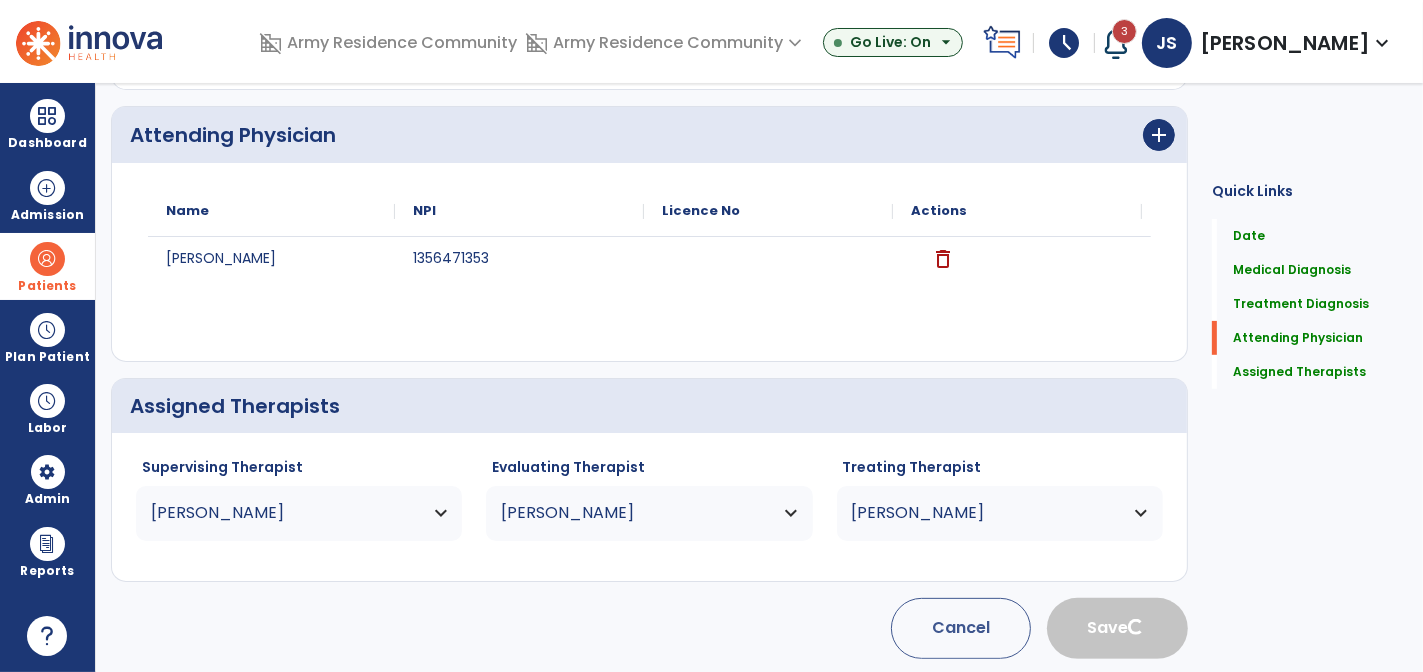 type 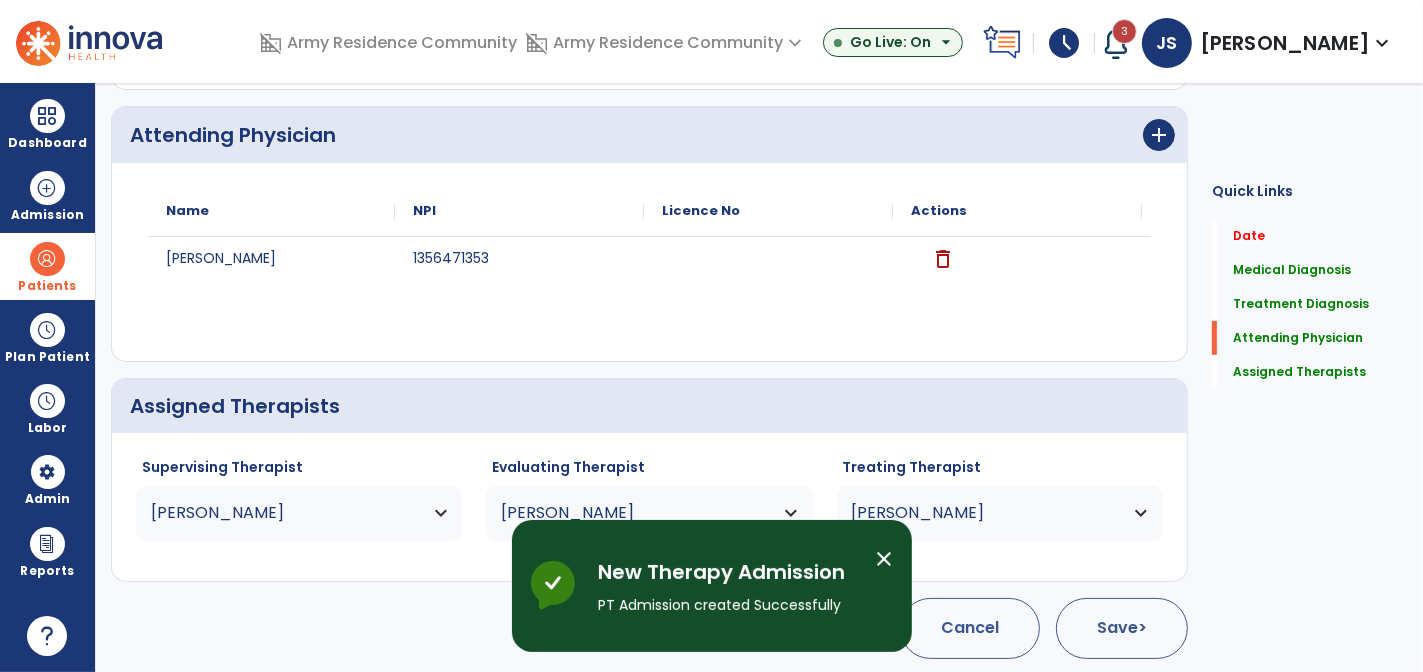 scroll, scrollTop: 0, scrollLeft: 0, axis: both 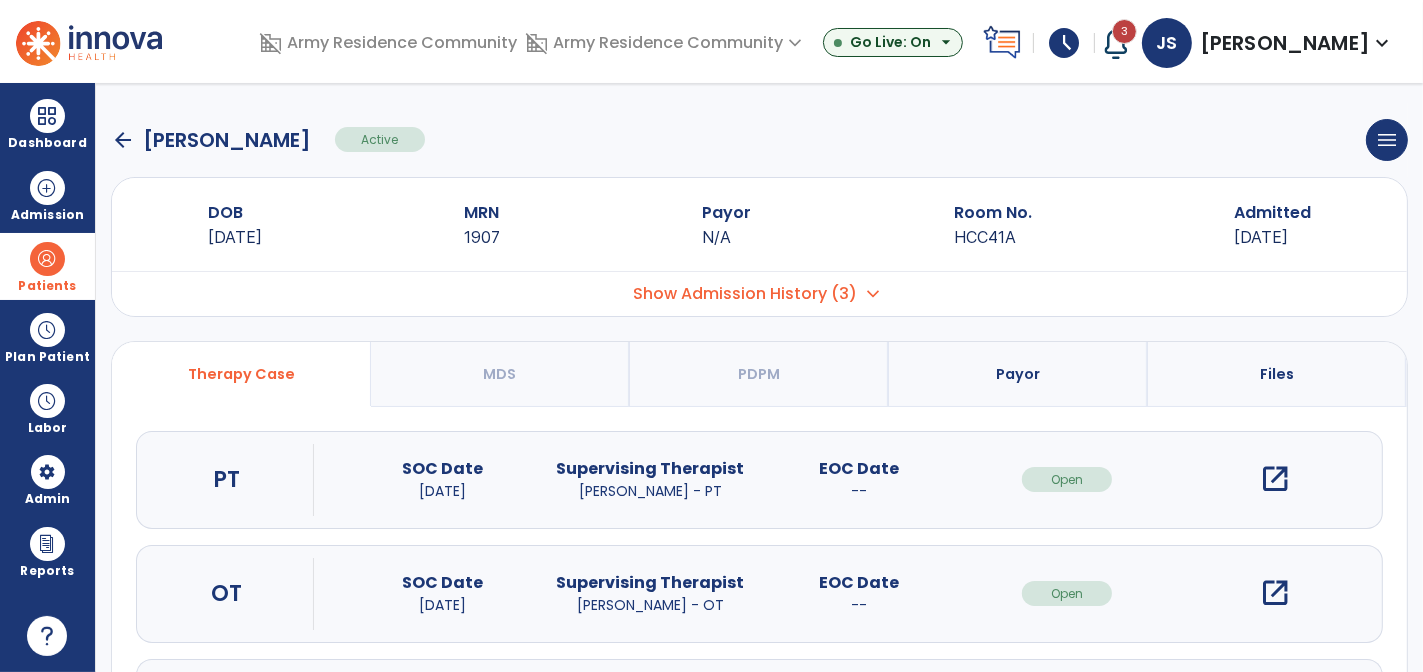 click on "open_in_new" at bounding box center [1275, 479] 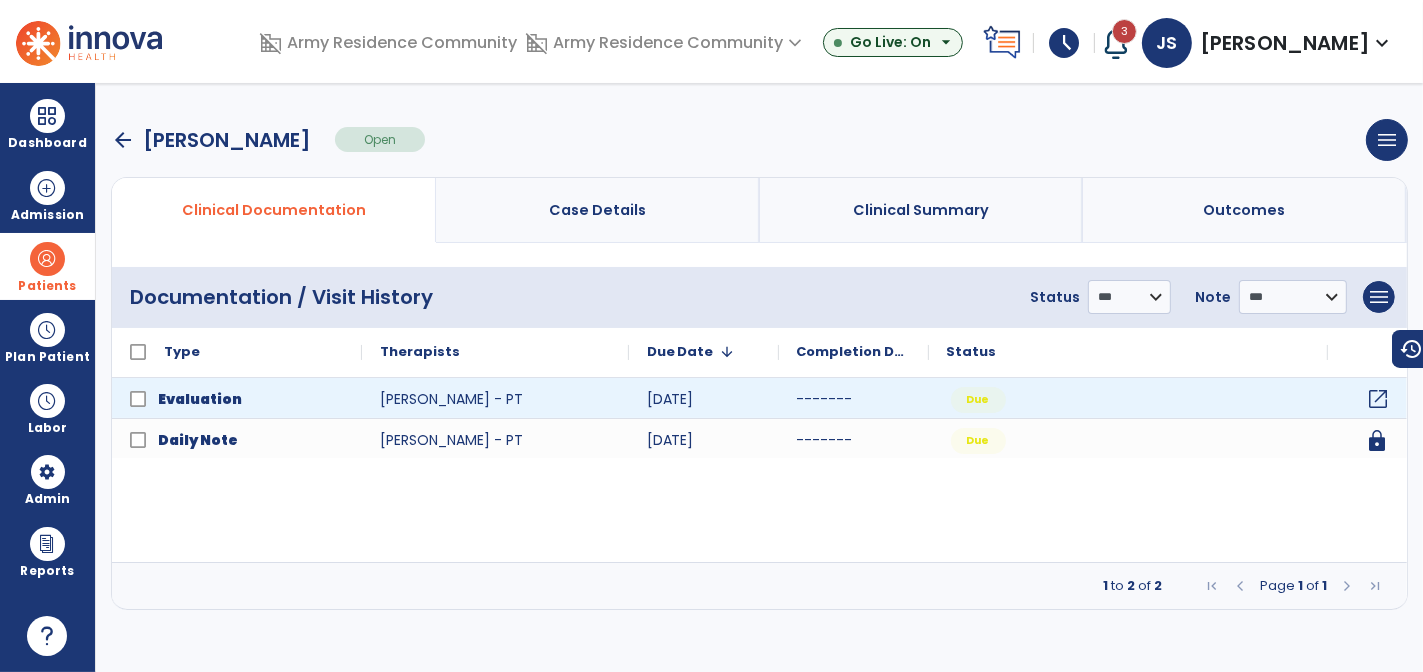 click on "open_in_new" 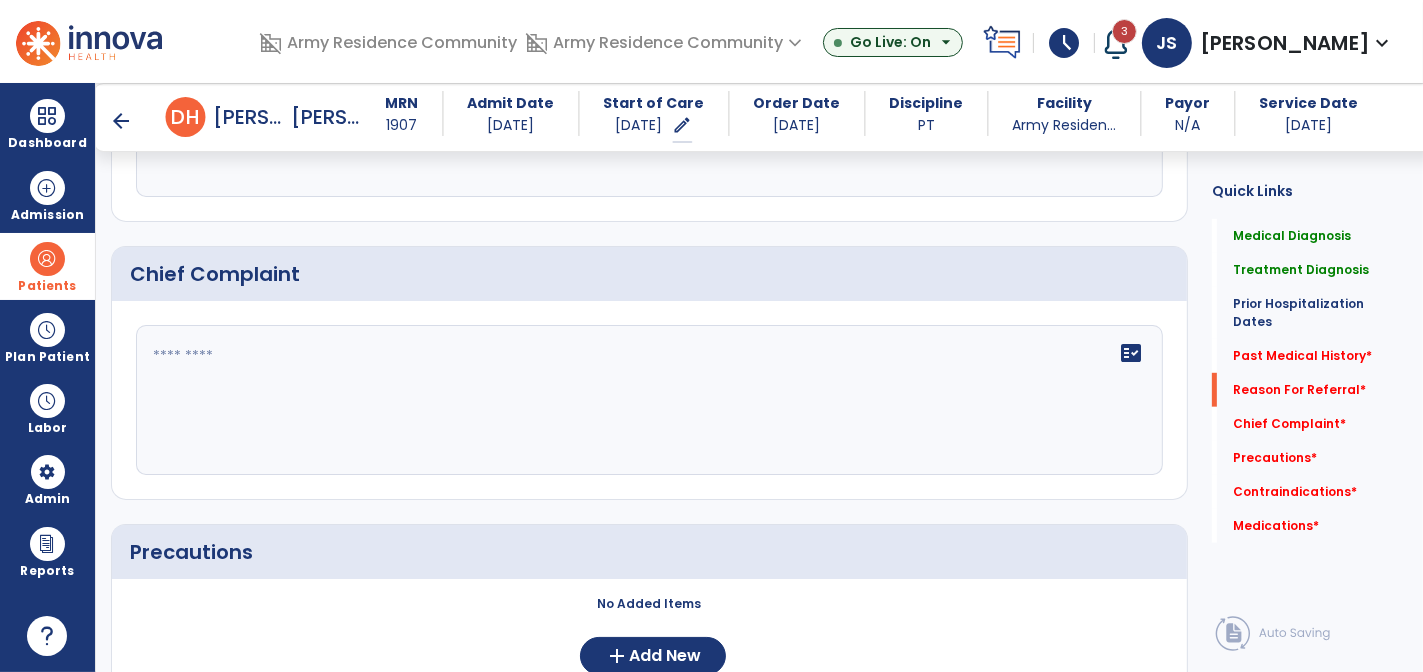 scroll, scrollTop: 1200, scrollLeft: 0, axis: vertical 